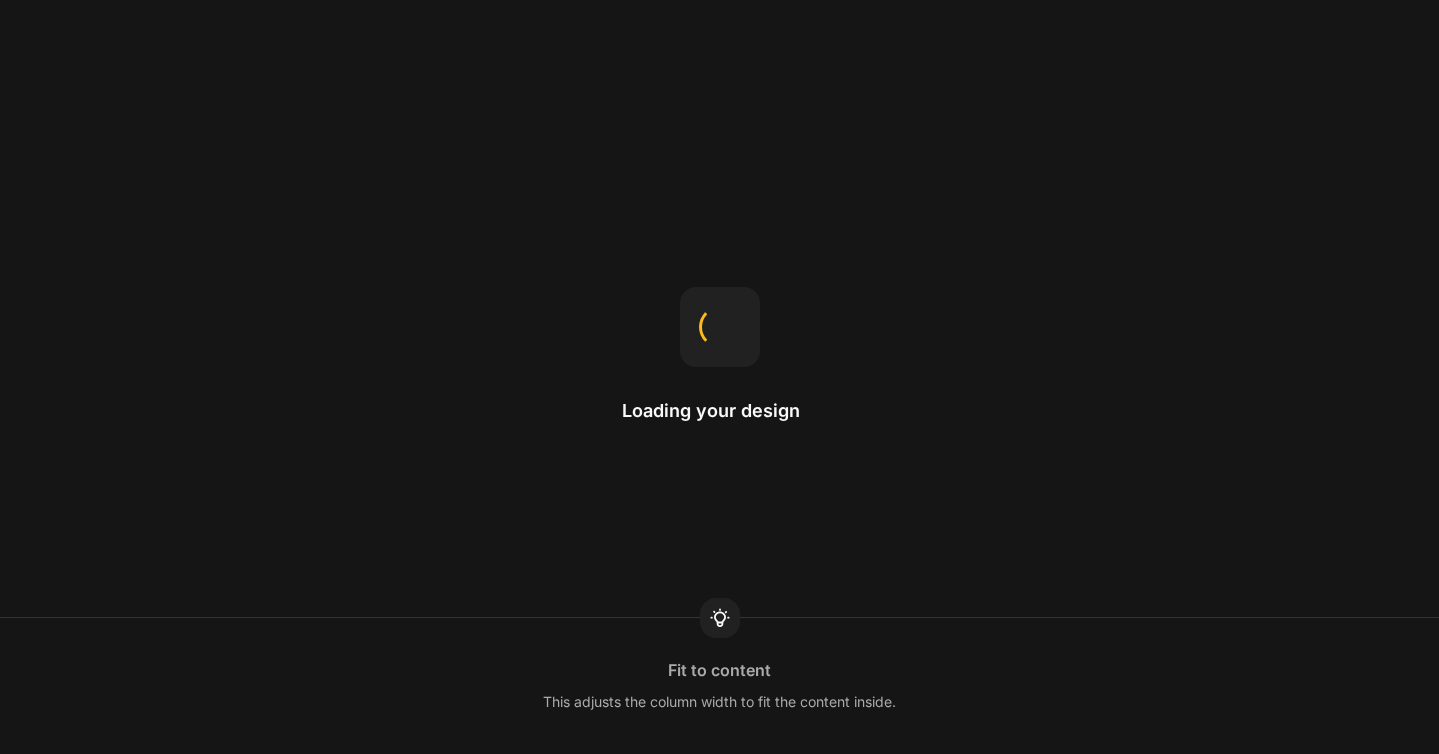 scroll, scrollTop: 0, scrollLeft: 0, axis: both 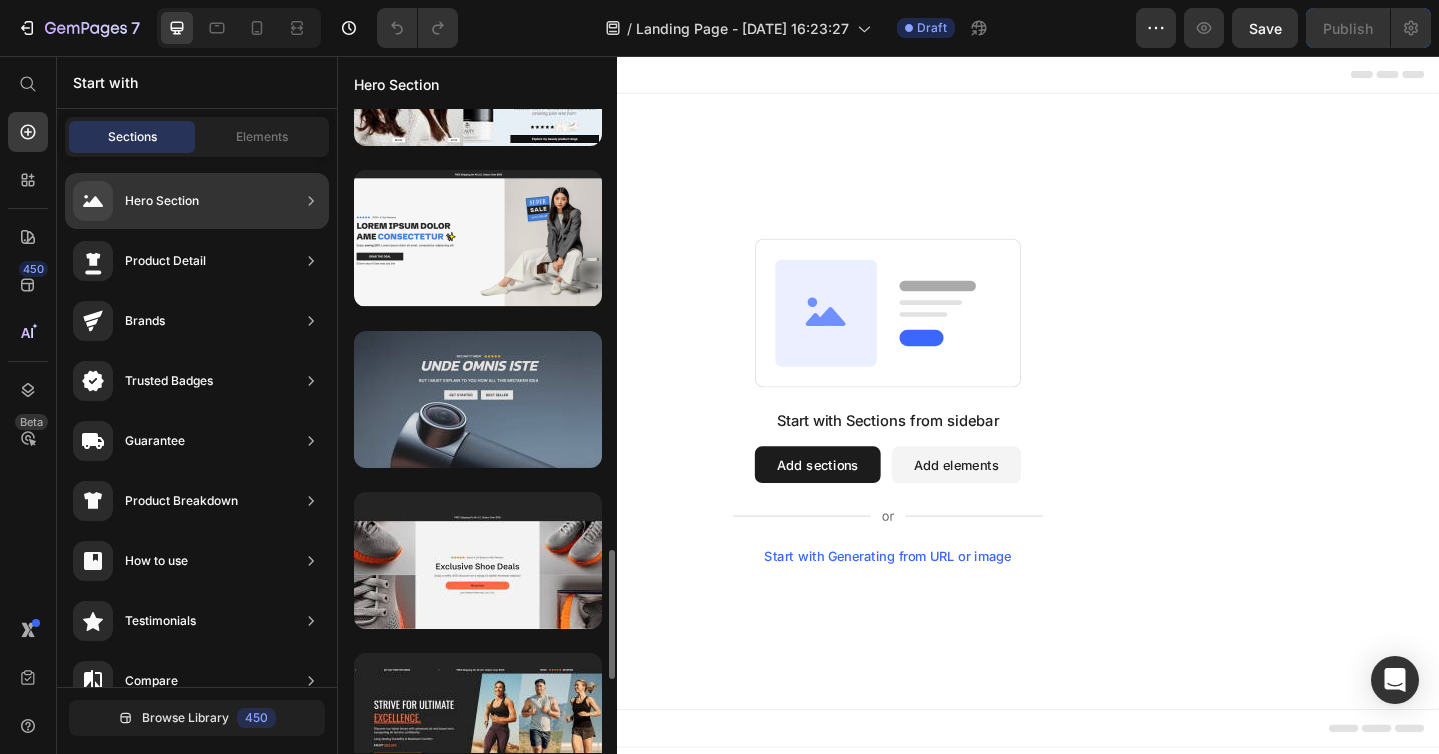 click at bounding box center [478, 399] 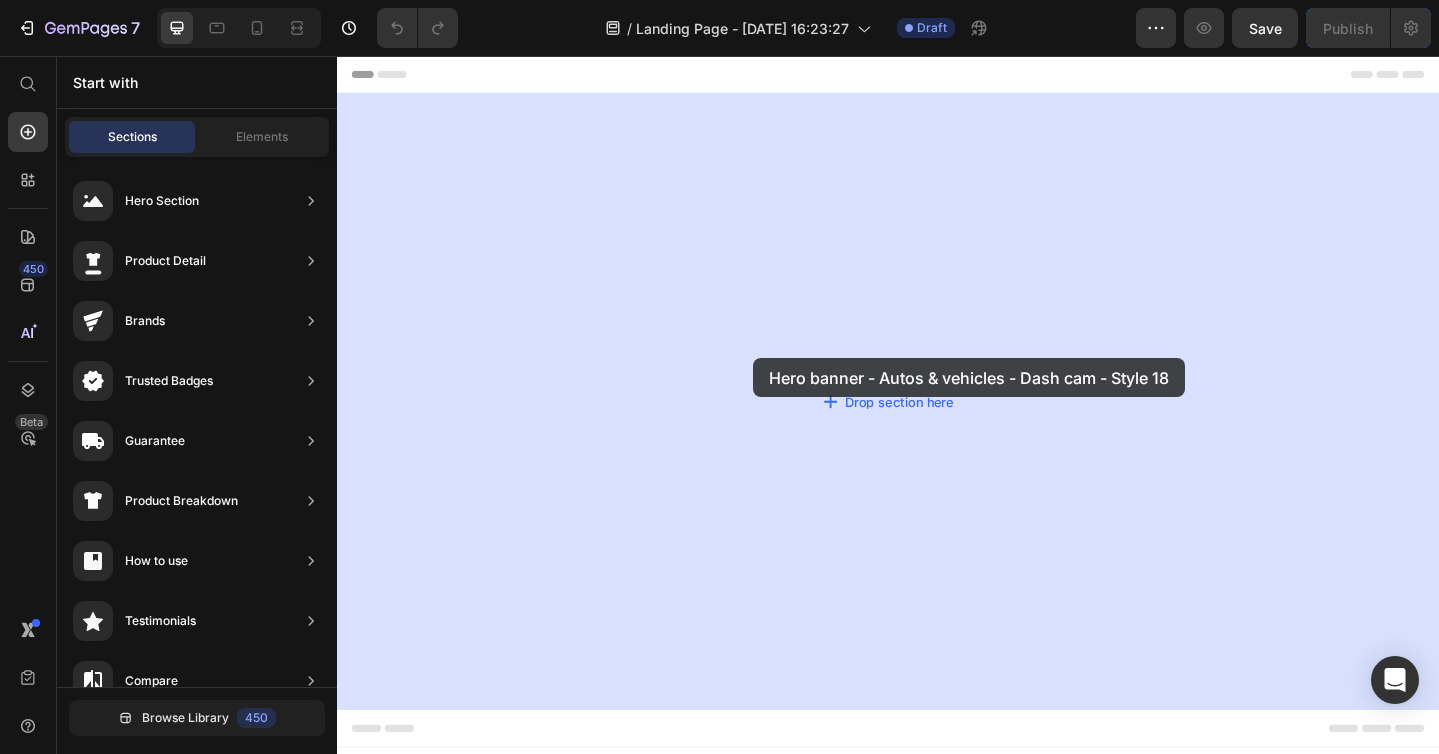 drag, startPoint x: 832, startPoint y: 478, endPoint x: 825, endPoint y: 369, distance: 109.22454 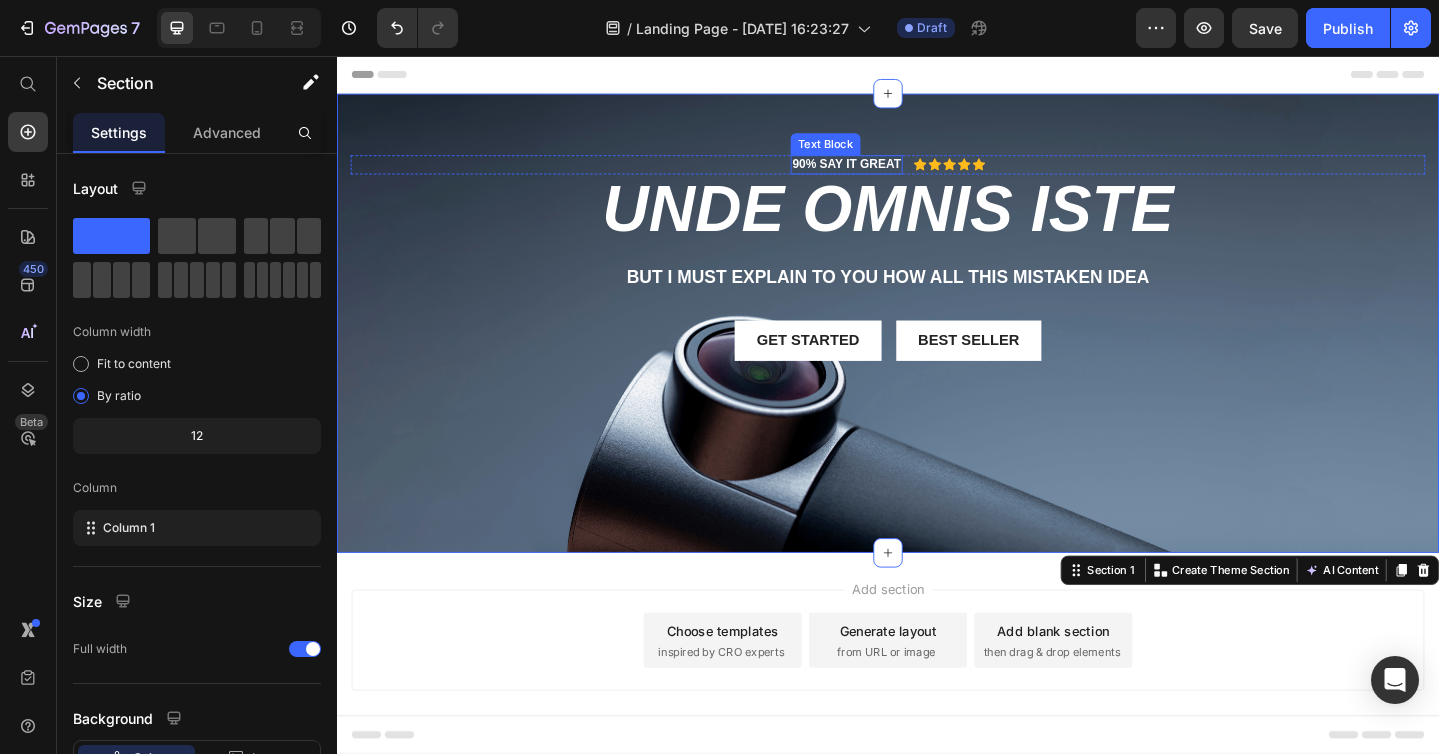 click on "90% SAY IT GREAT" at bounding box center (892, 174) 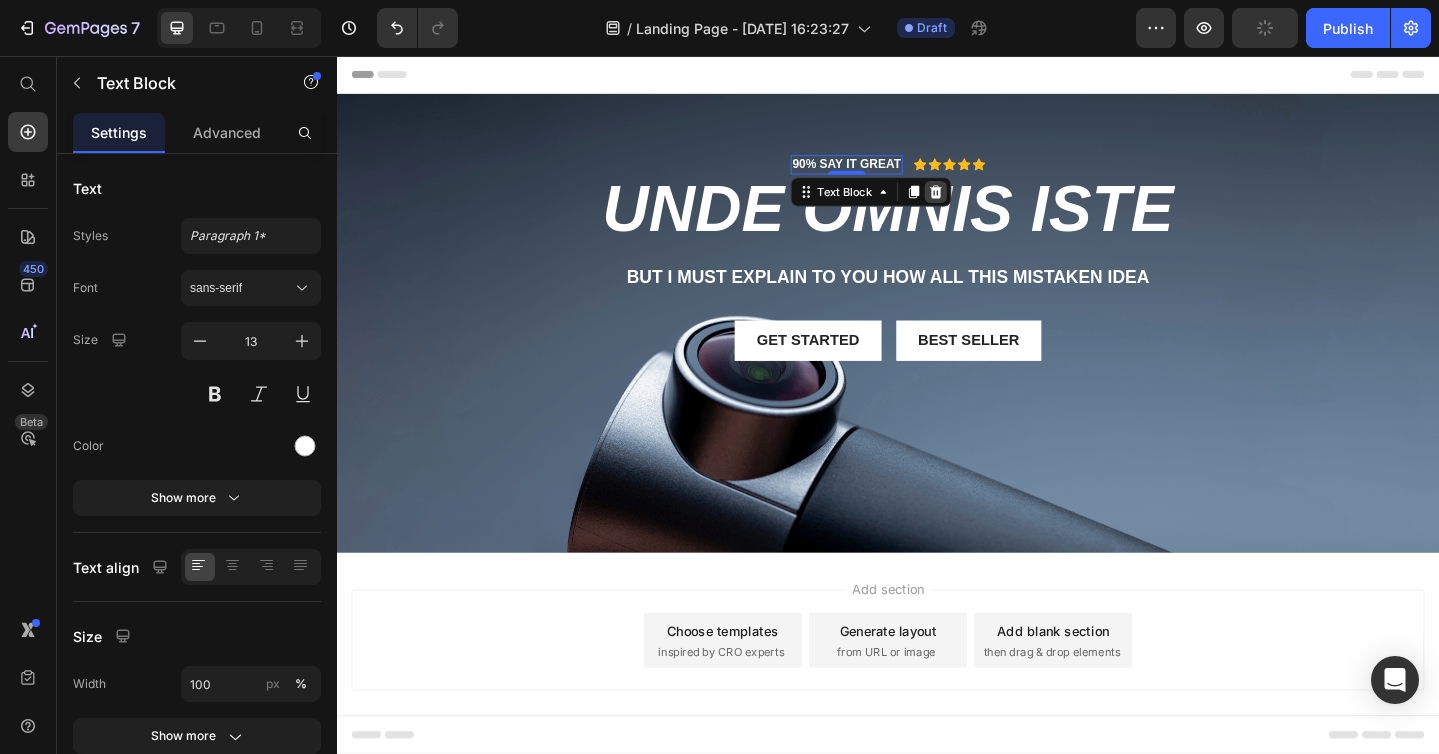 click 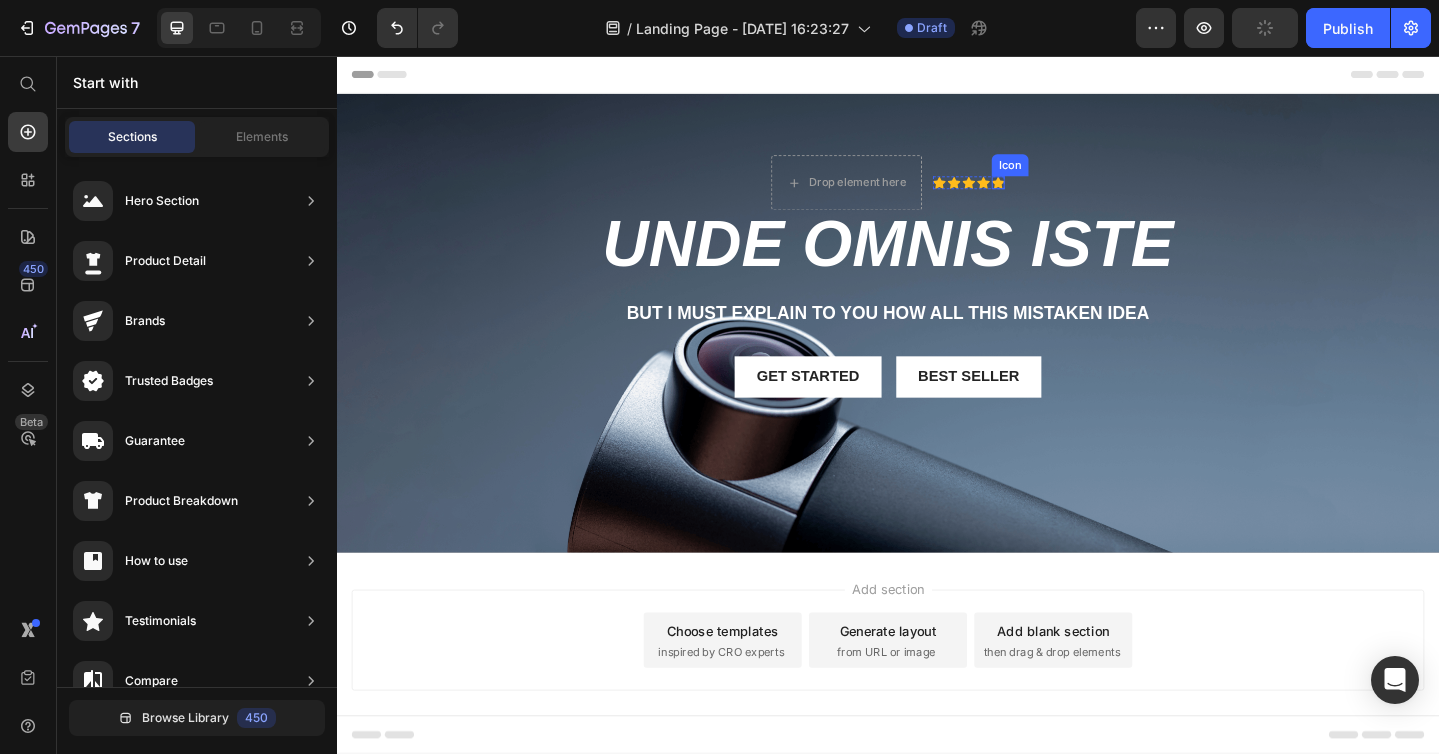 click 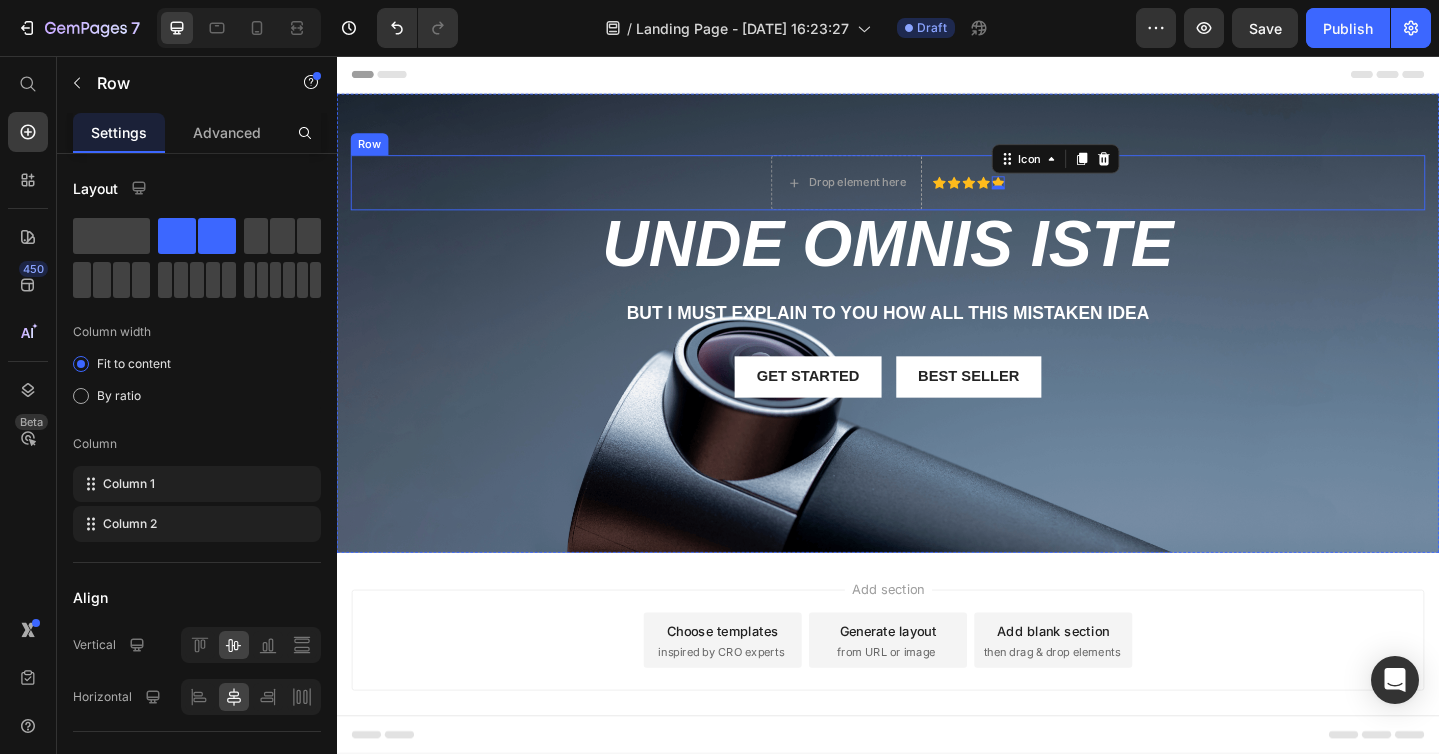 click on "Drop element here Icon Icon Icon Icon Icon   0 Icon List Row" at bounding box center (937, 194) 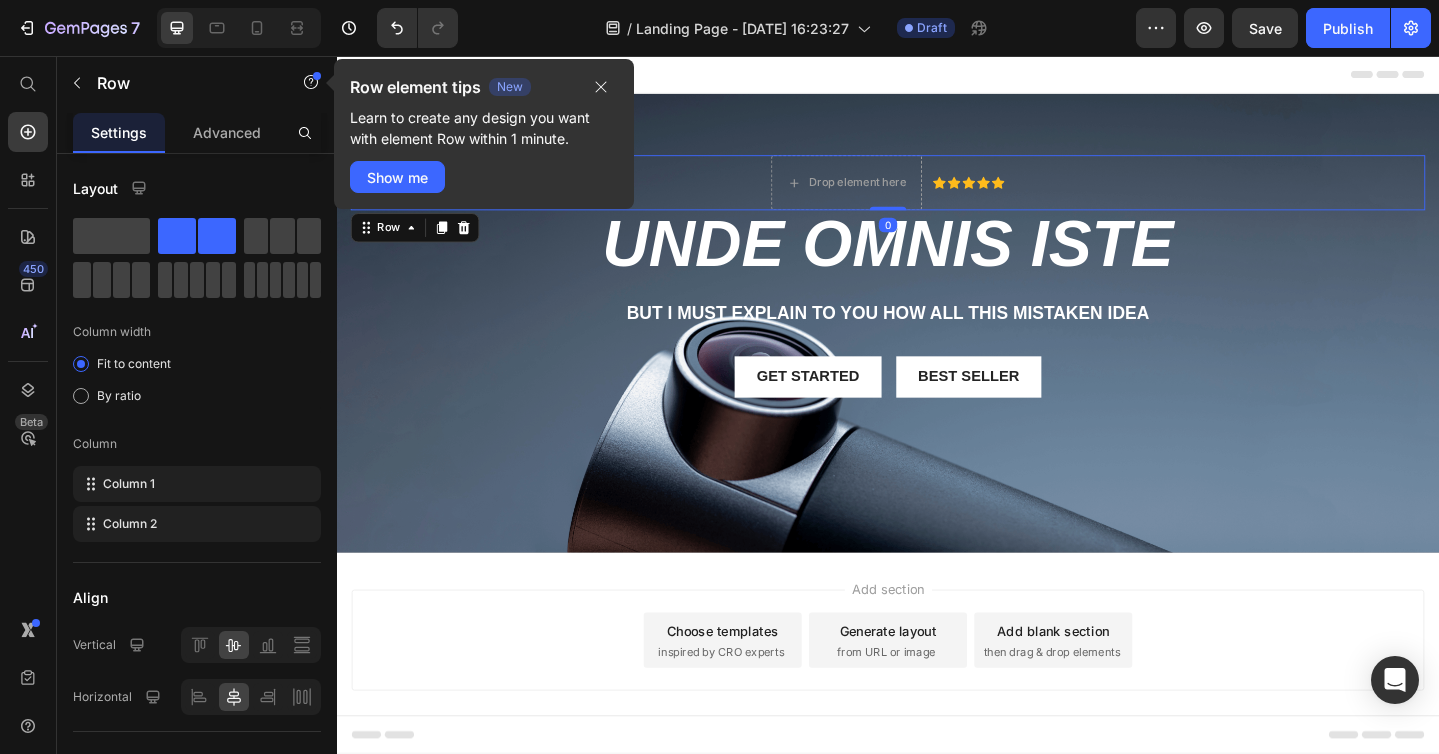 click on "Drop element here Icon Icon Icon Icon Icon Icon List Row   0" at bounding box center [937, 194] 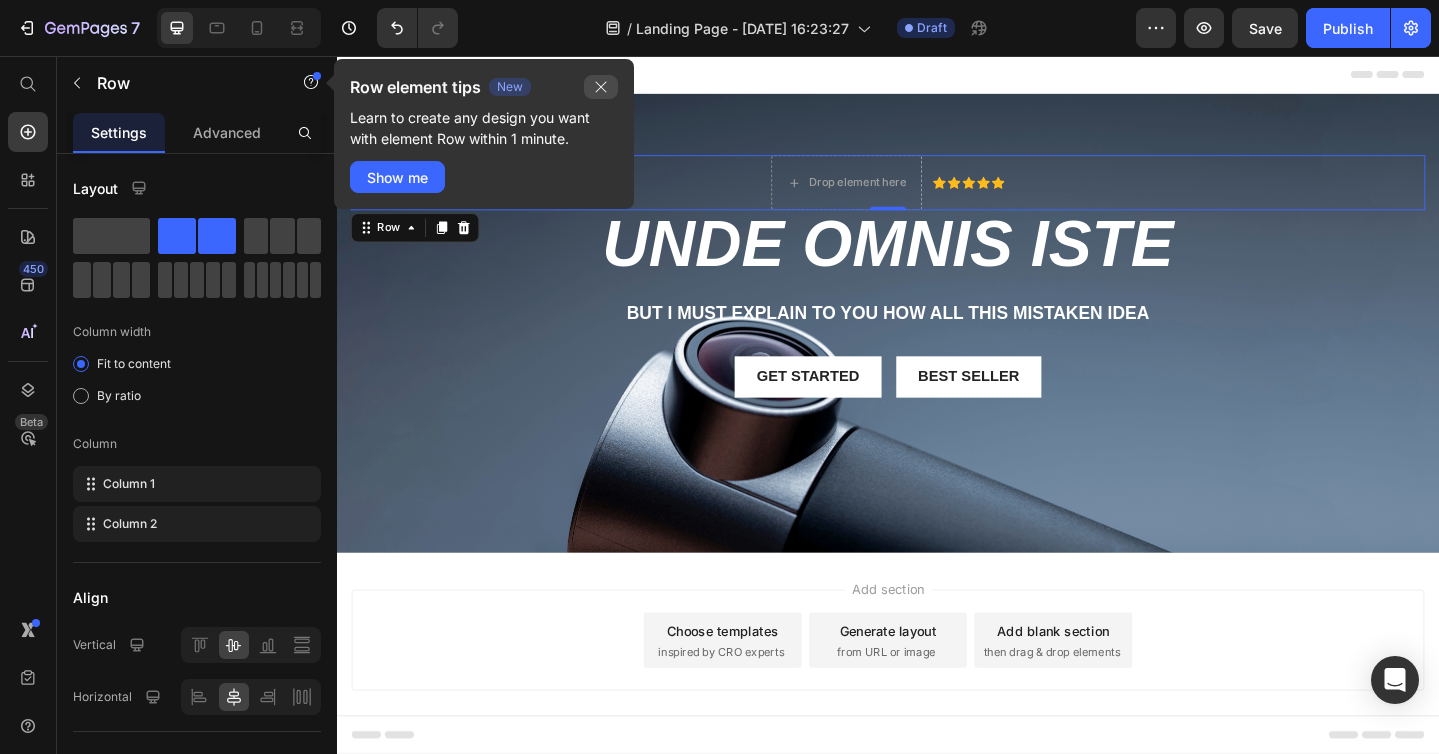 click 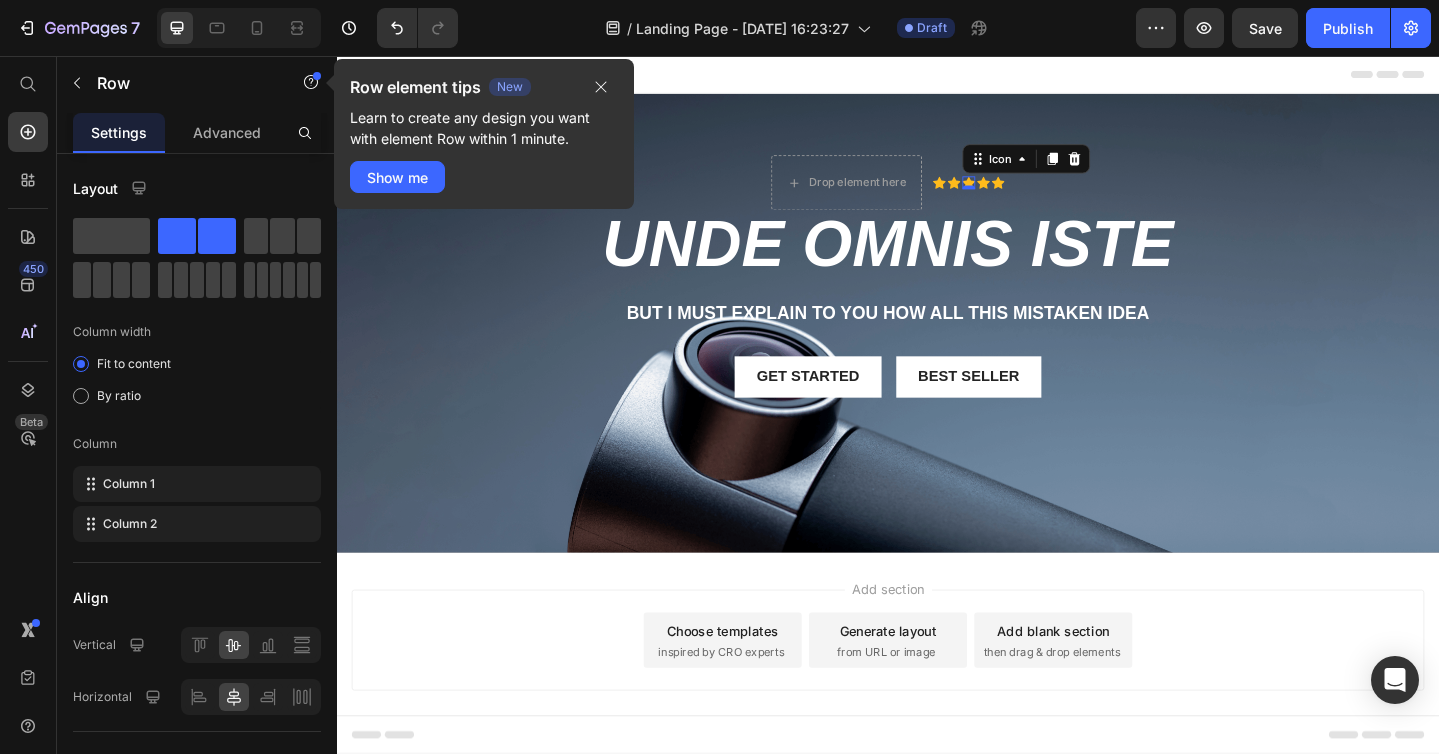 click on "Icon   0" at bounding box center [1025, 194] 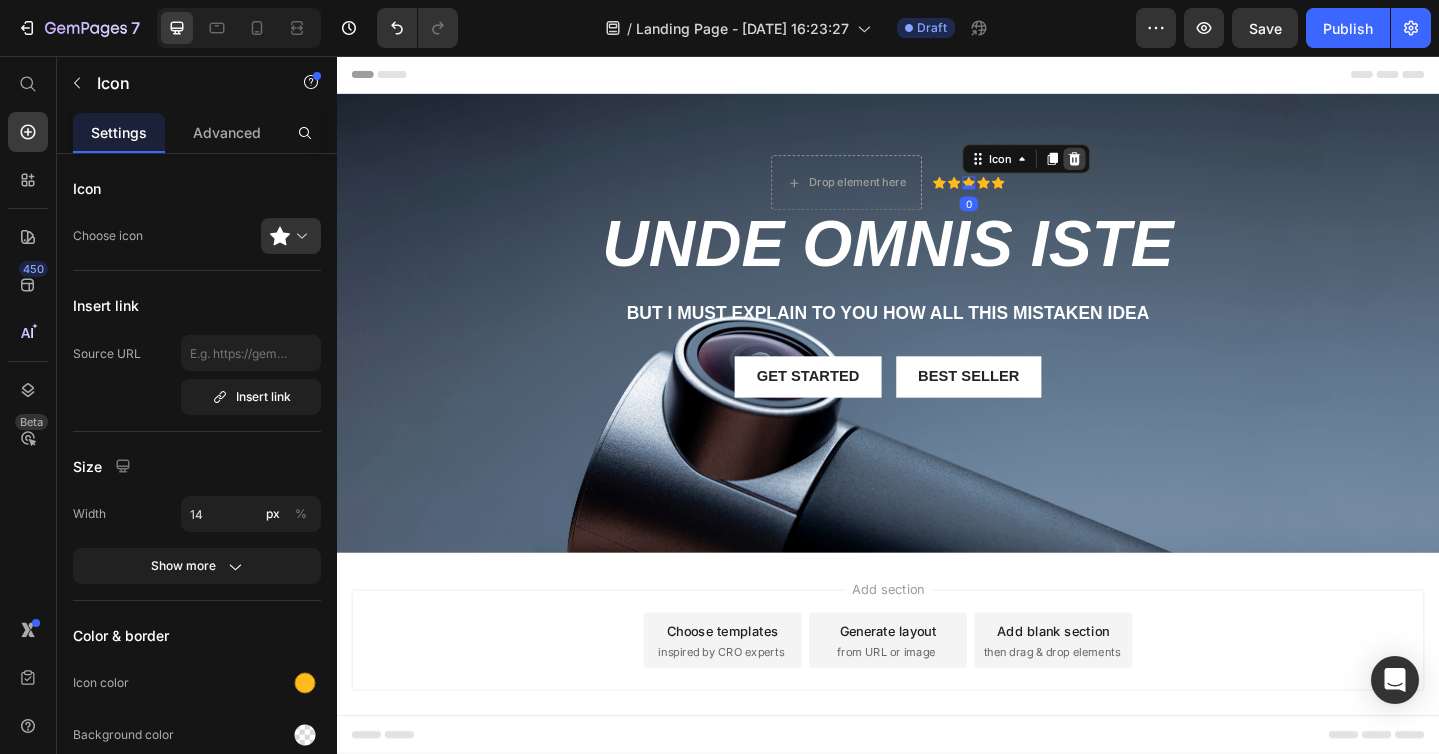 click 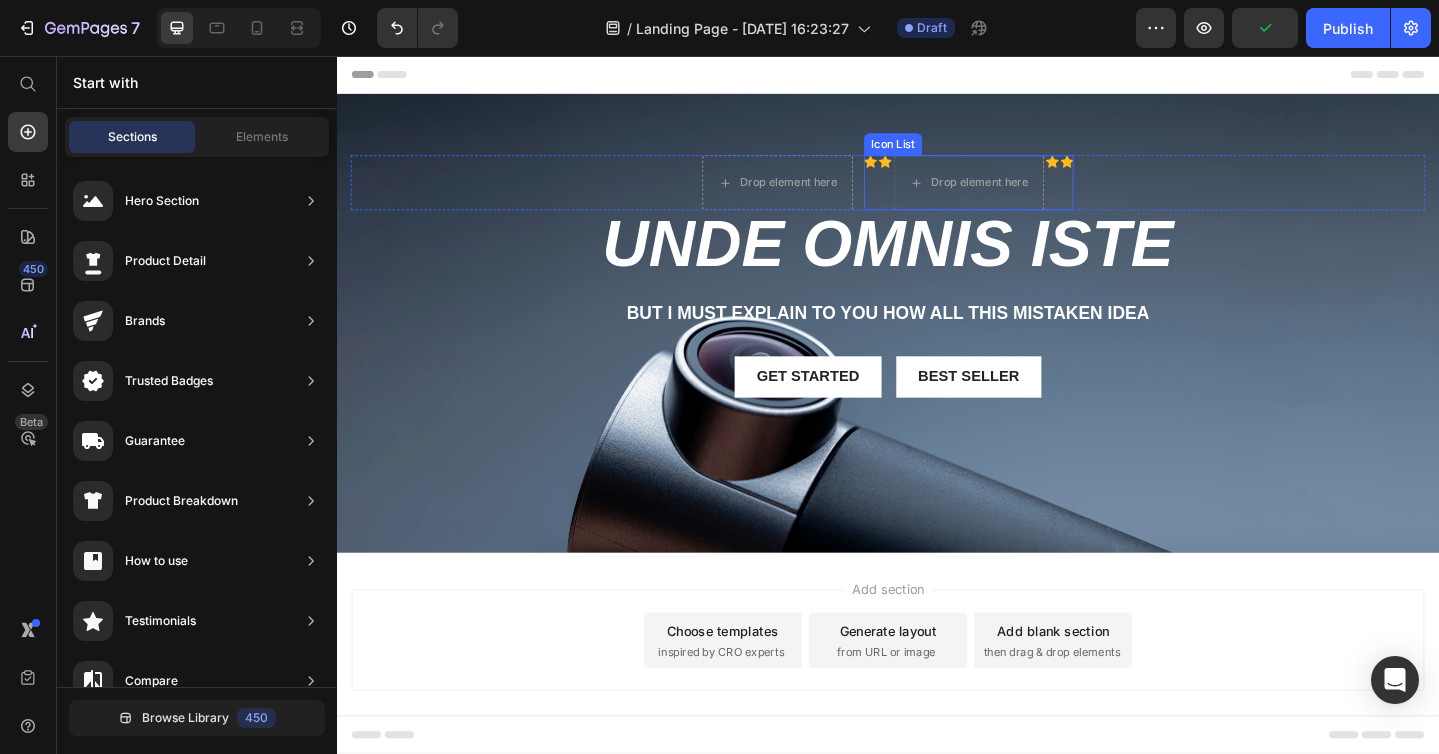 click on "Icon" at bounding box center (1116, 194) 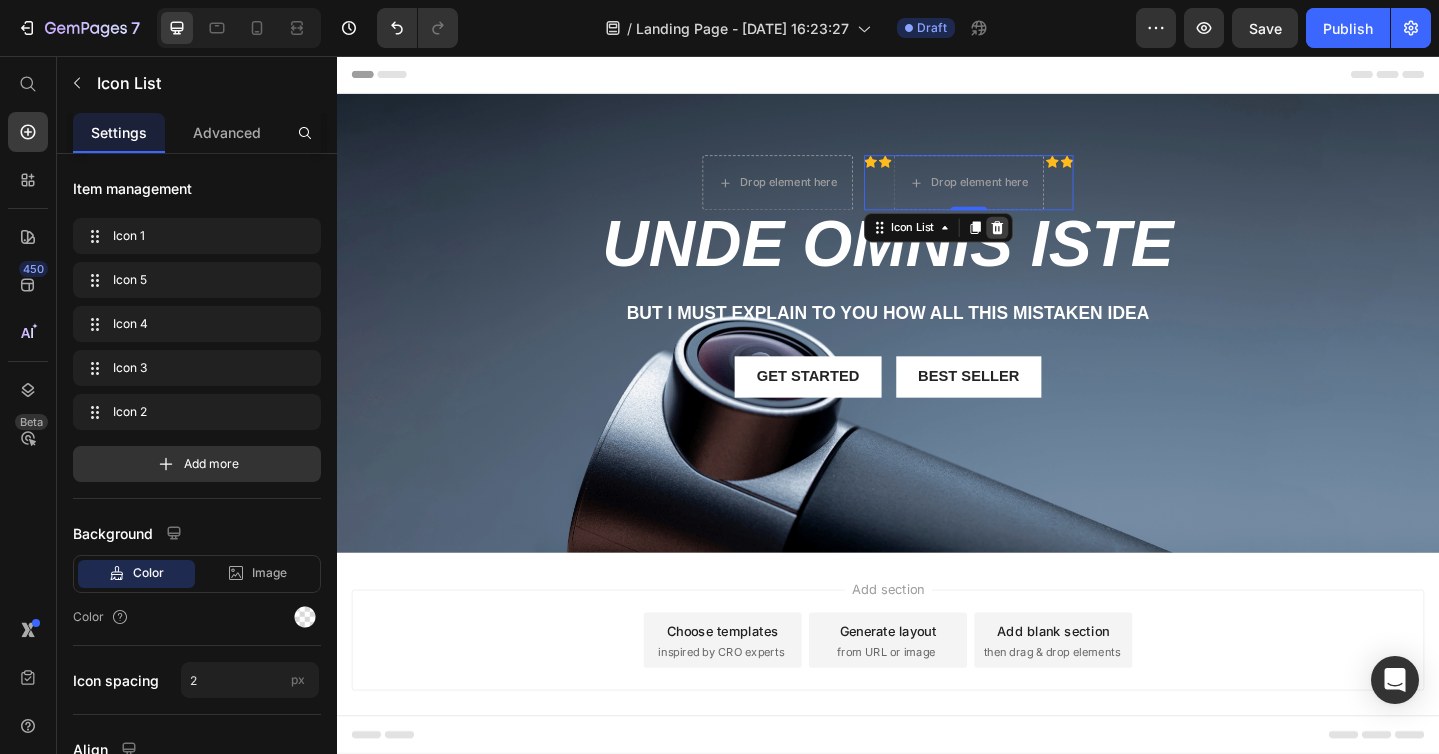 click 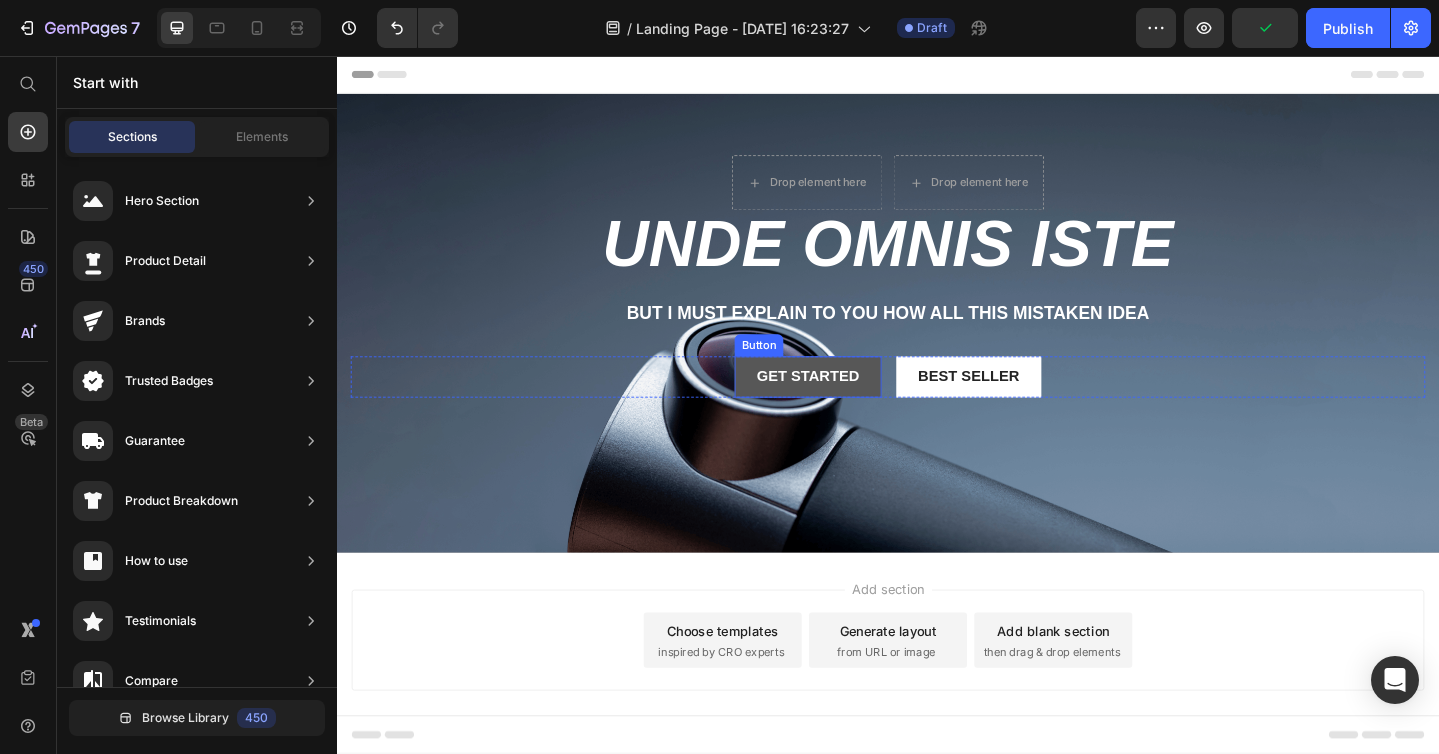 click on "Get started" at bounding box center [850, 405] 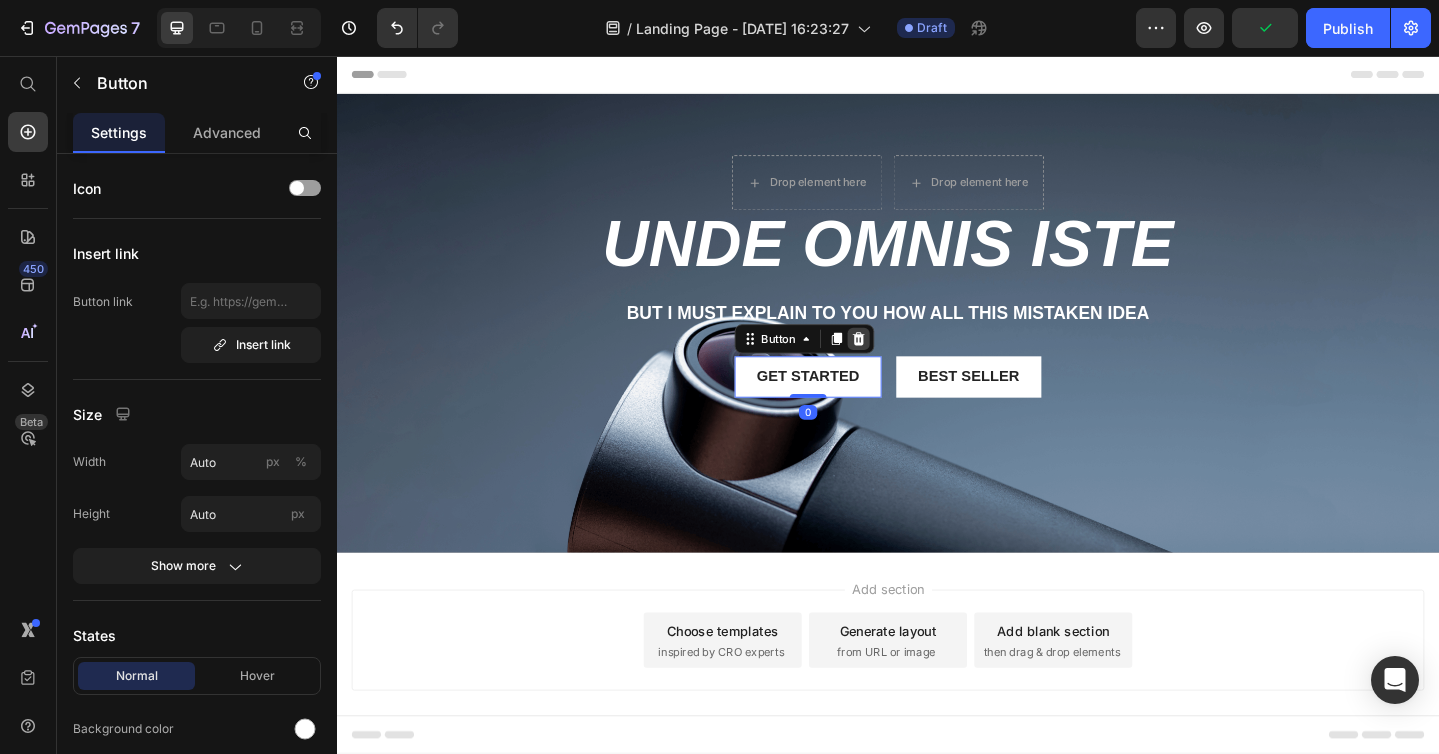 click 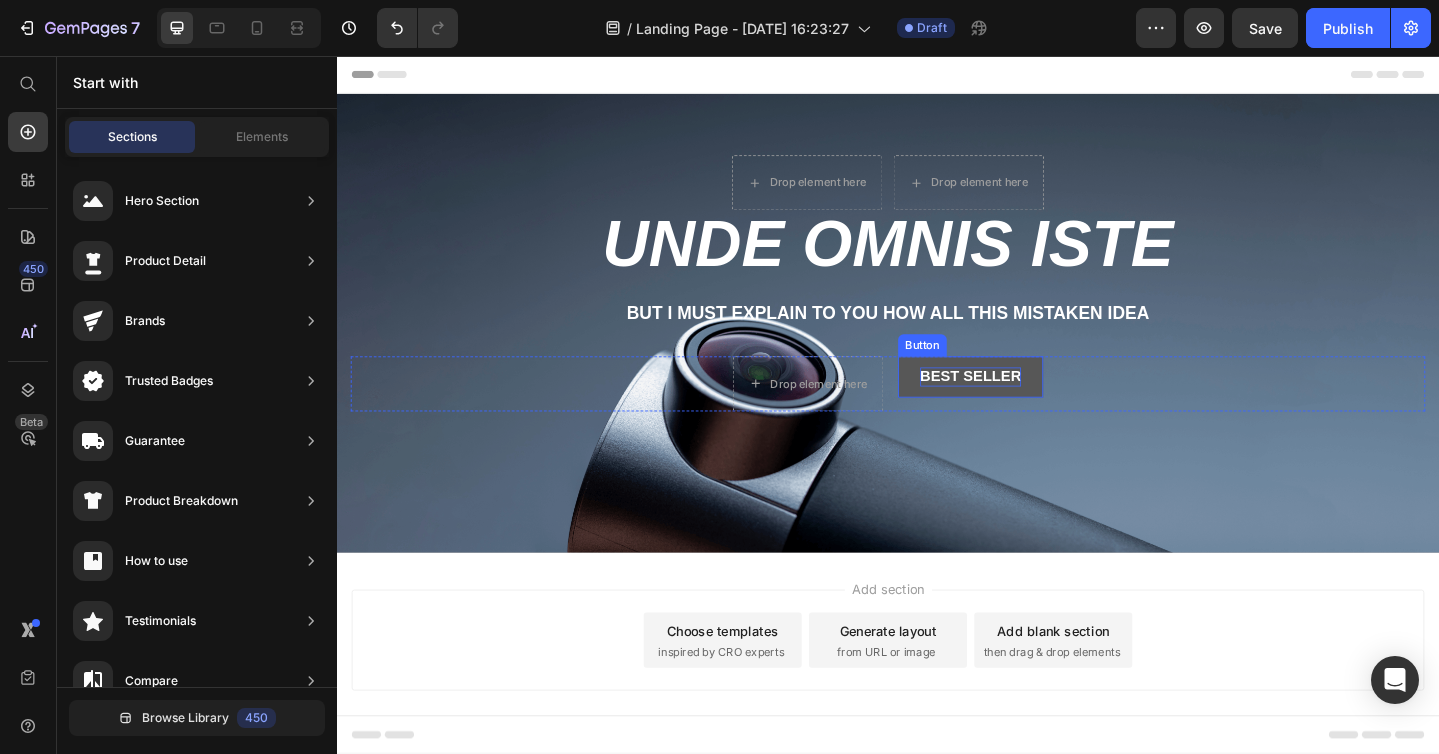 click on "Best Seller" at bounding box center [1027, 405] 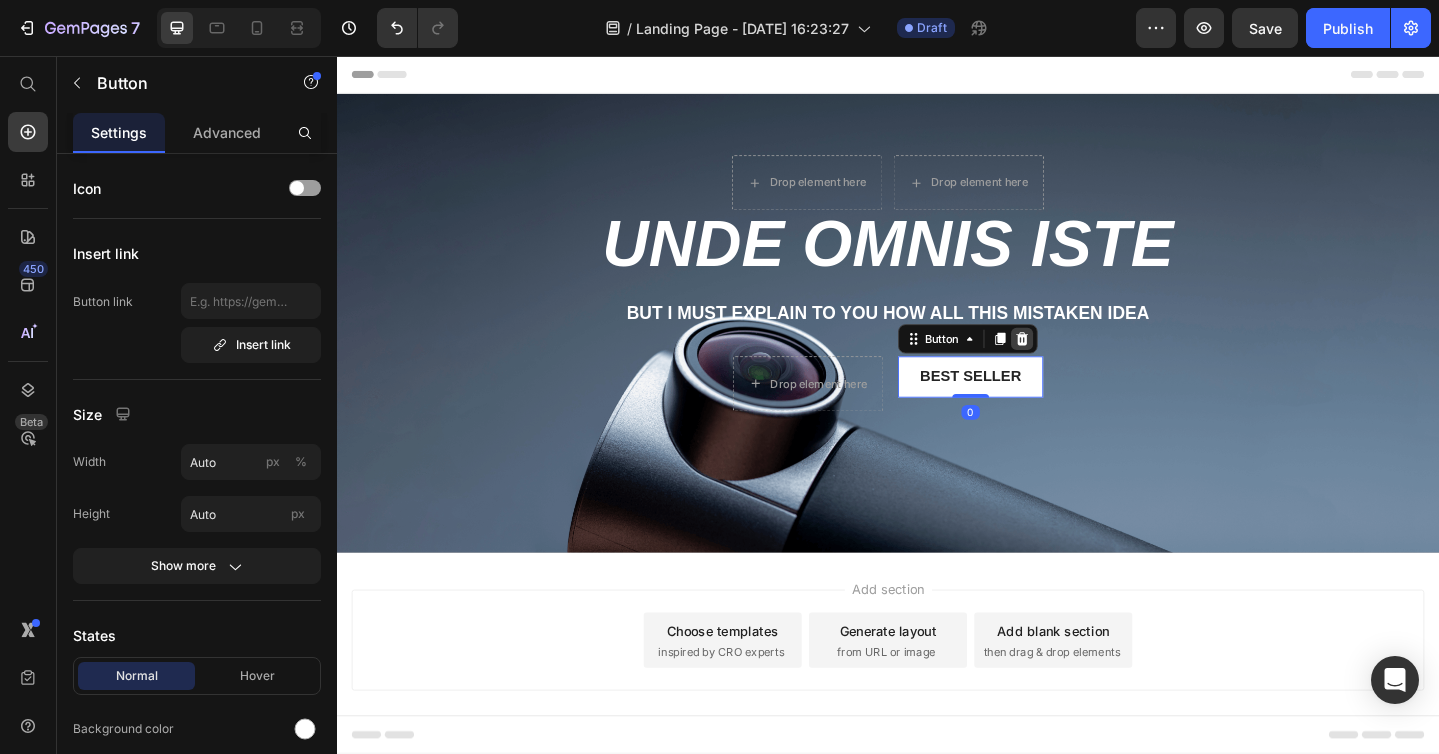 click 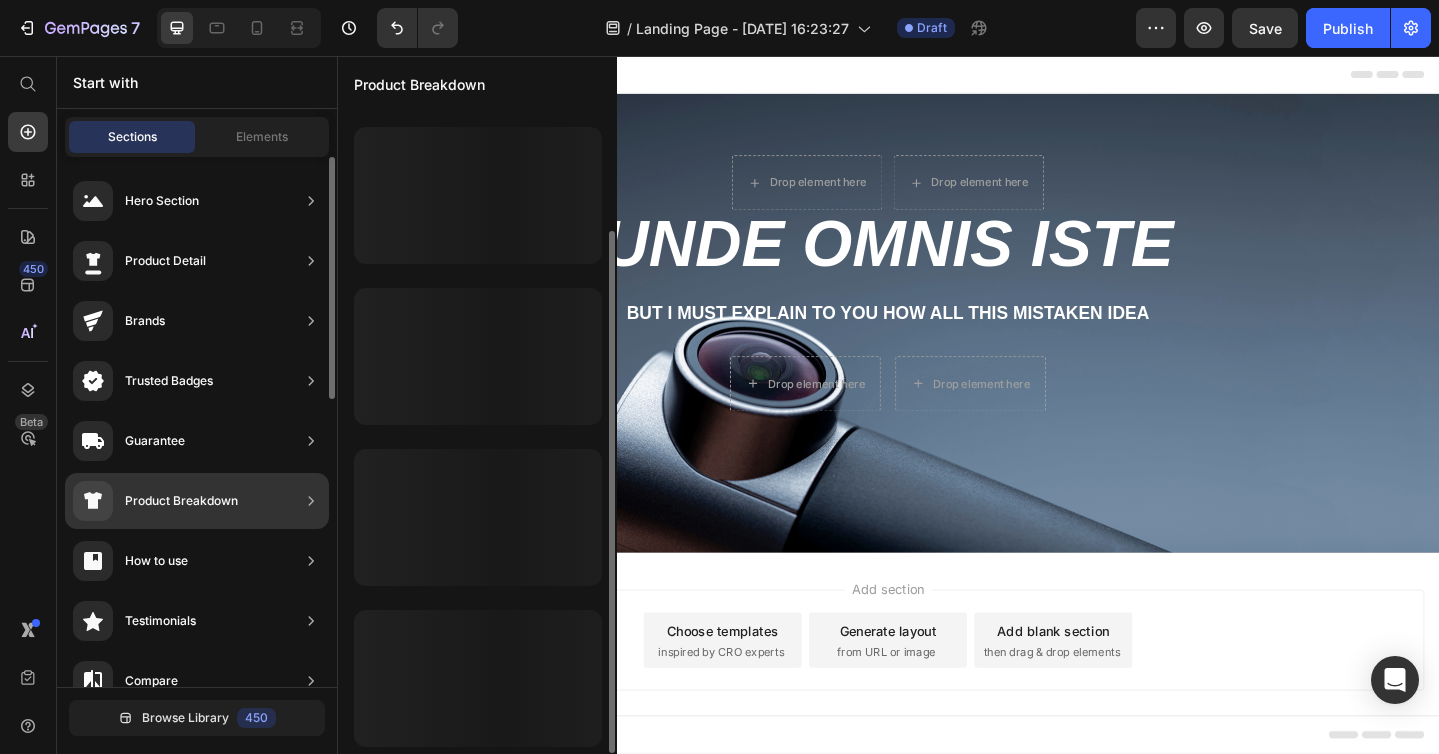 scroll, scrollTop: 149, scrollLeft: 0, axis: vertical 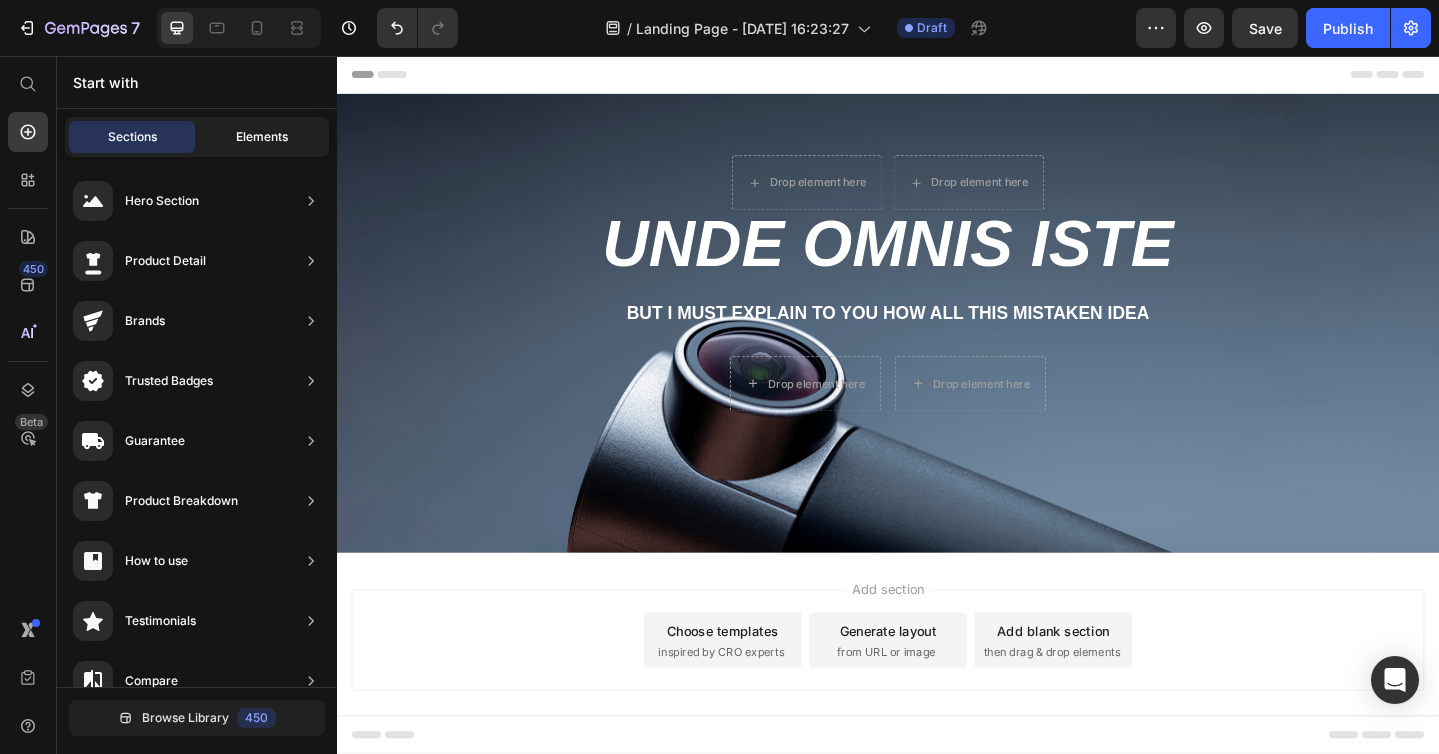 click on "Elements" at bounding box center [262, 137] 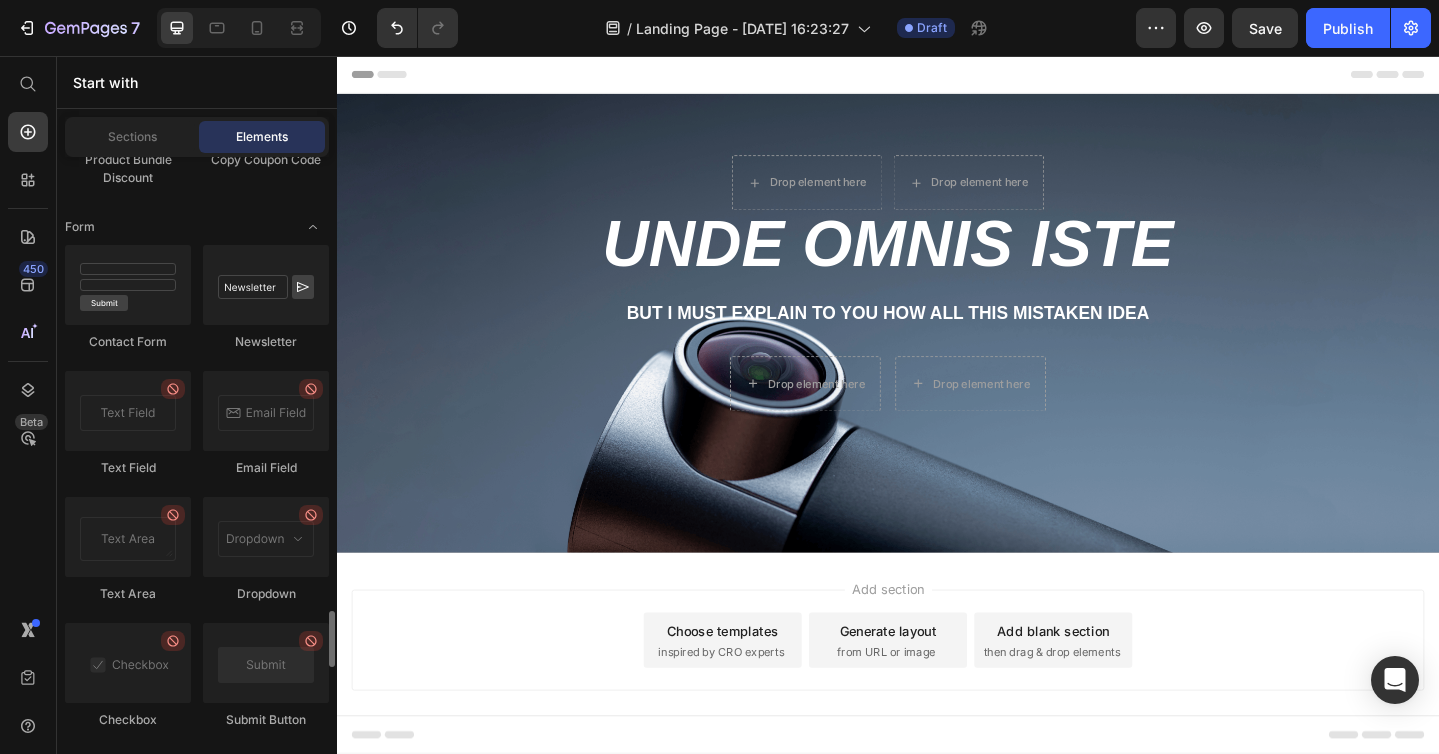 scroll, scrollTop: 4757, scrollLeft: 0, axis: vertical 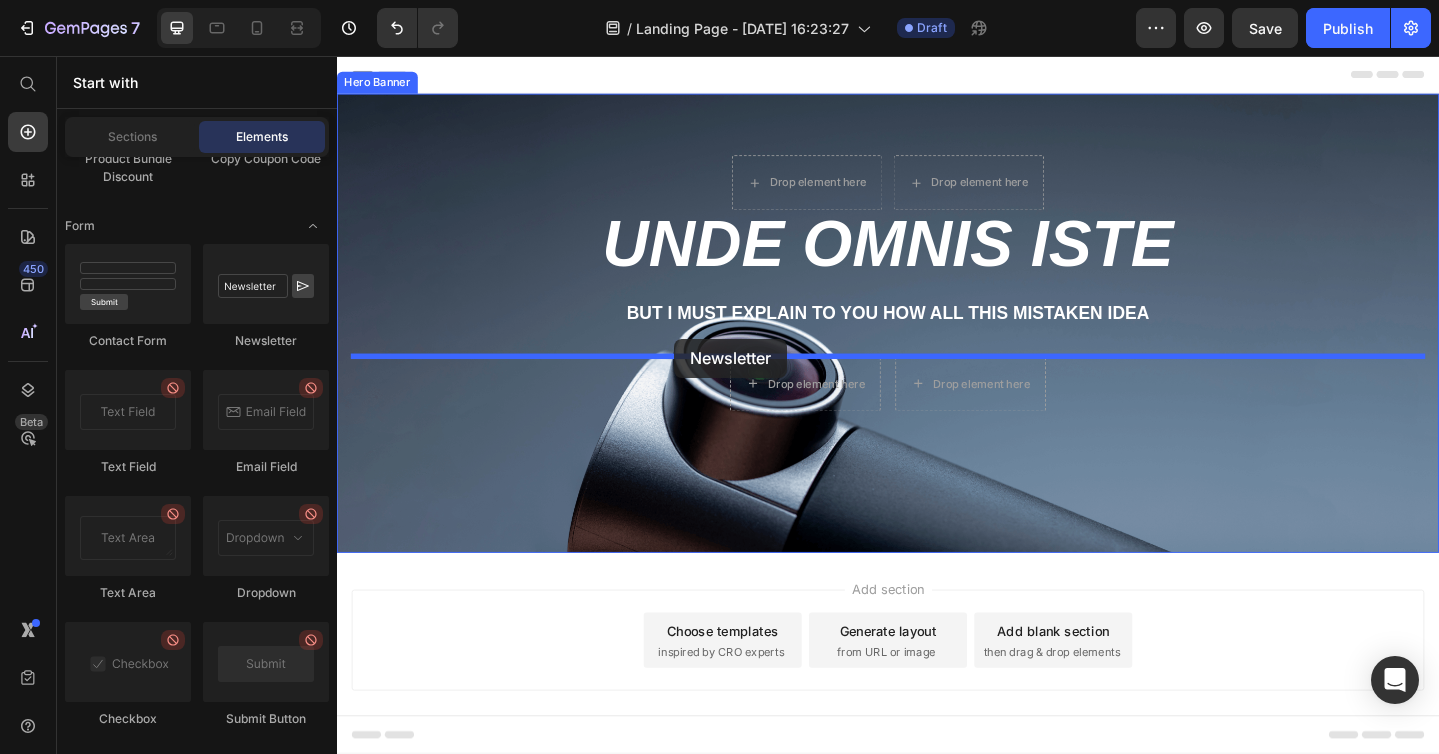 drag, startPoint x: 607, startPoint y: 337, endPoint x: 704, endPoint y: 364, distance: 100.68764 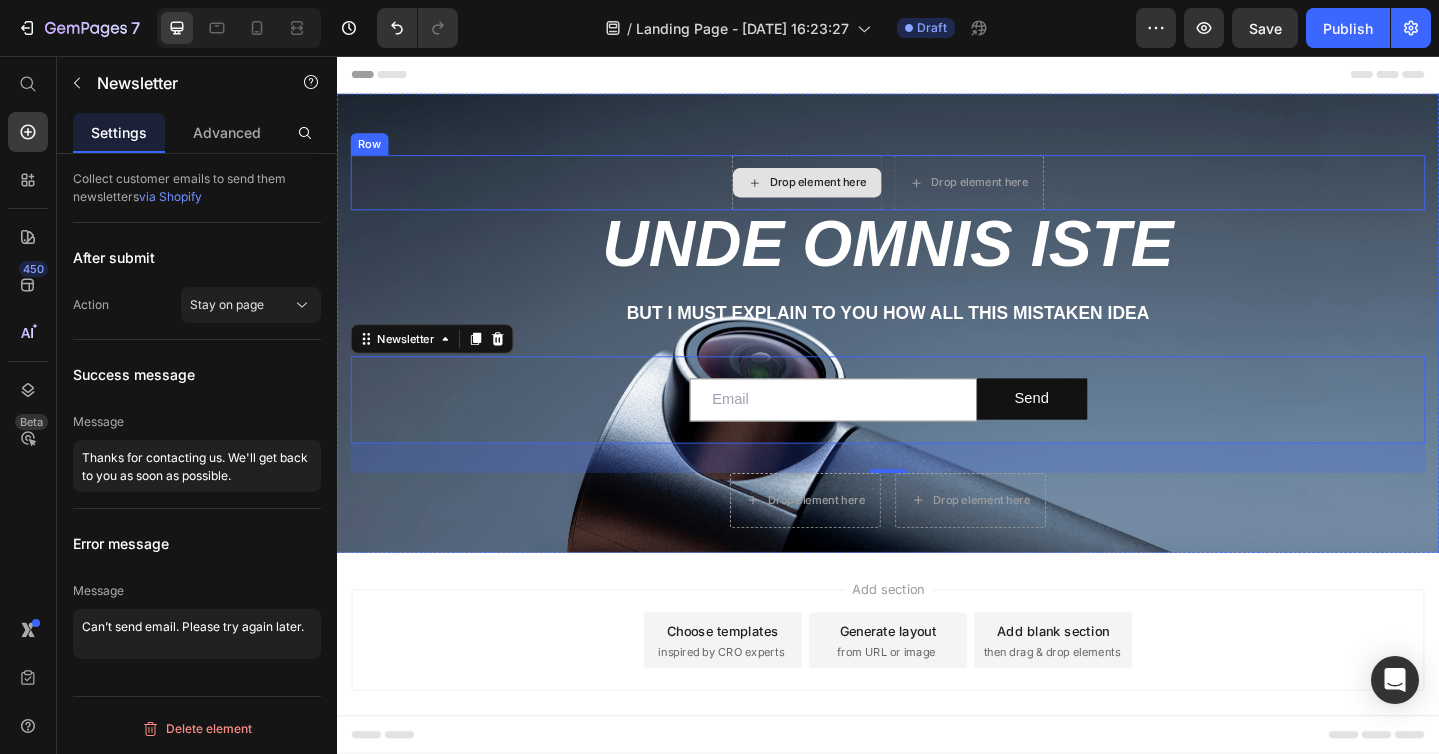 click on "unde omnis iste" at bounding box center (937, 261) 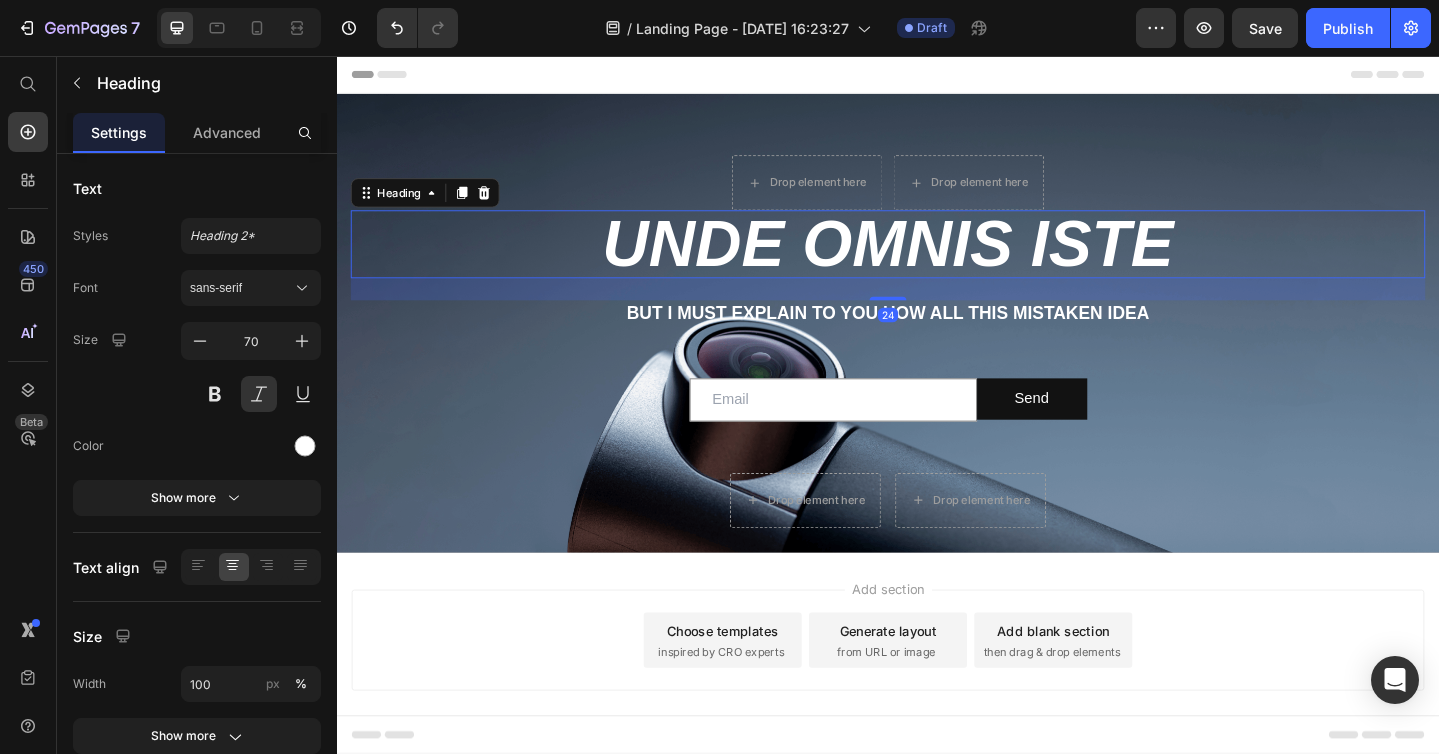 click on "unde omnis iste" at bounding box center [937, 261] 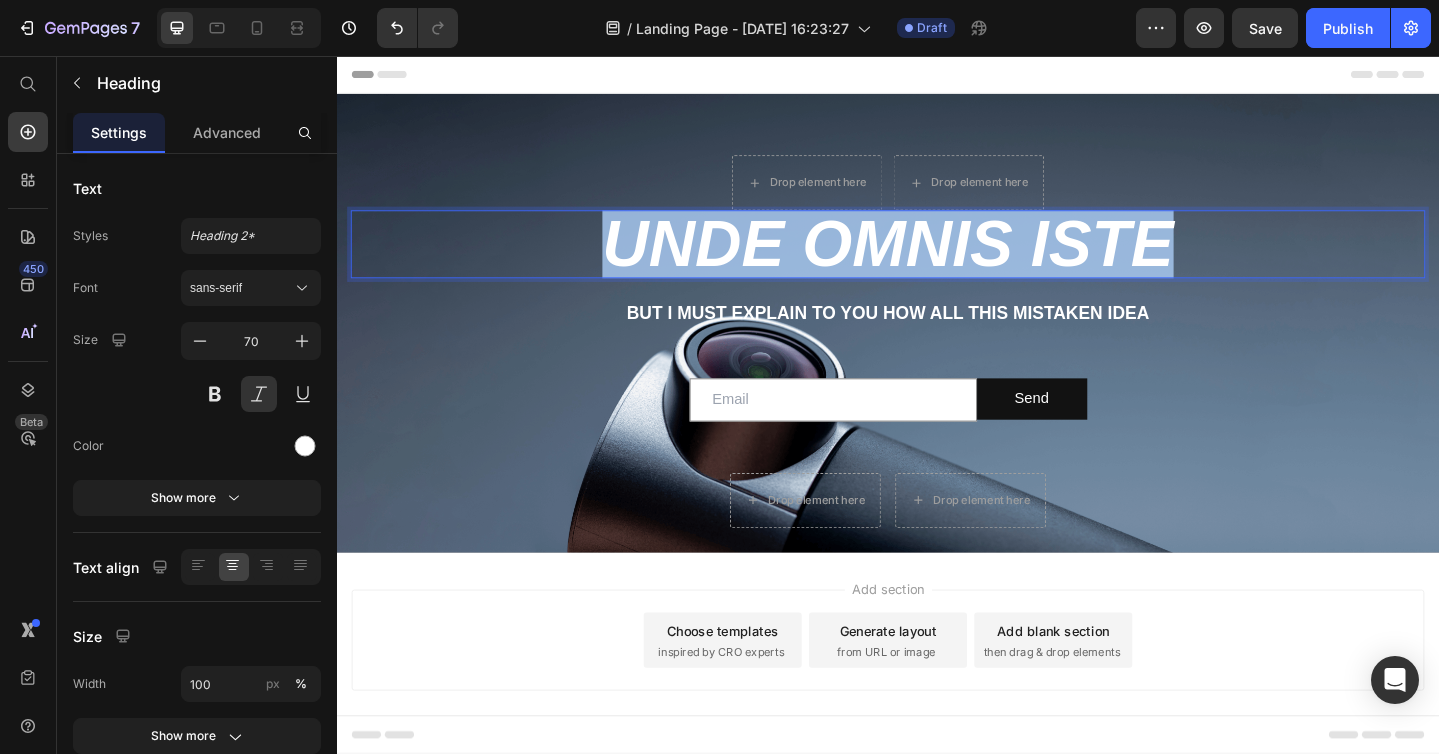click on "unde omnis iste" at bounding box center [937, 261] 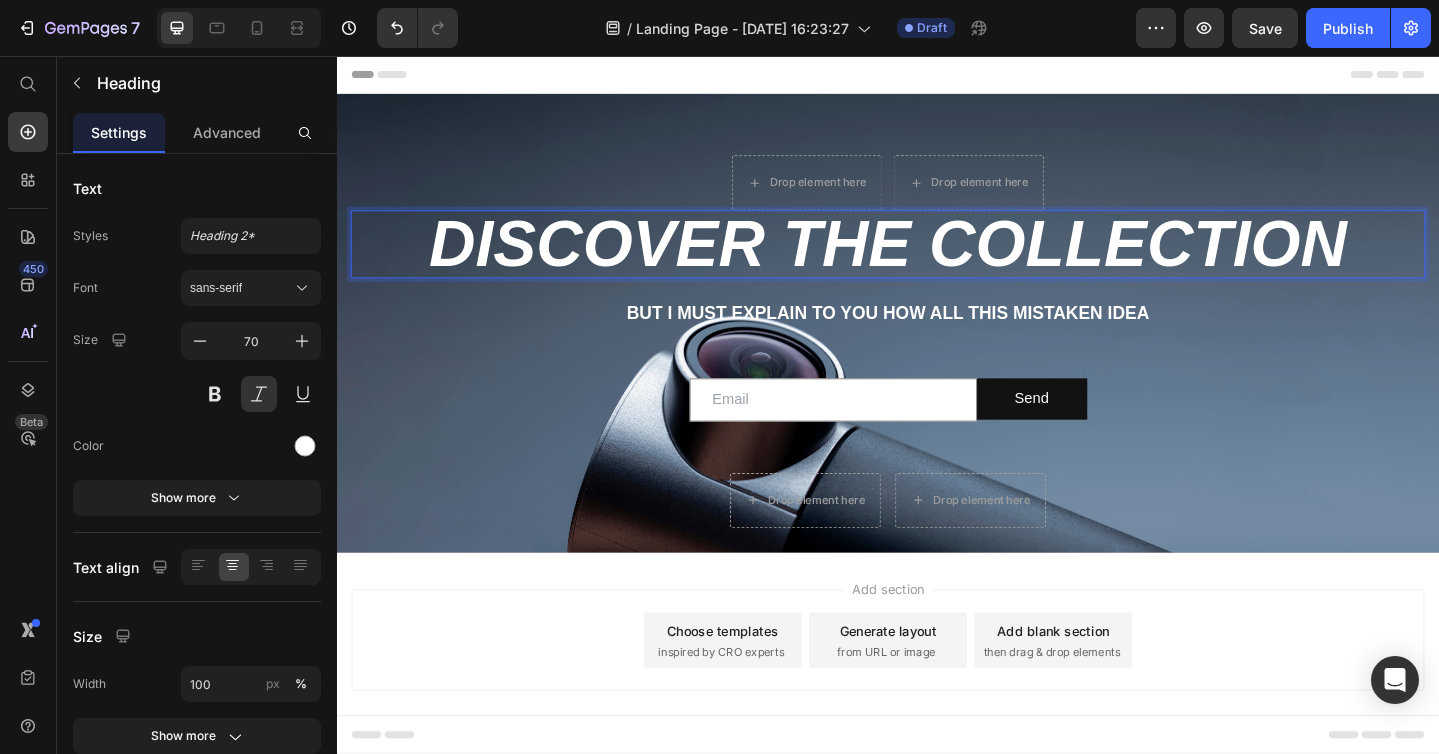 click on "Discover the collection" at bounding box center [937, 261] 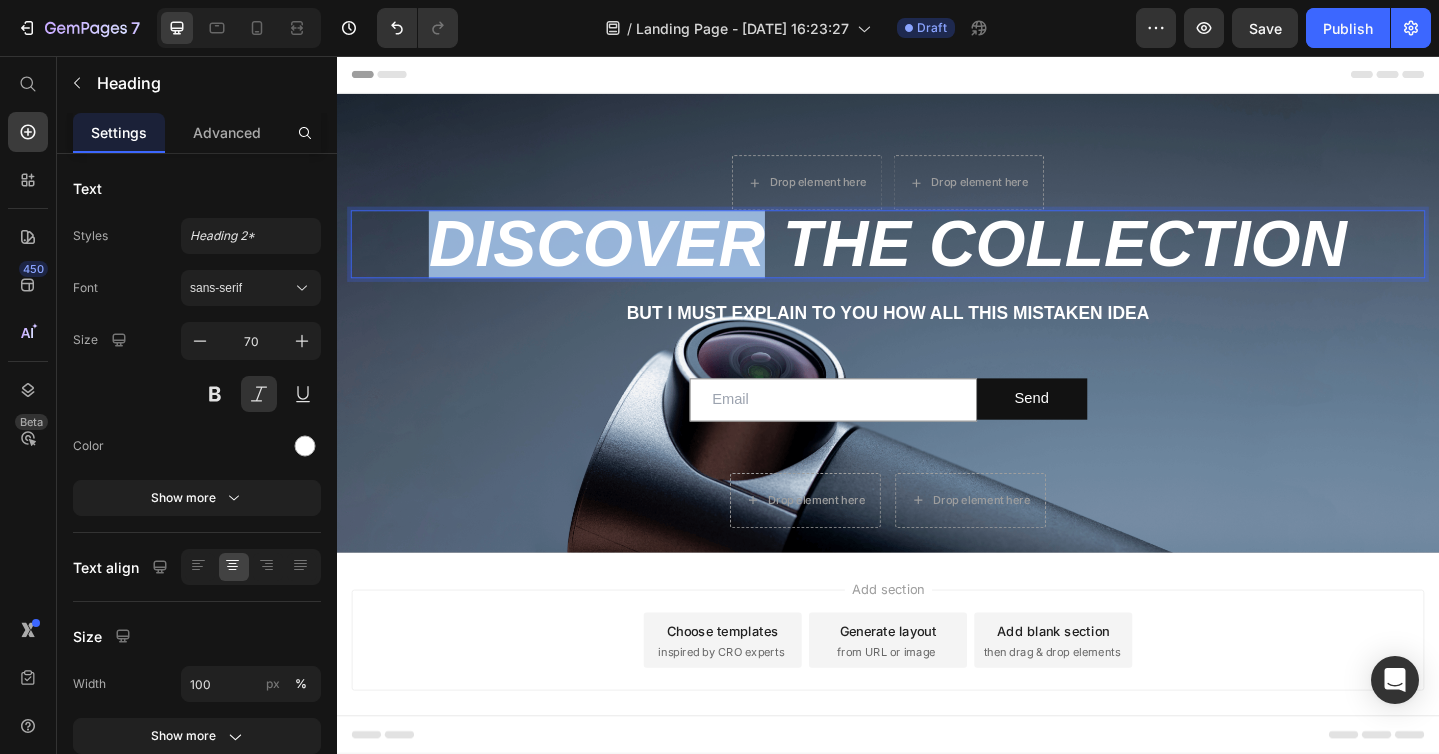 click on "Discover the collection" at bounding box center (937, 261) 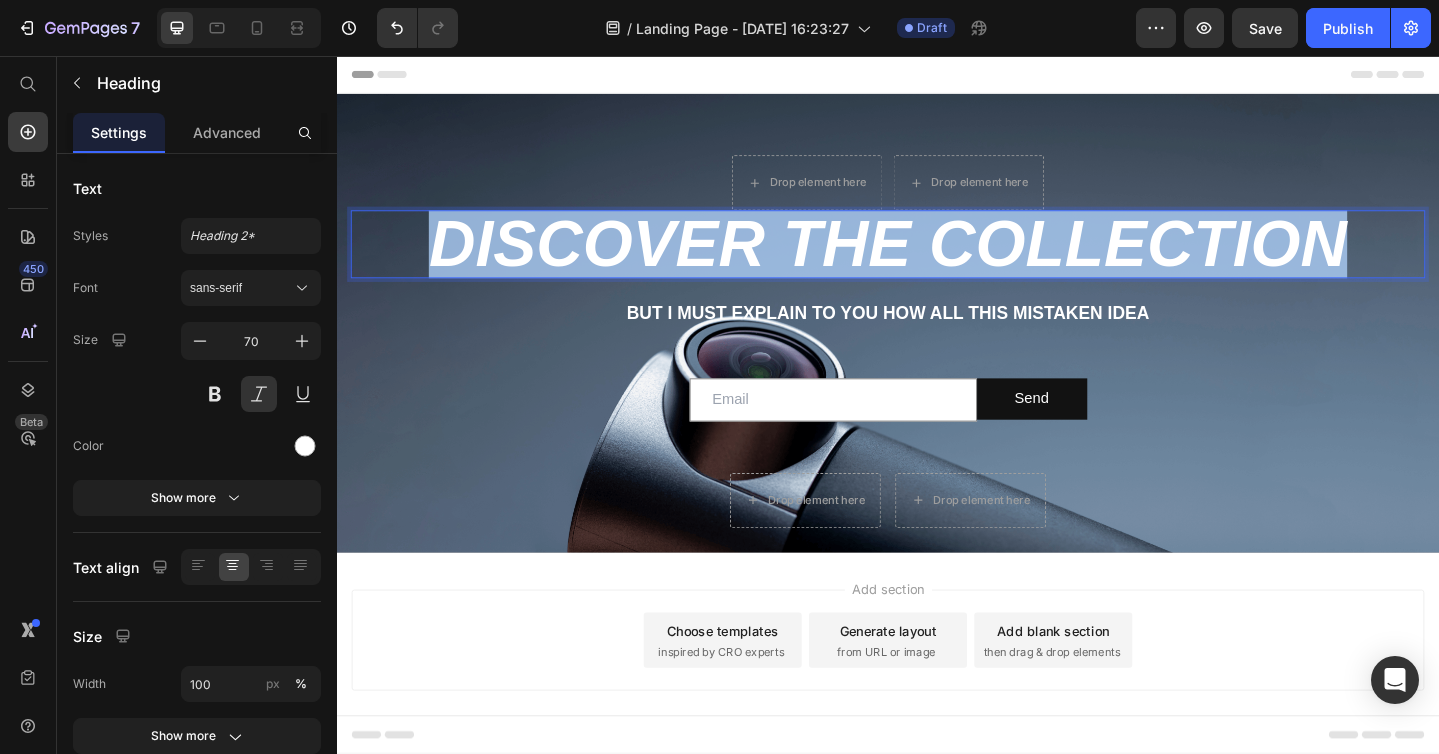 click on "Discover the collection" at bounding box center (937, 261) 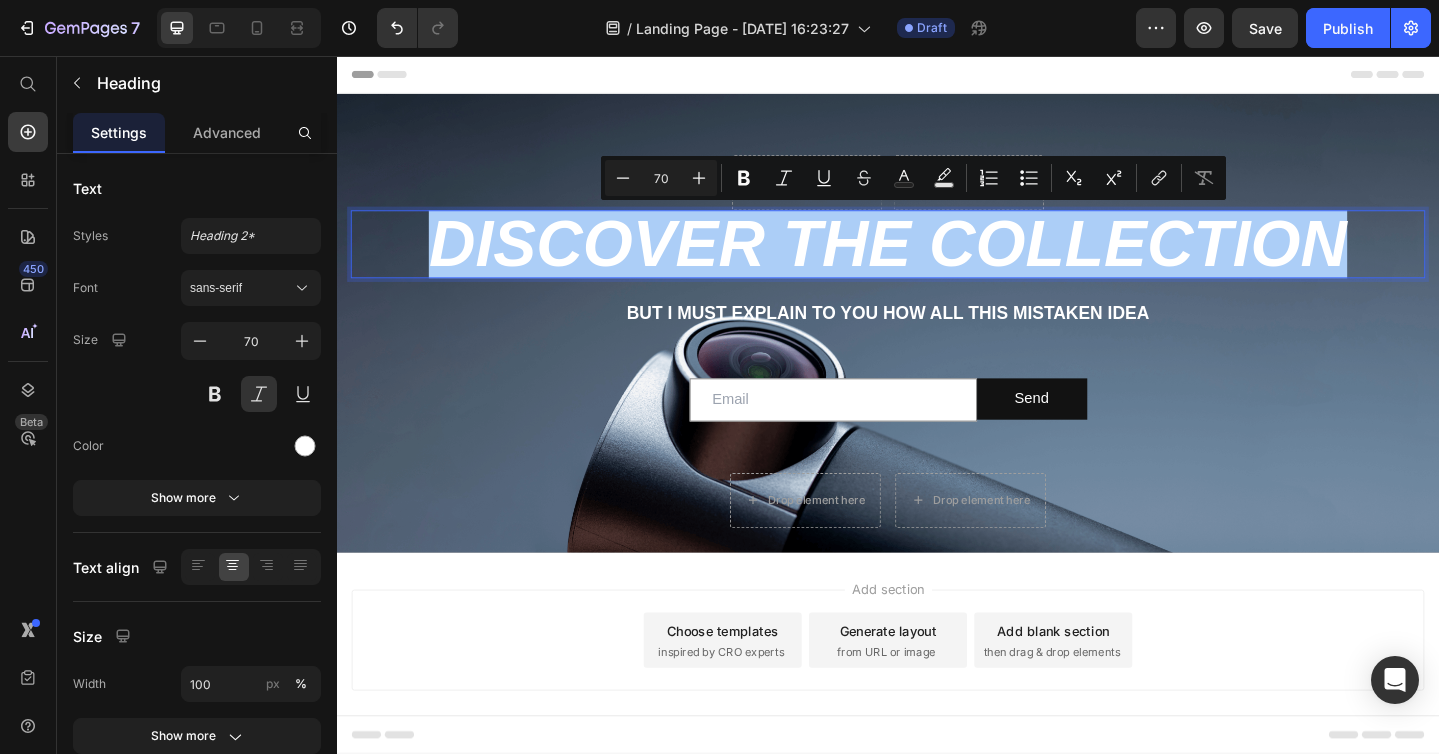 click on "70" at bounding box center (661, 178) 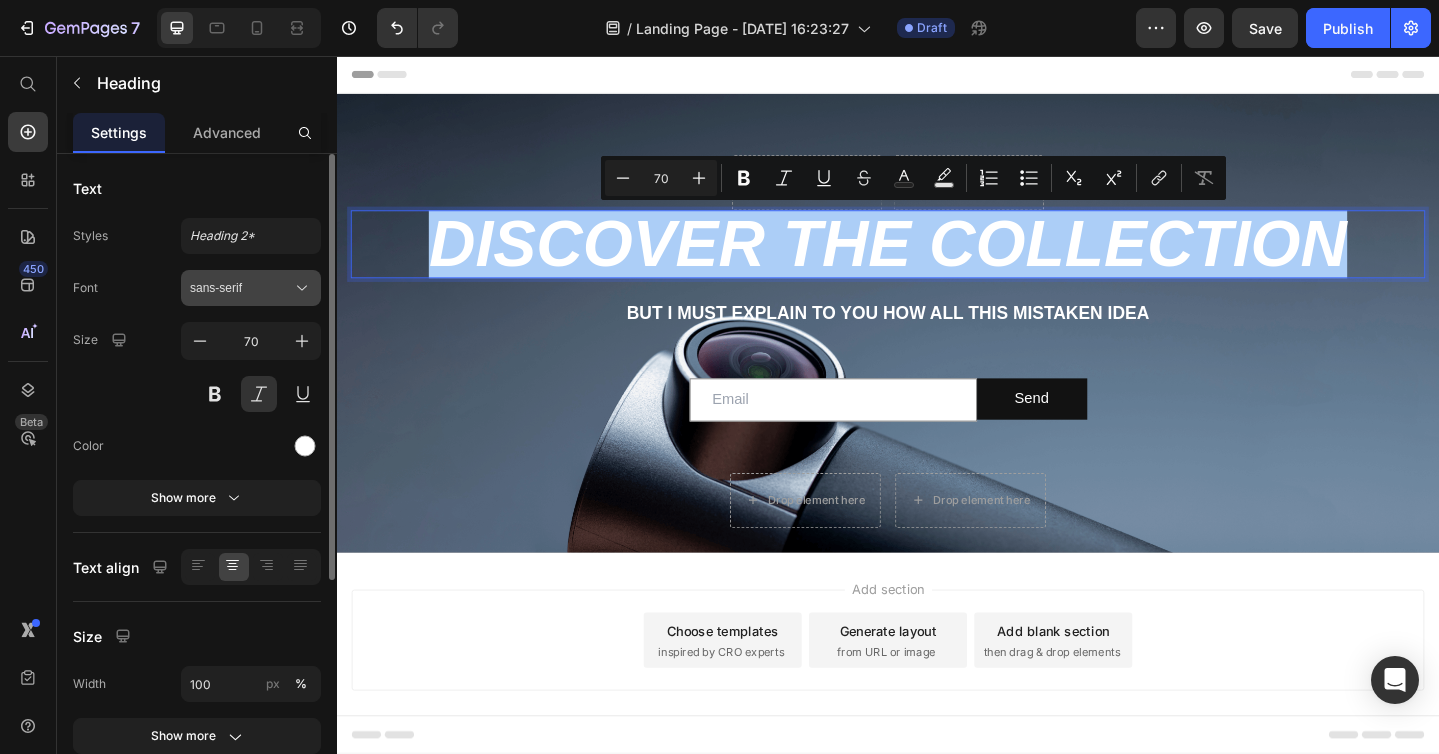 click on "sans-serif" at bounding box center (241, 288) 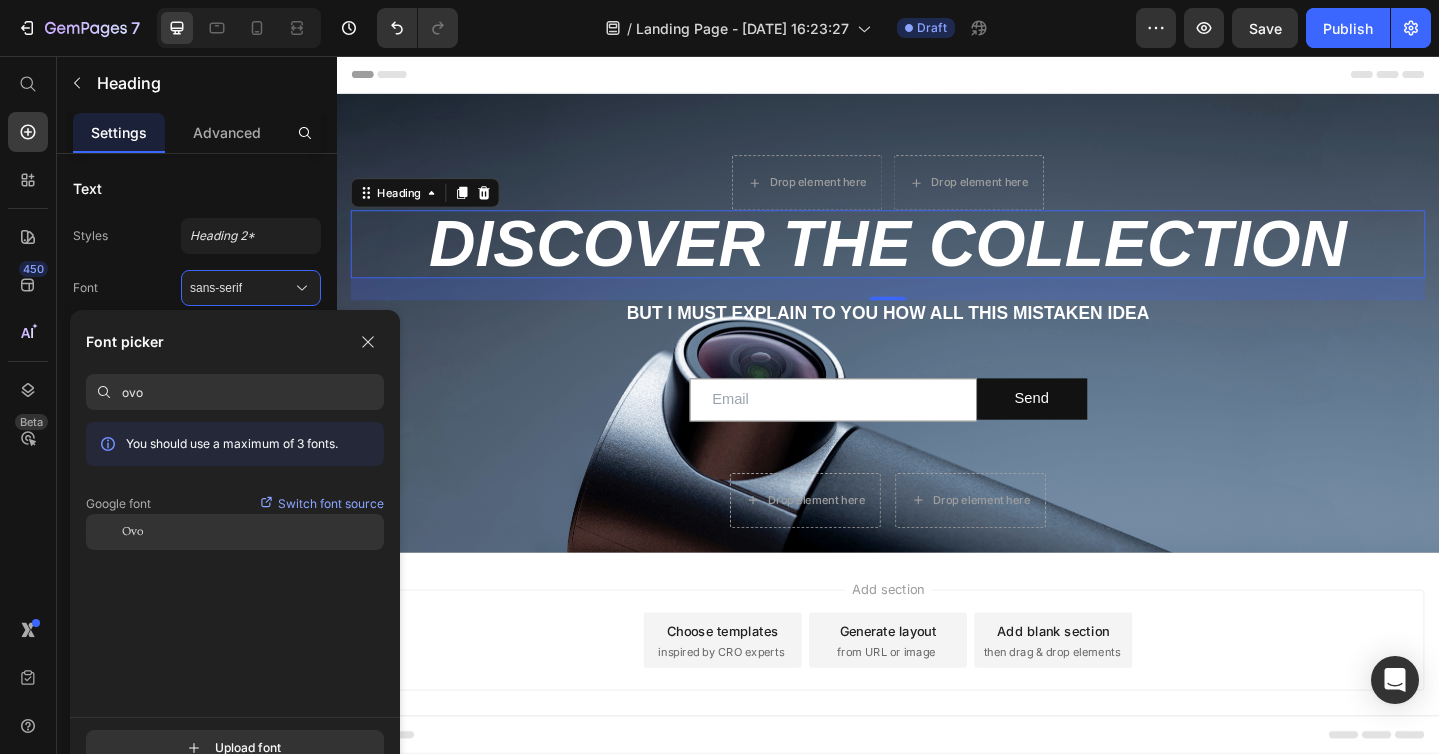 type on "ovo" 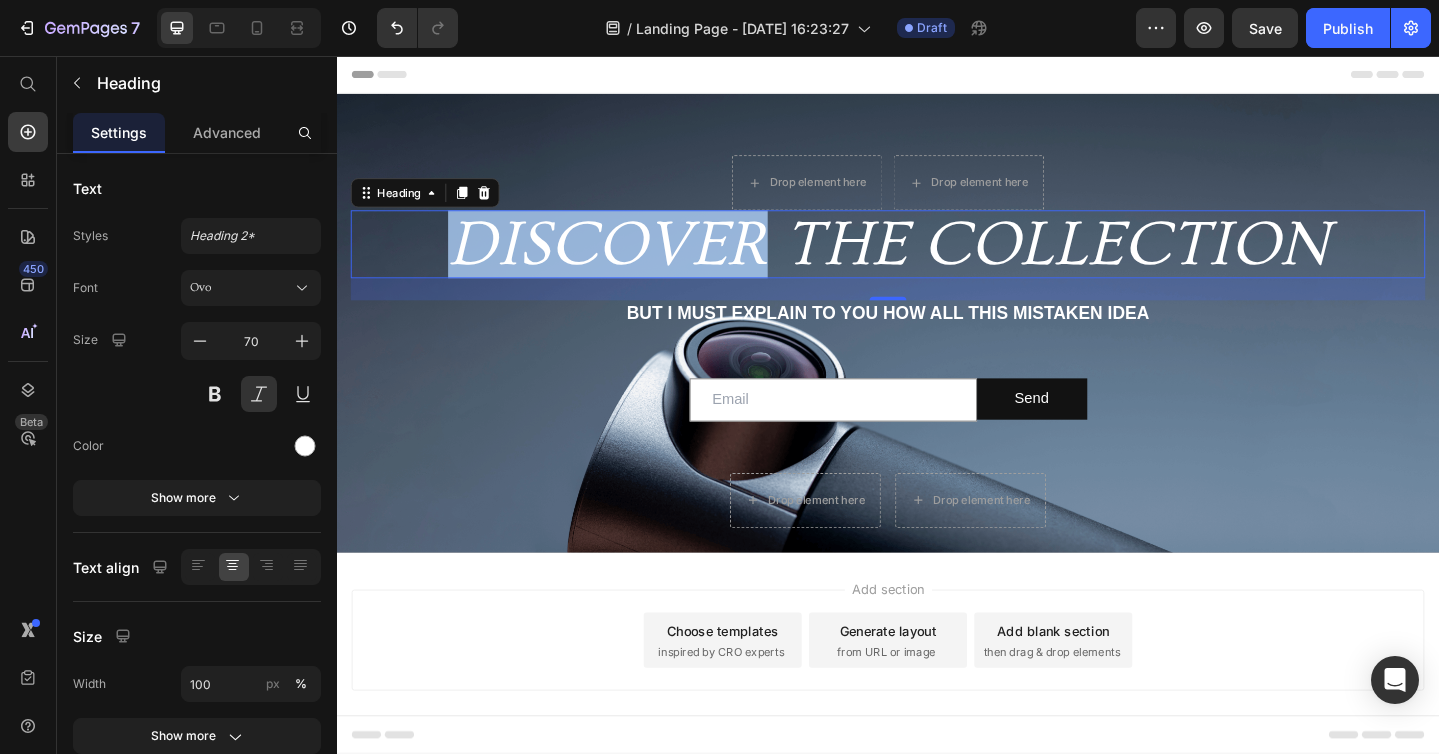 click on "Discover the collection" at bounding box center (937, 261) 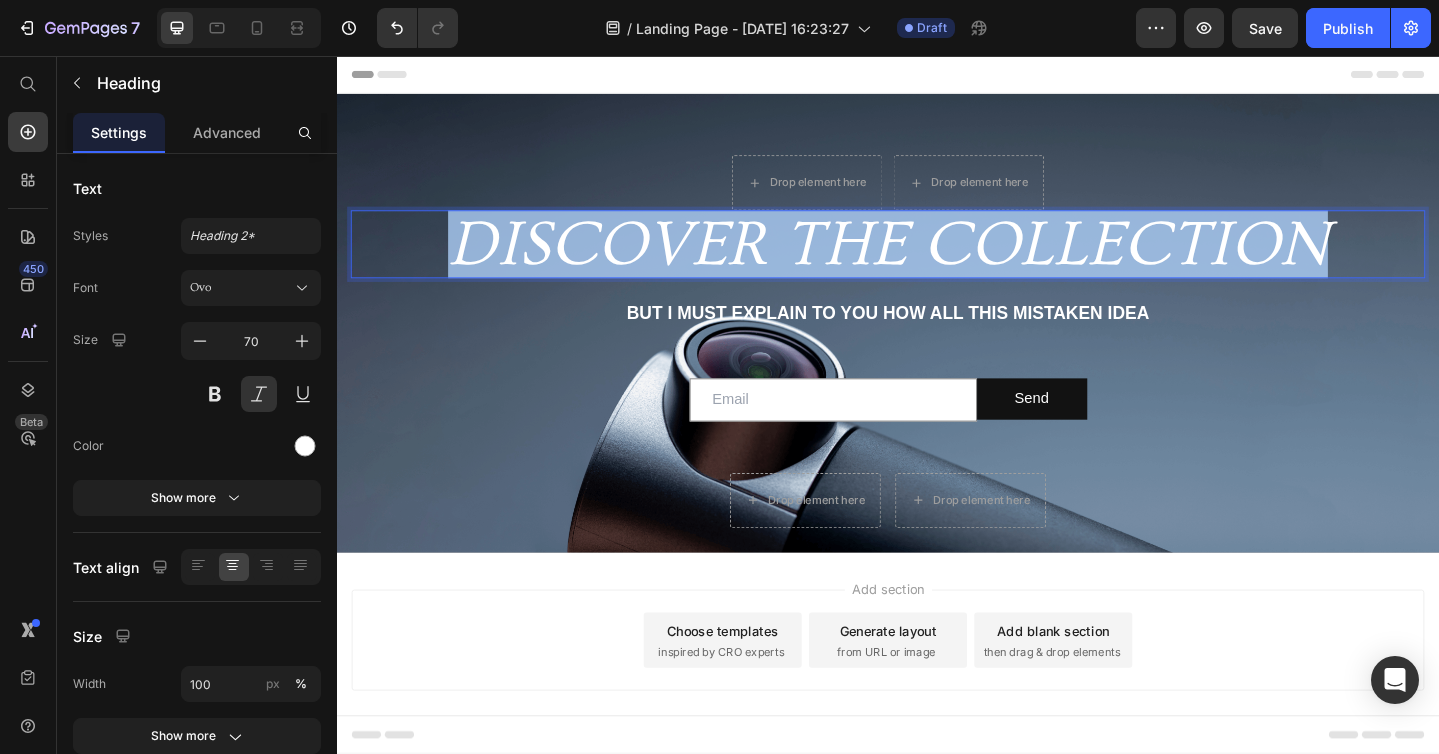 click on "Discover the collection" at bounding box center [937, 261] 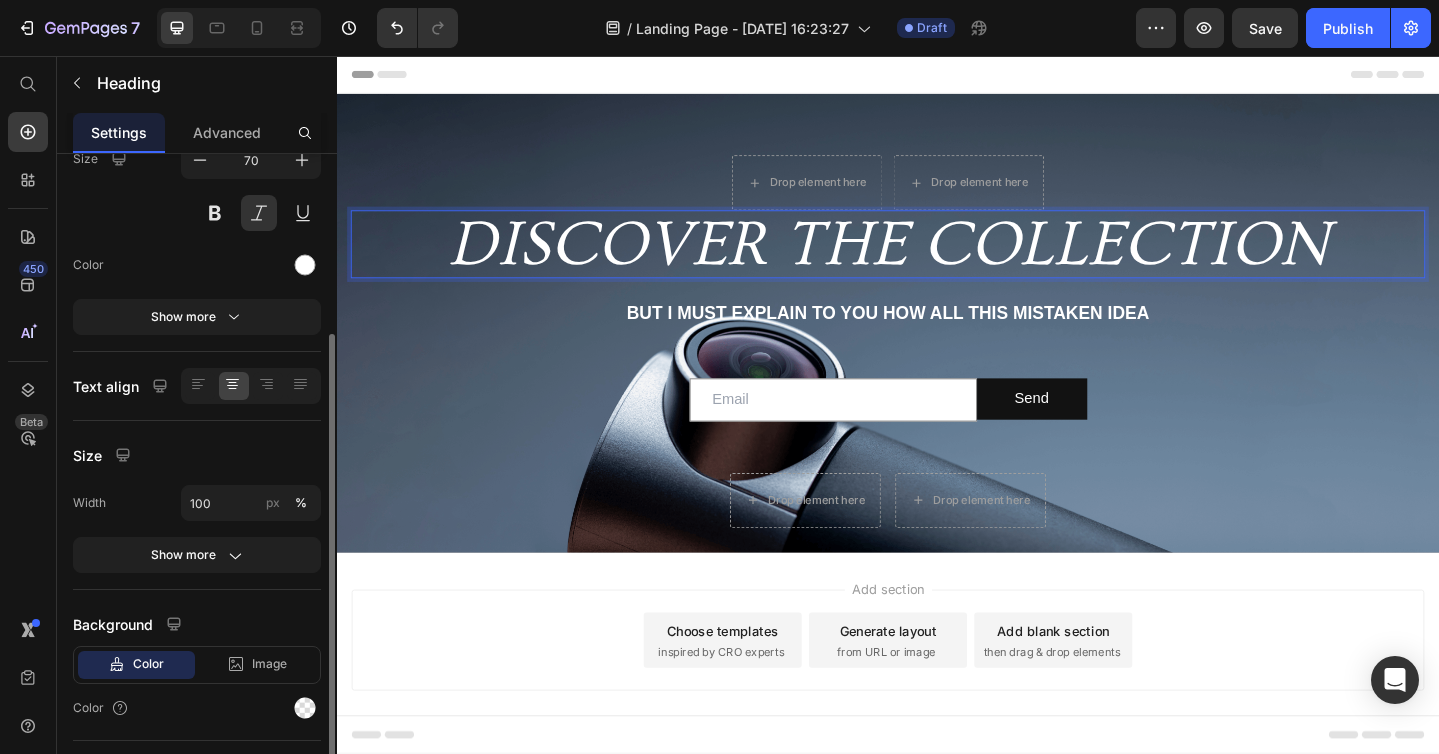 scroll, scrollTop: 224, scrollLeft: 0, axis: vertical 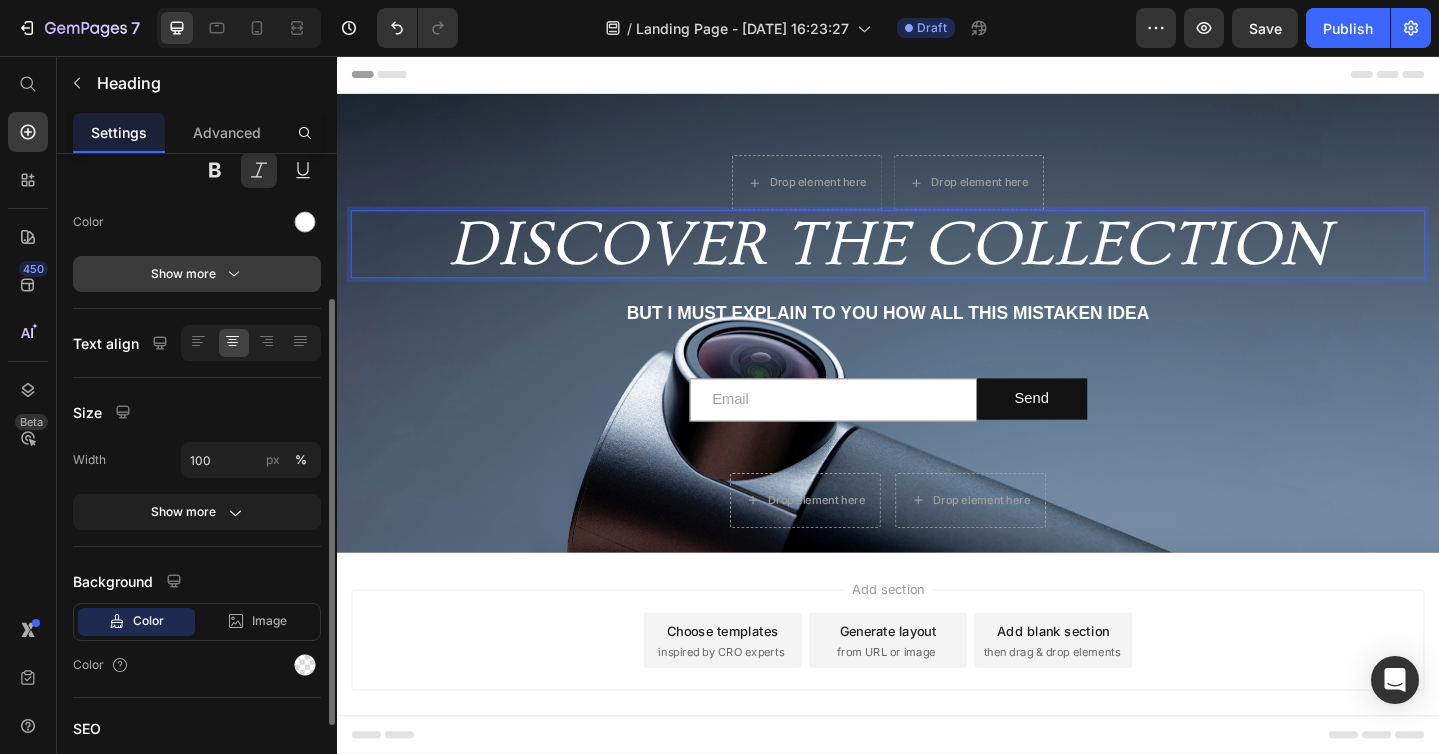 click on "Show more" at bounding box center [197, 274] 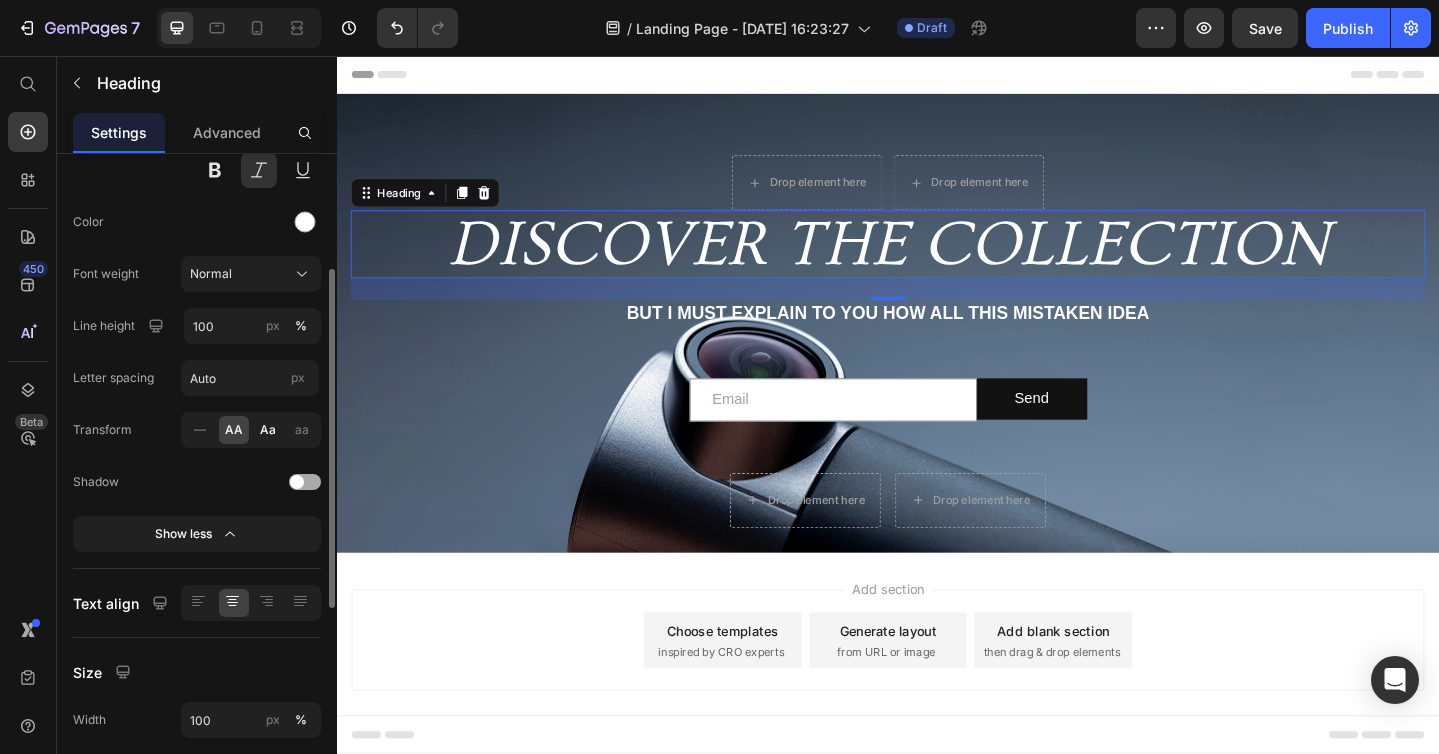 click on "Aa" 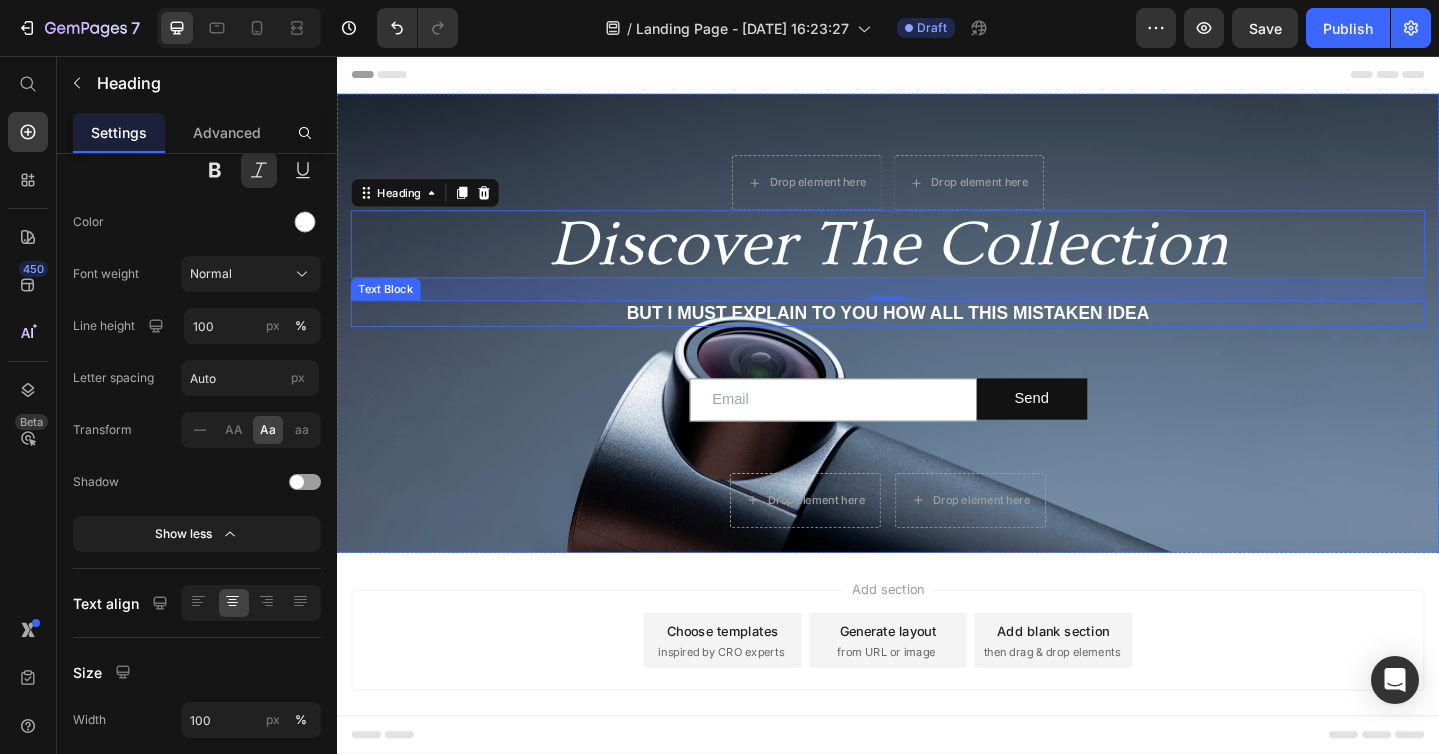 click on "But I must explain to you how all this mistaken idea" at bounding box center [937, 336] 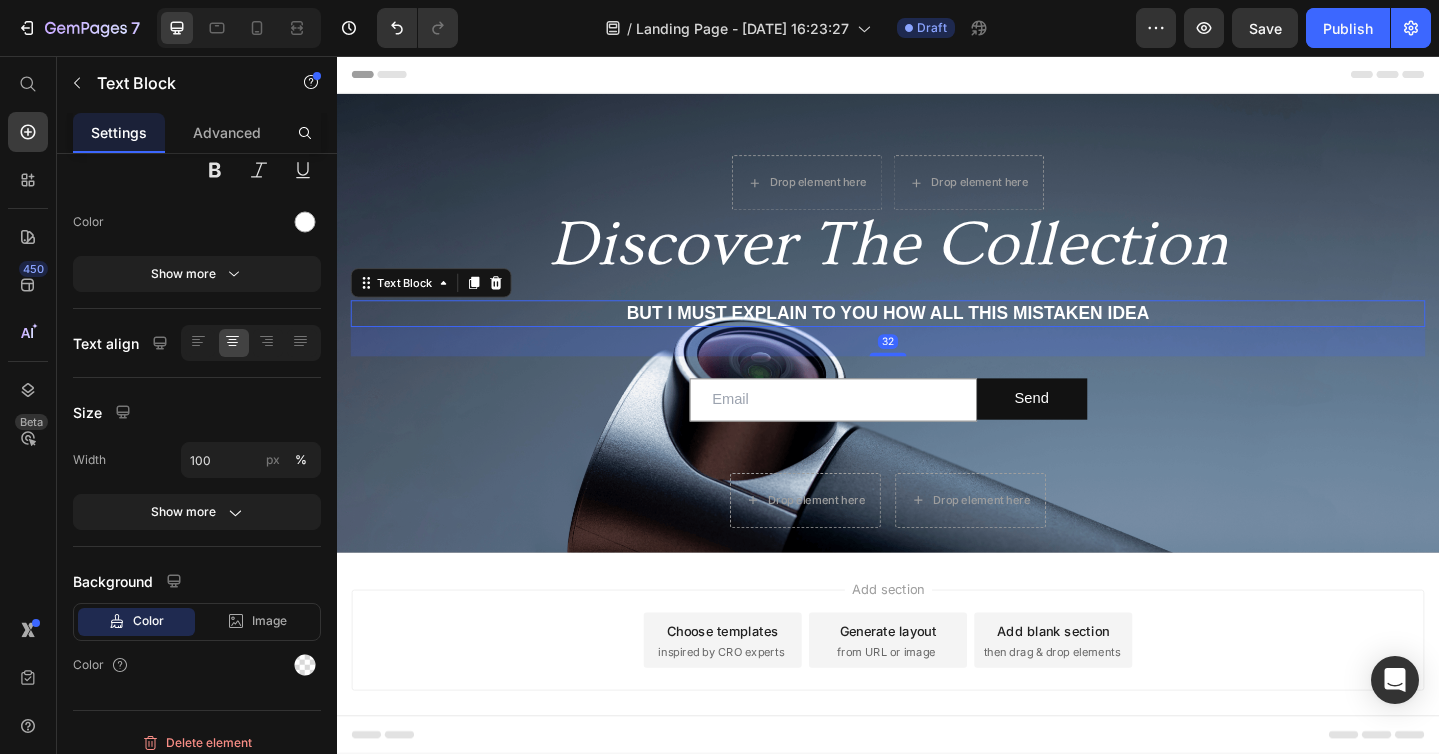 scroll, scrollTop: 0, scrollLeft: 0, axis: both 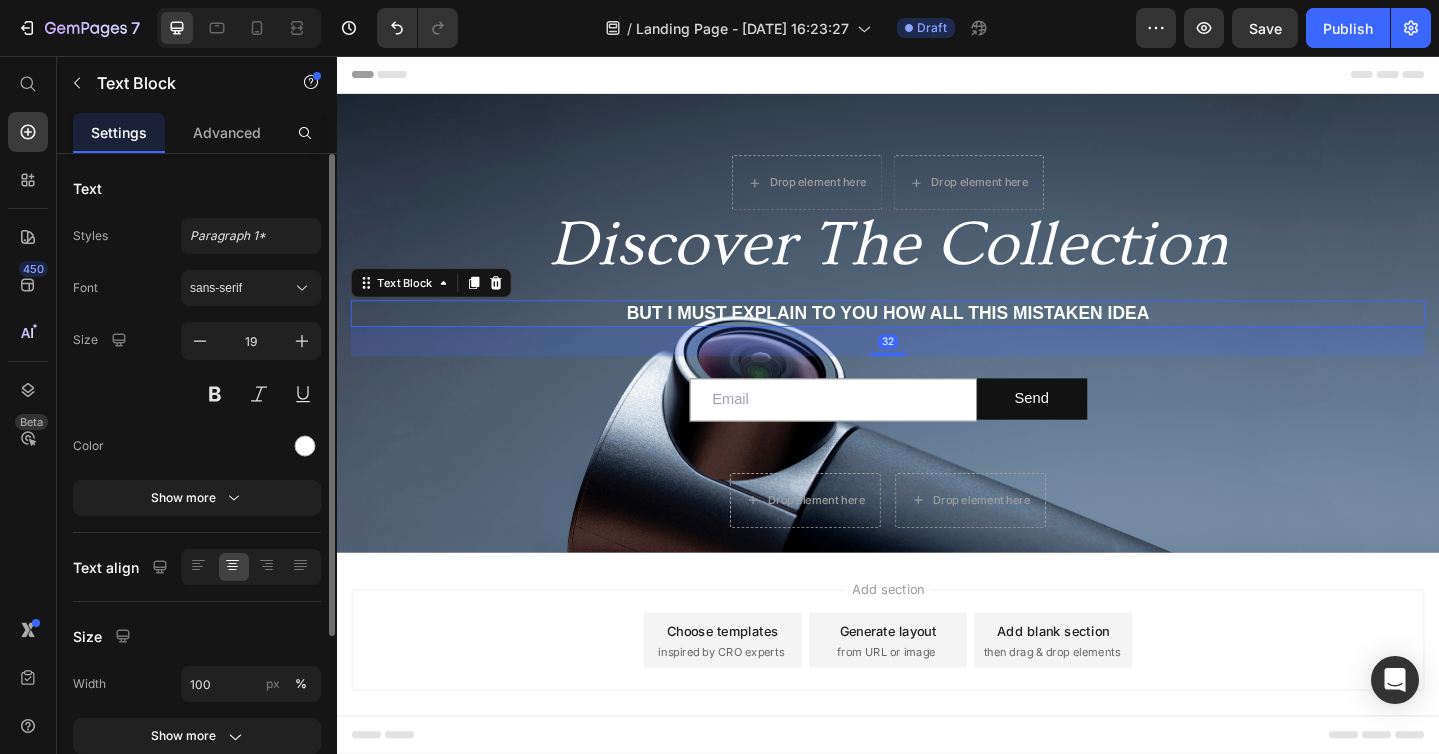 click on "But I must explain to you how all this mistaken idea" at bounding box center (937, 336) 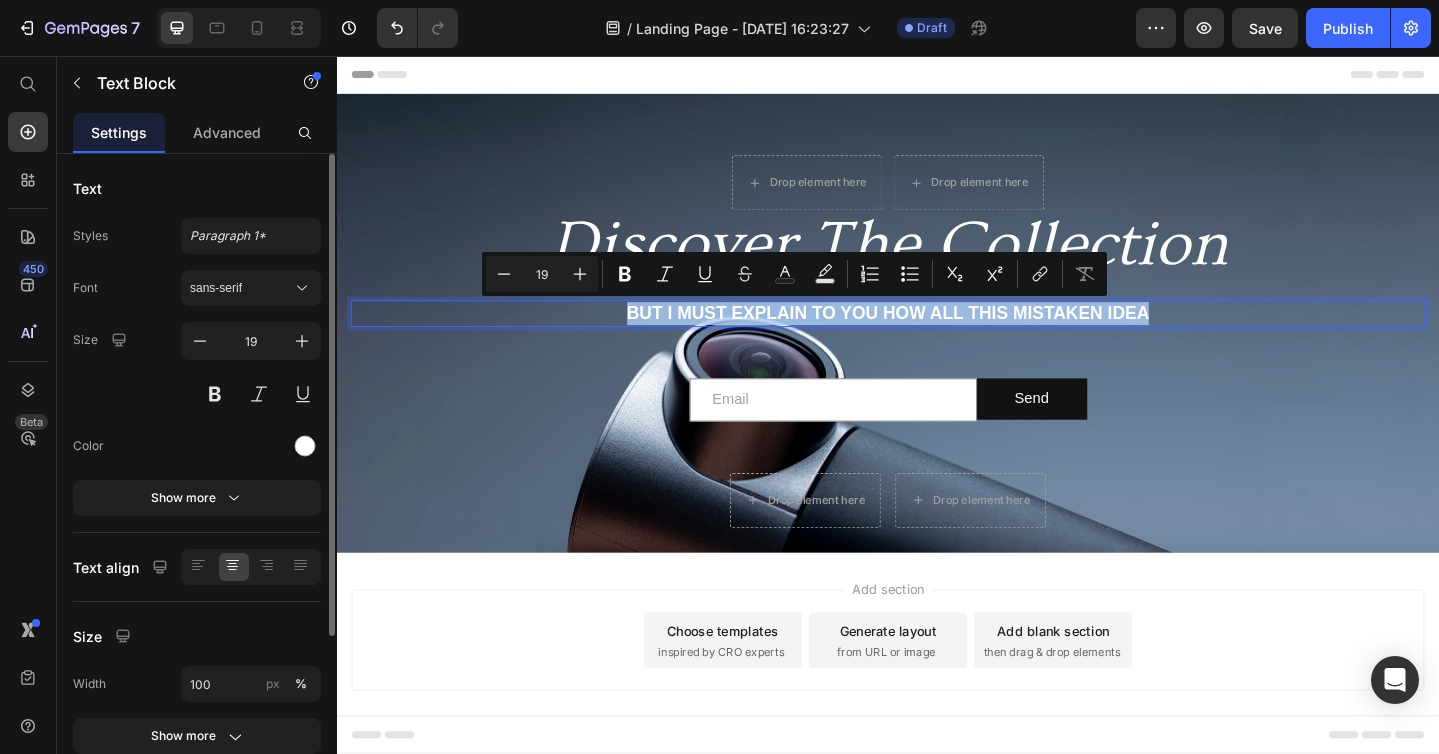 click on "But I must explain to you how all this mistaken idea" at bounding box center [937, 336] 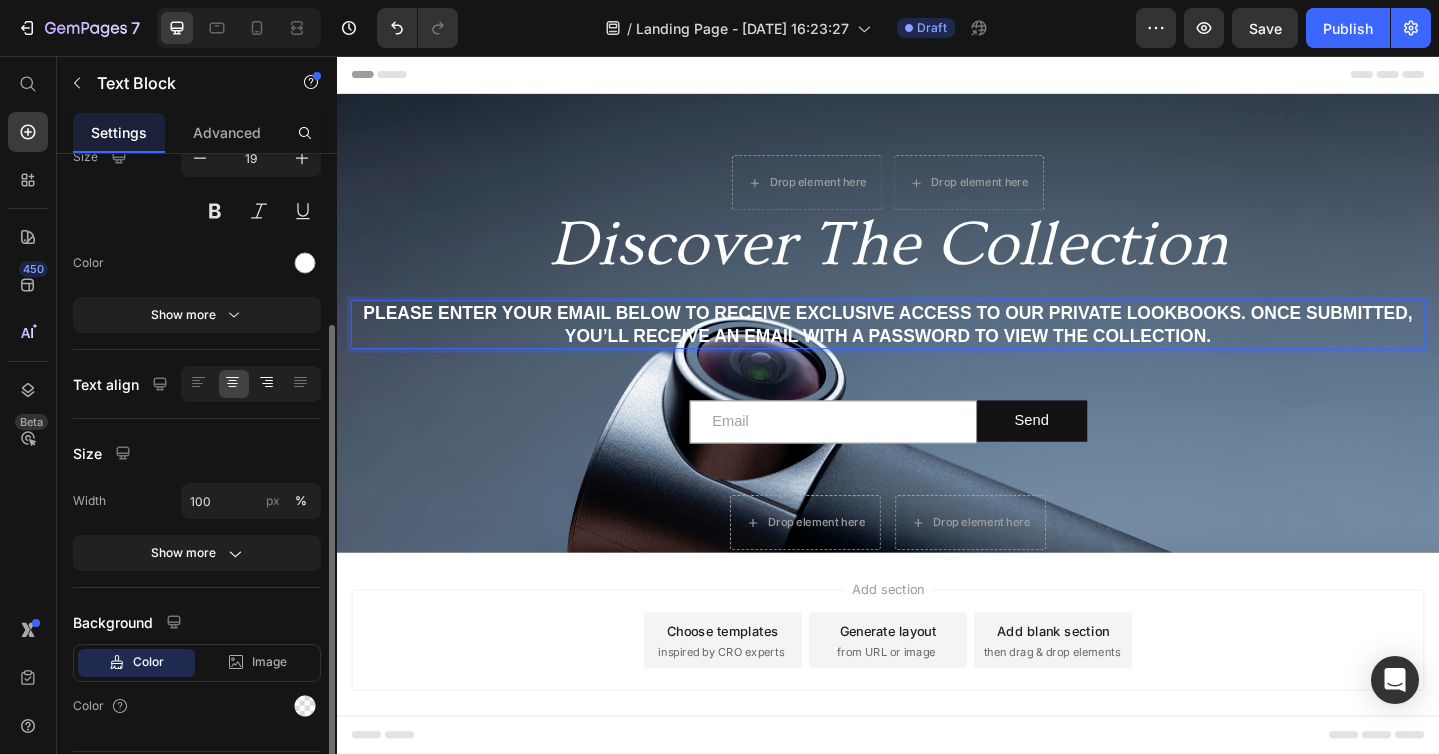 scroll, scrollTop: 238, scrollLeft: 0, axis: vertical 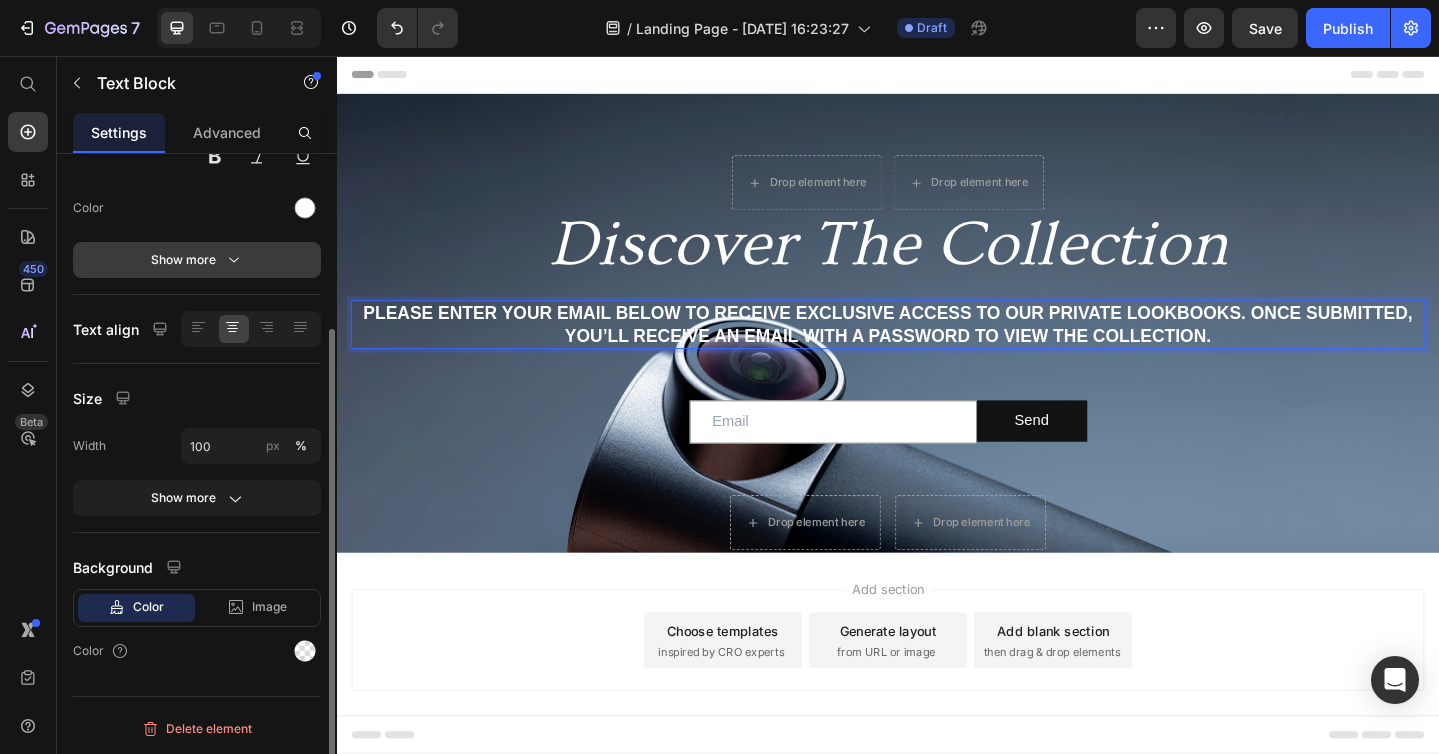 click on "Show more" at bounding box center (197, 260) 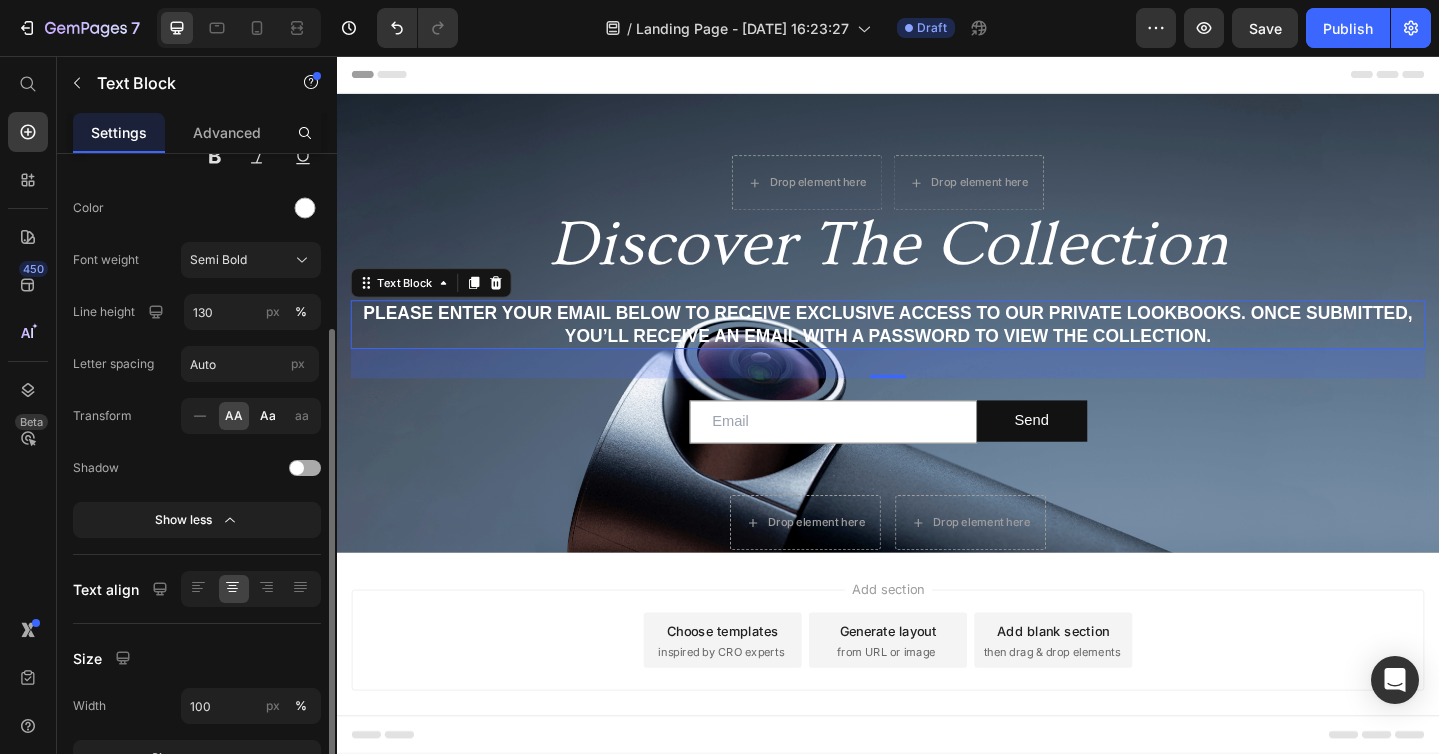 click on "Aa" 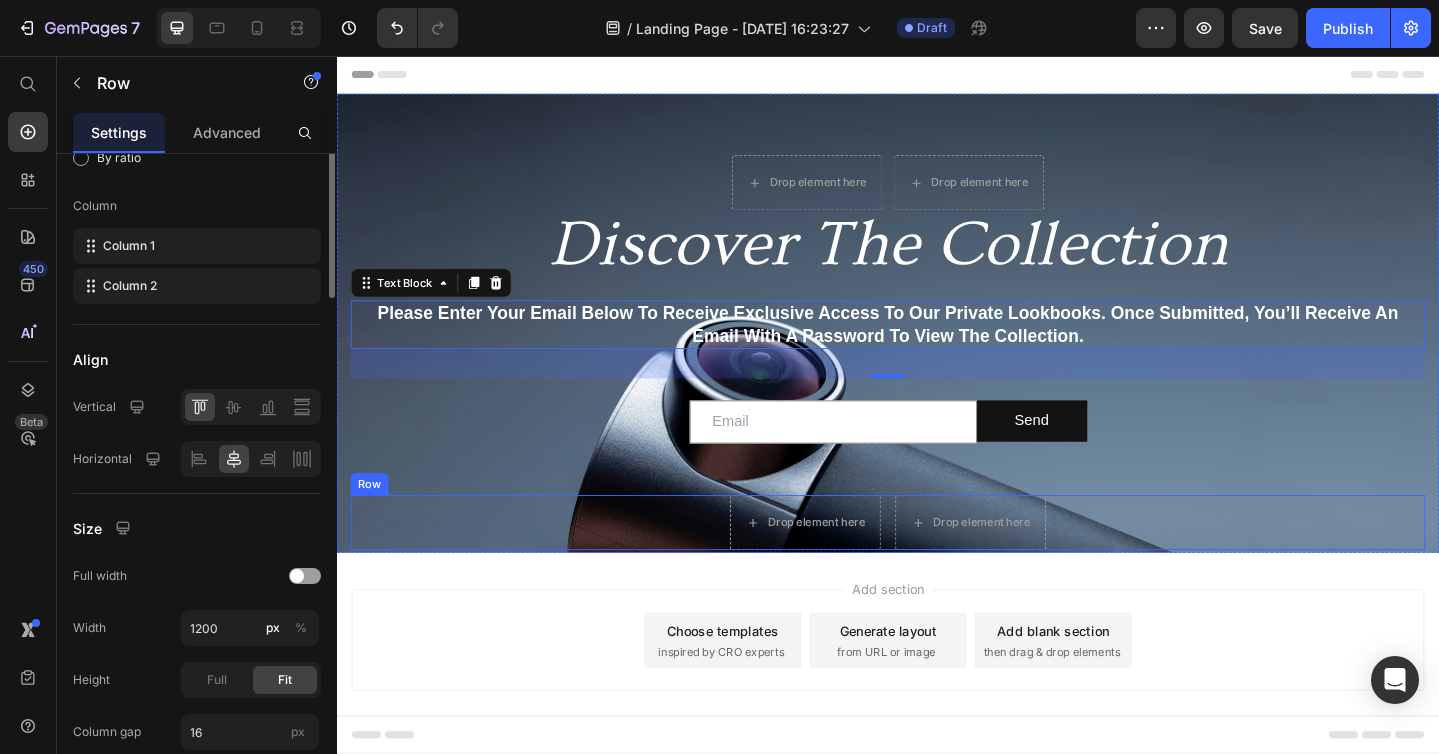 click on "Drop element here
Drop element here Row" at bounding box center (937, 564) 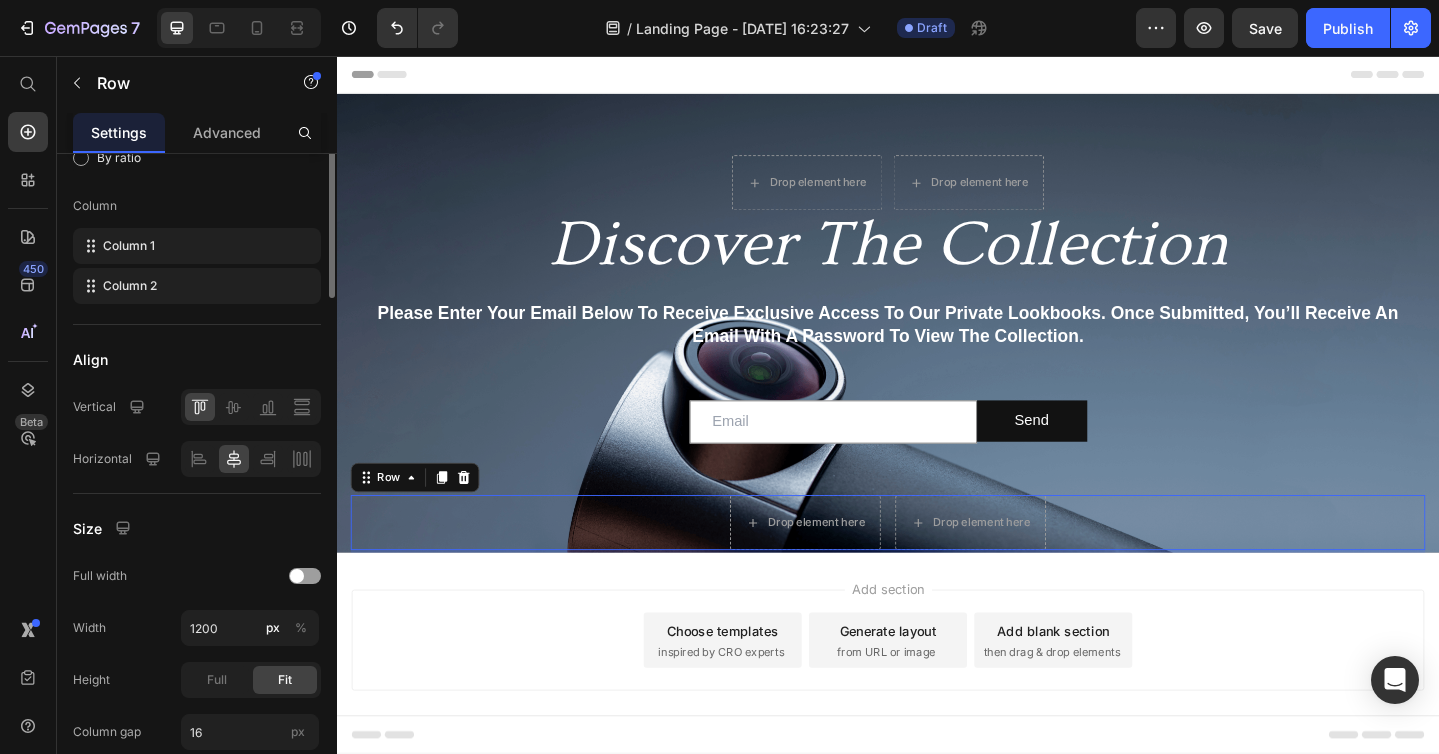 scroll, scrollTop: 0, scrollLeft: 0, axis: both 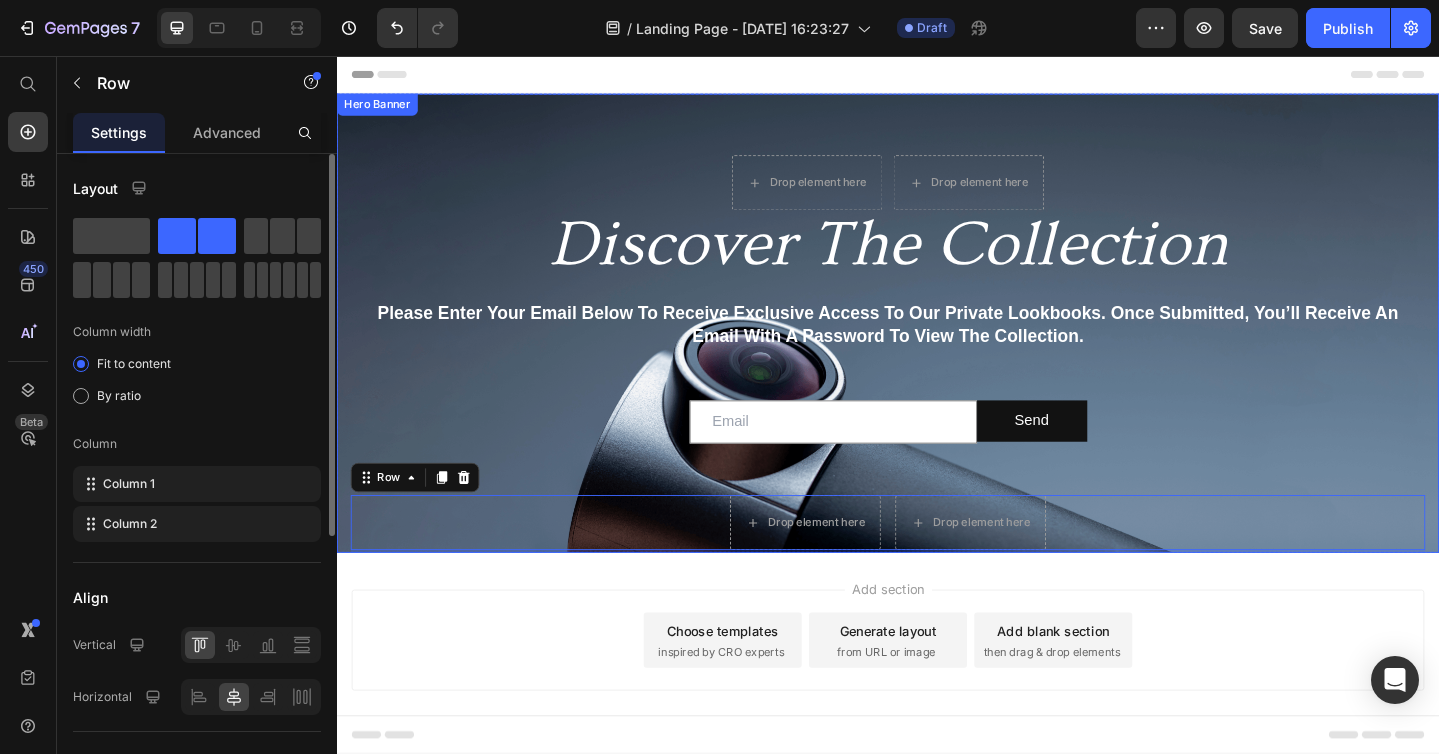 click on "Drop element here
Drop element here Row Discover The Collection Heading Please enter your email below to receive exclusive access to our private lookbooks. Once submitted, you’ll receive an email with a password to view the collection. Text Block Email Field Send Submit Button Row Newsletter
Drop element here
Drop element here Row   32" at bounding box center [937, 395] 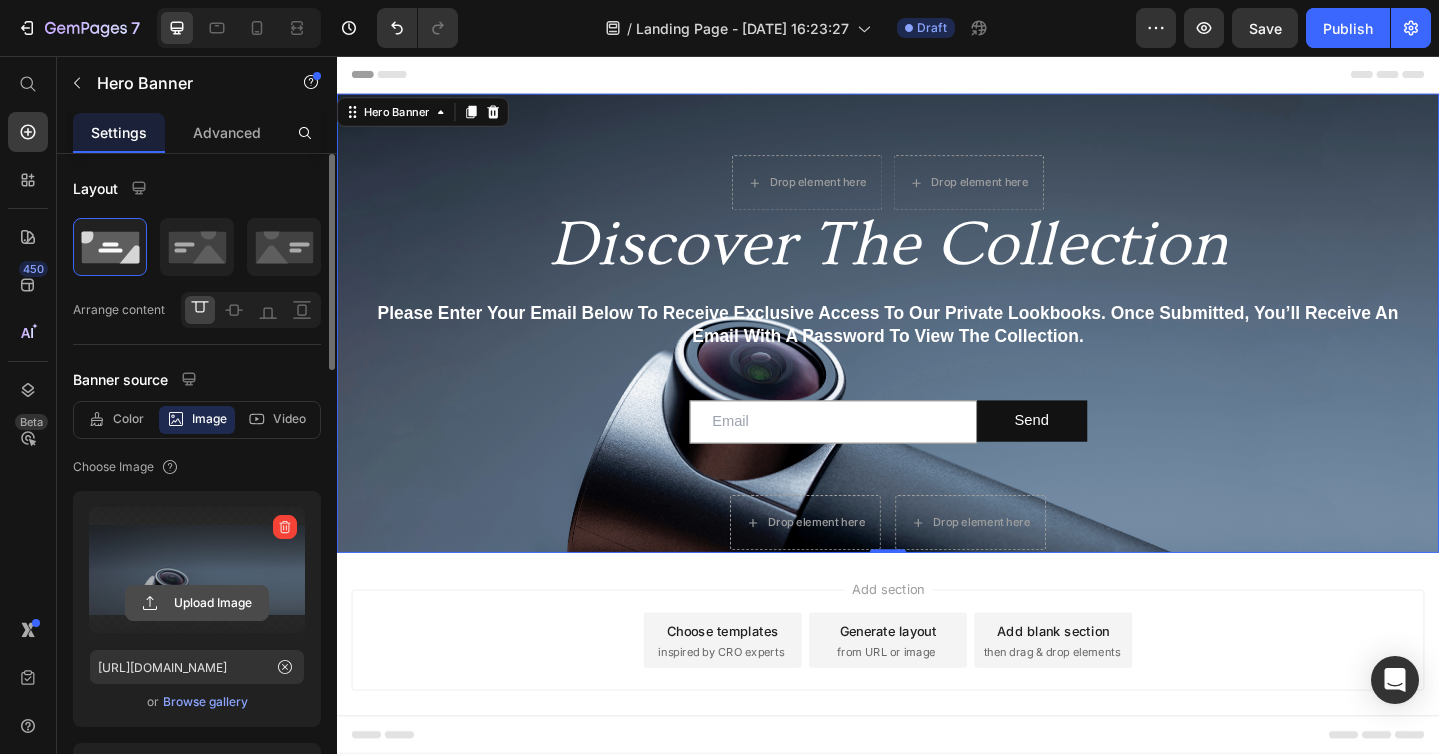 click 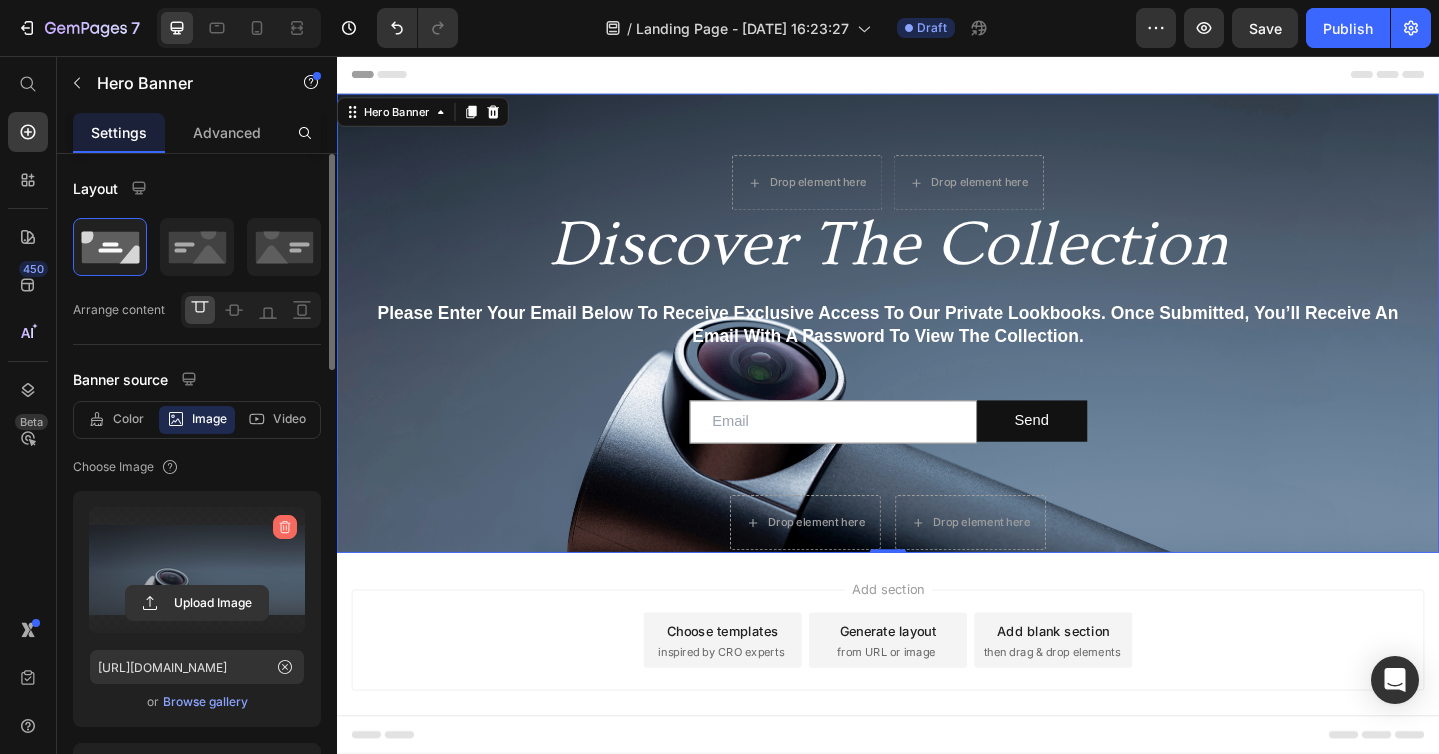click 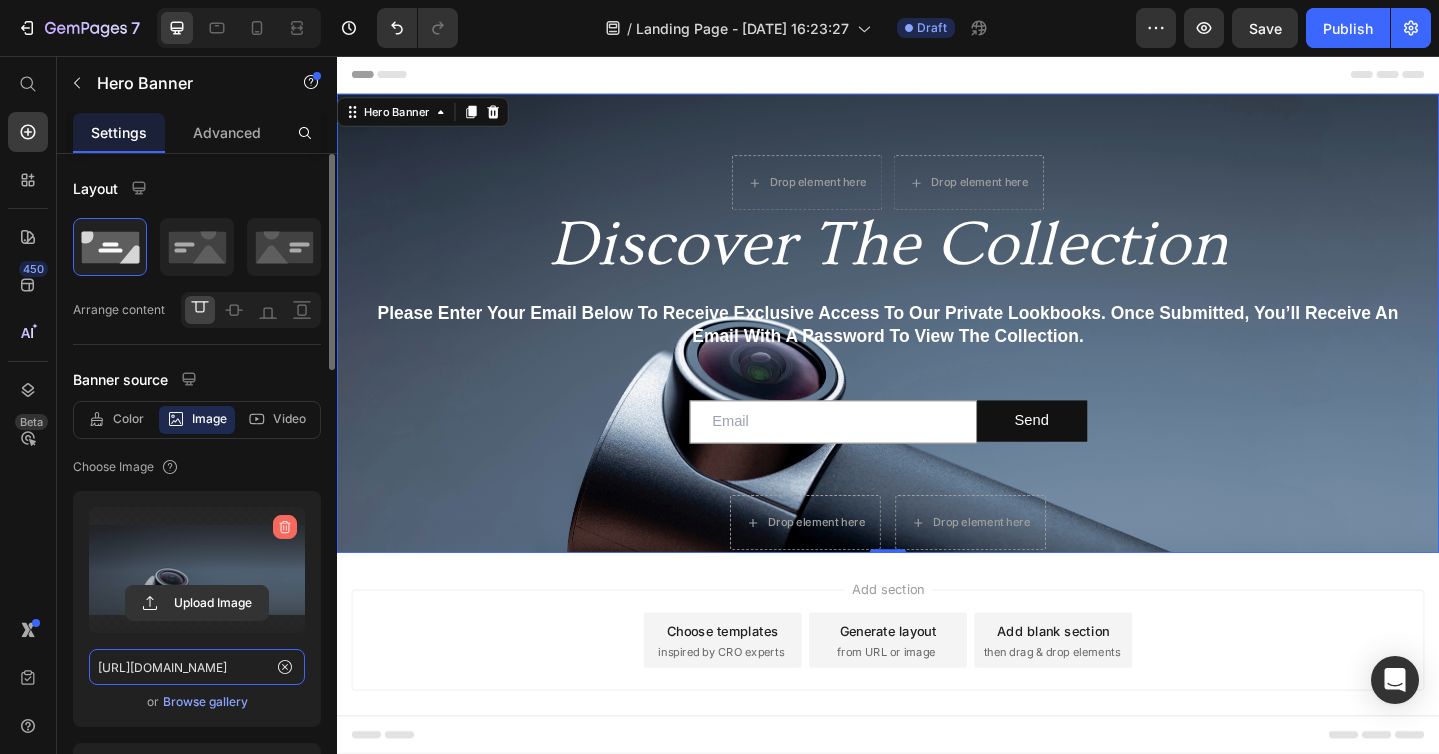 type on "Auto" 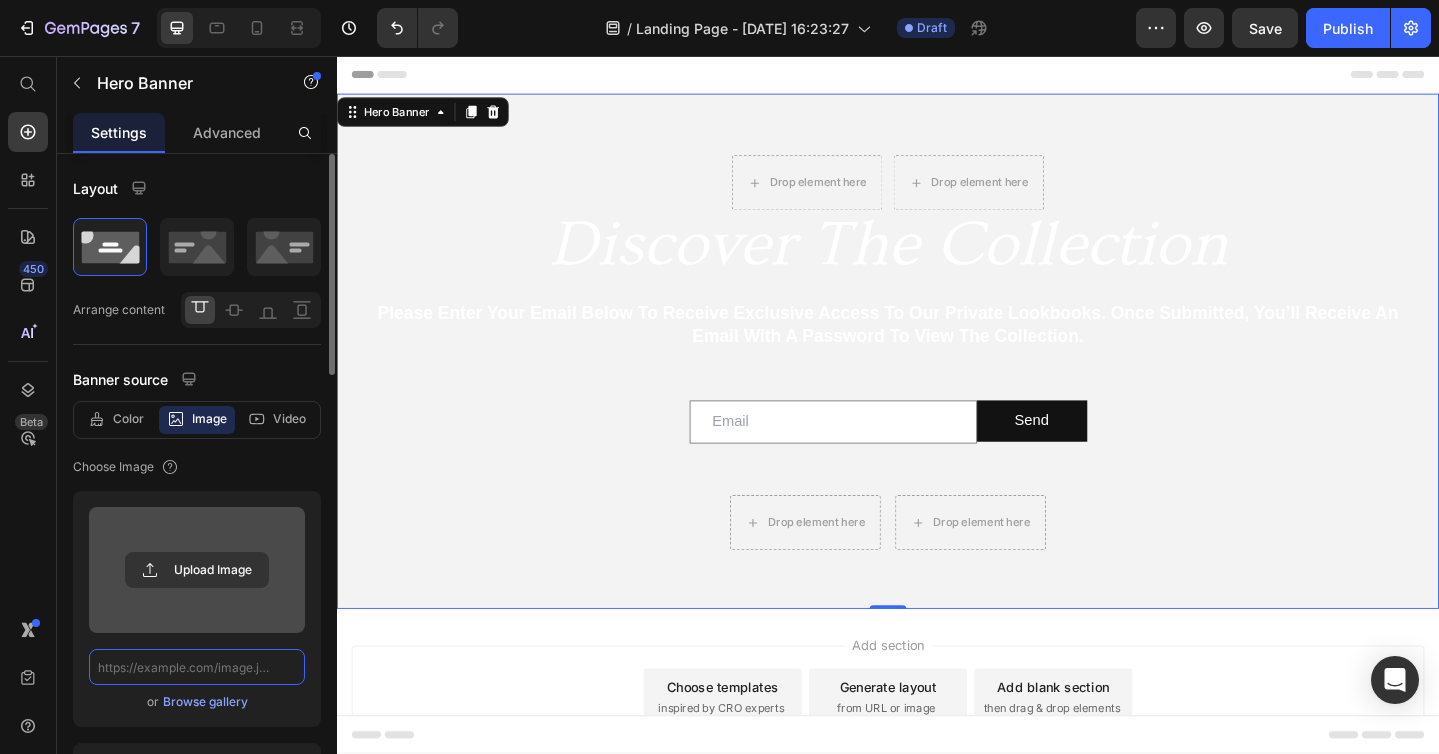 scroll, scrollTop: 0, scrollLeft: 0, axis: both 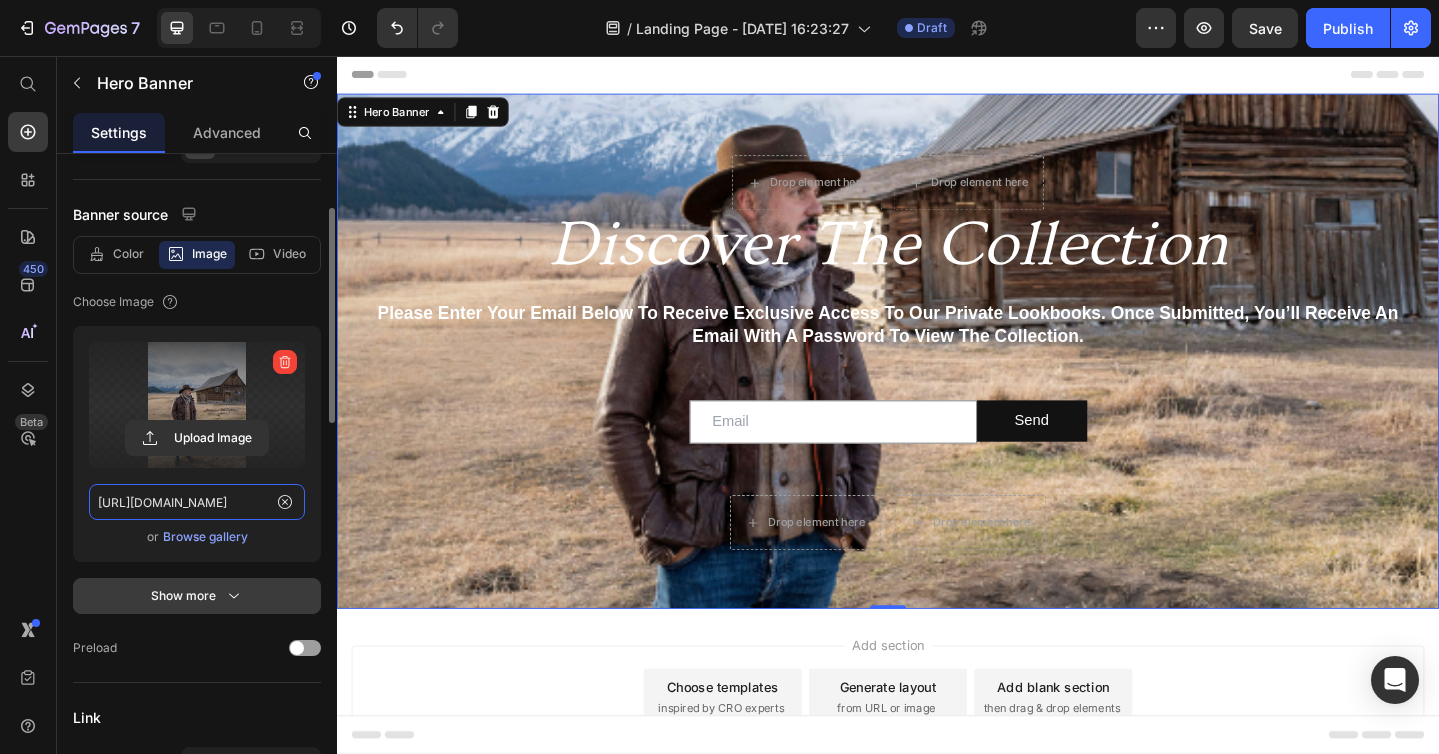 type on "[URL][DOMAIN_NAME]" 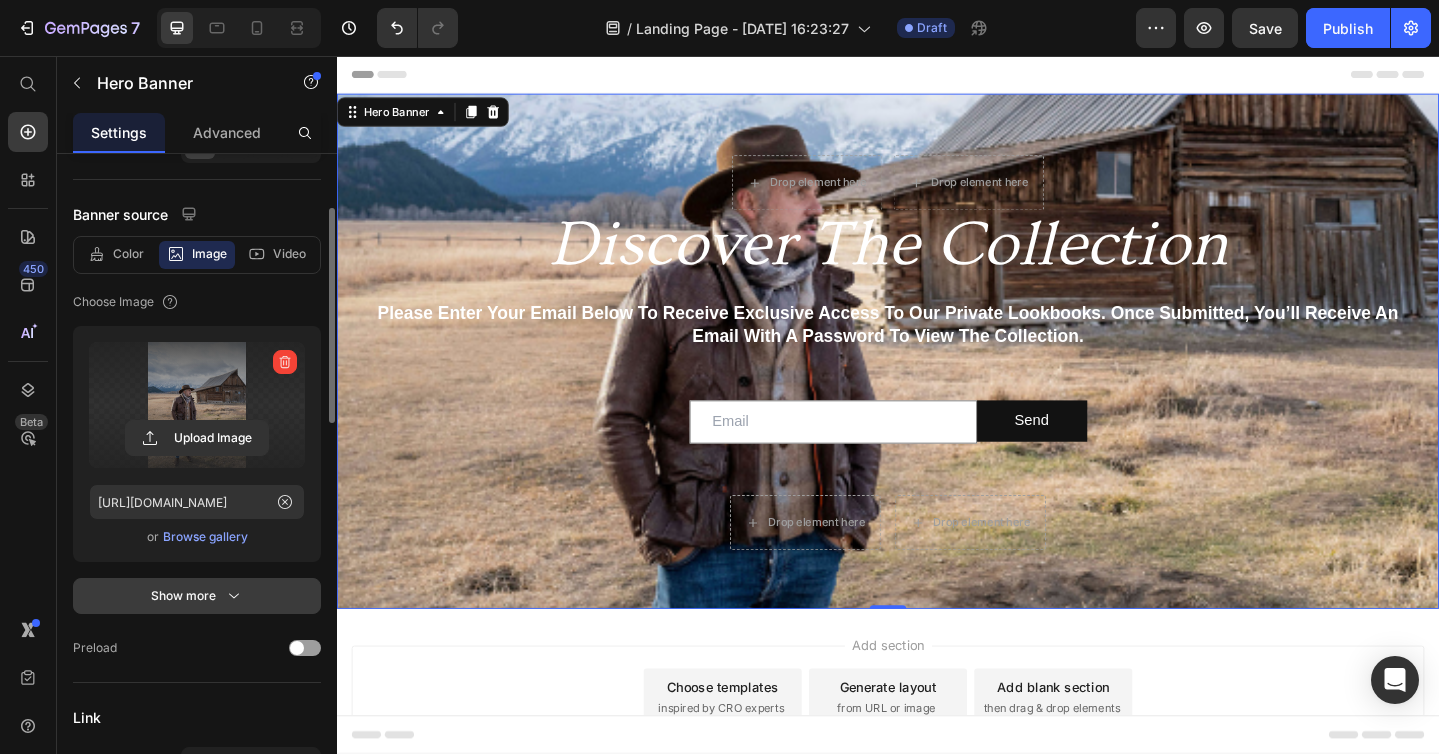 click 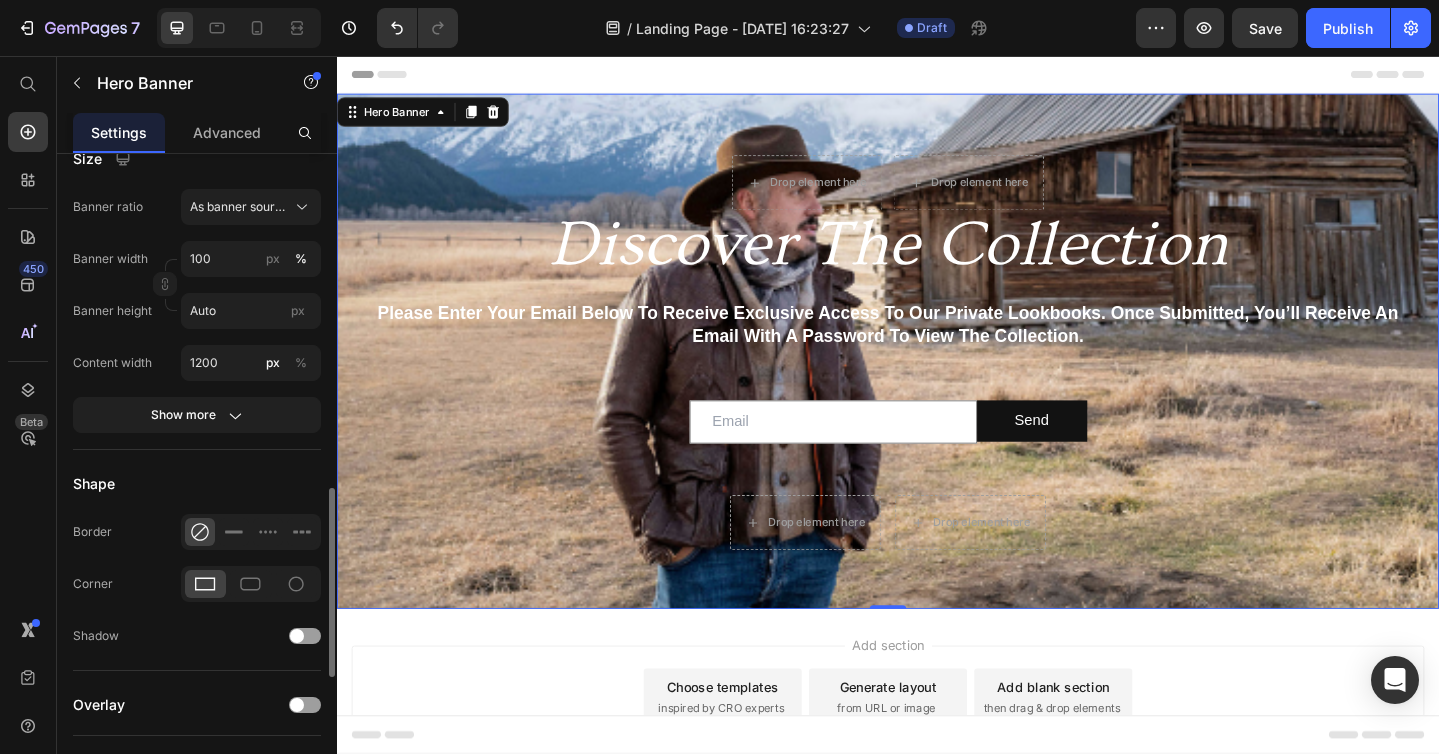scroll, scrollTop: 1155, scrollLeft: 0, axis: vertical 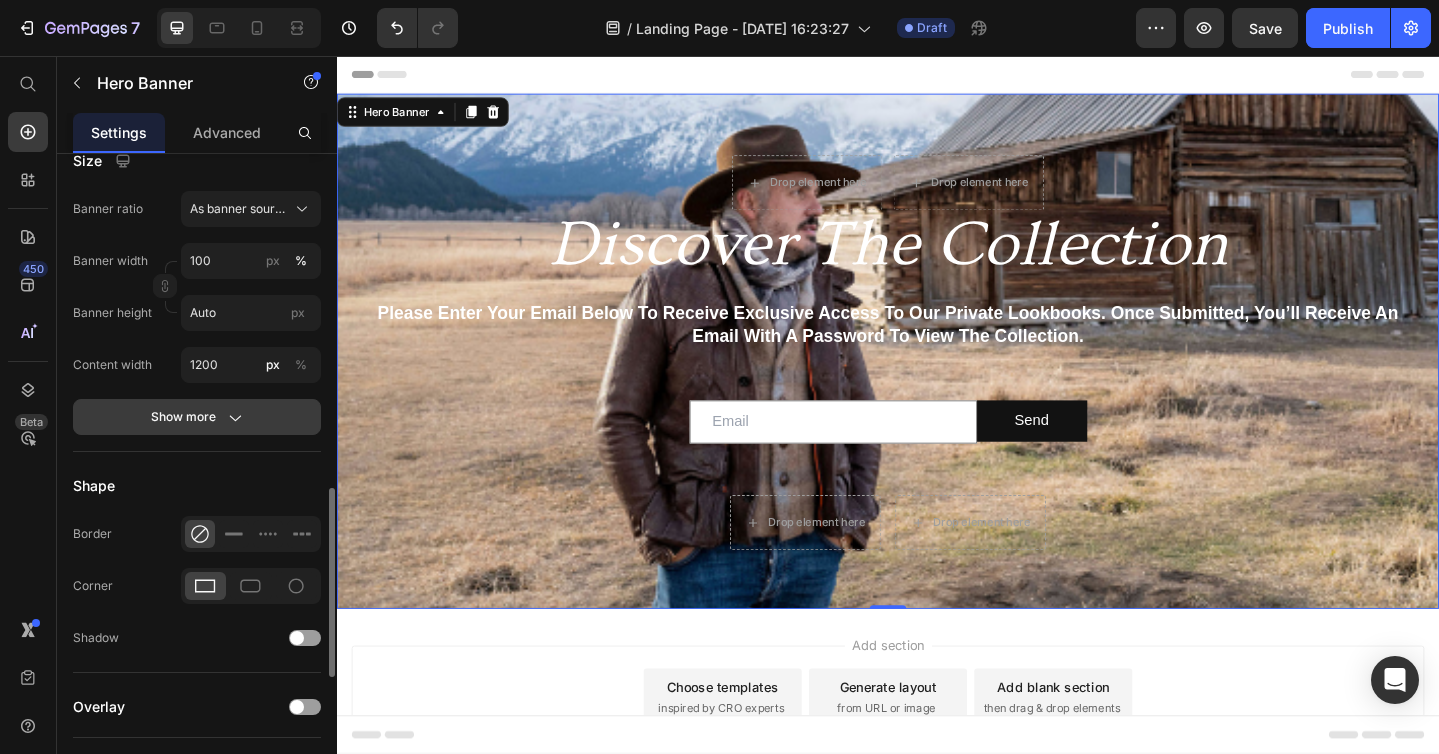 click on "Show more" at bounding box center (197, 417) 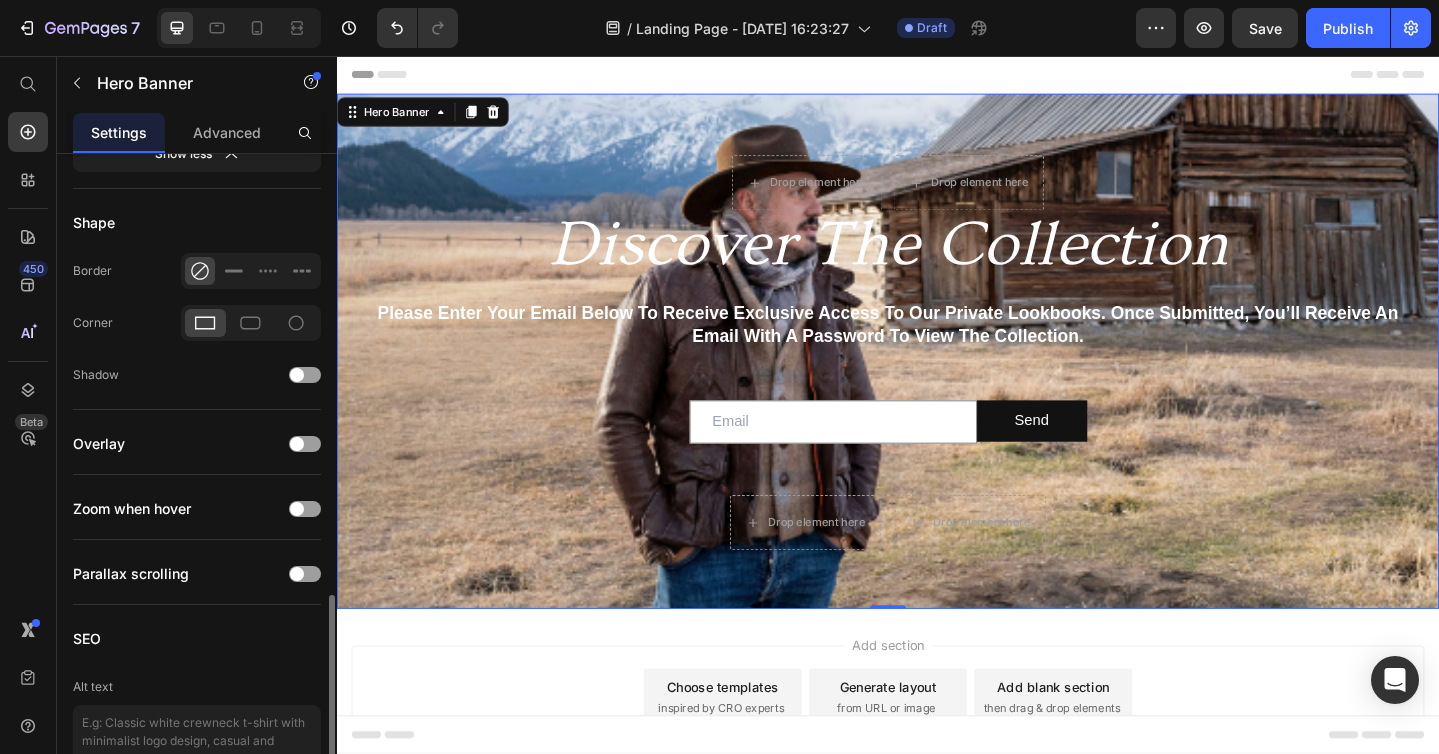 scroll, scrollTop: 1598, scrollLeft: 0, axis: vertical 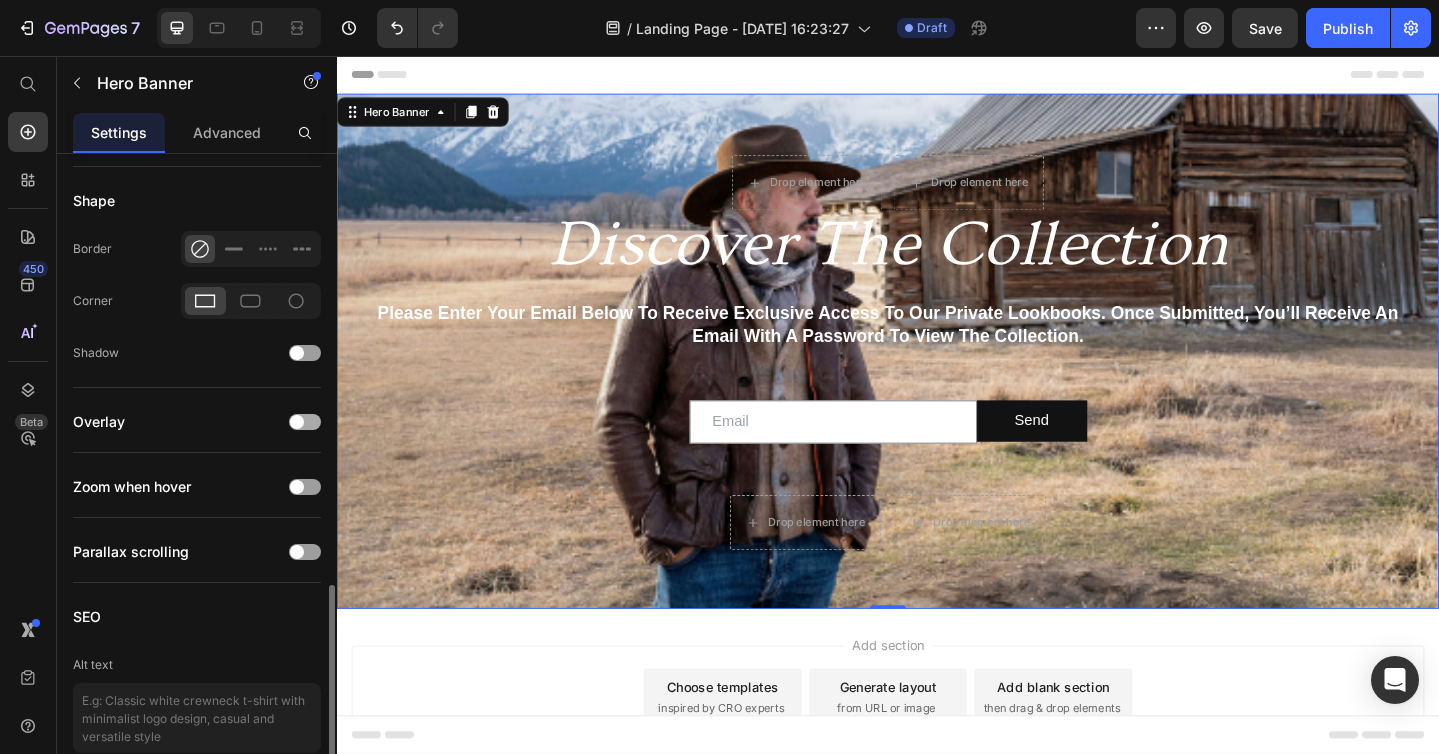 click at bounding box center (305, 422) 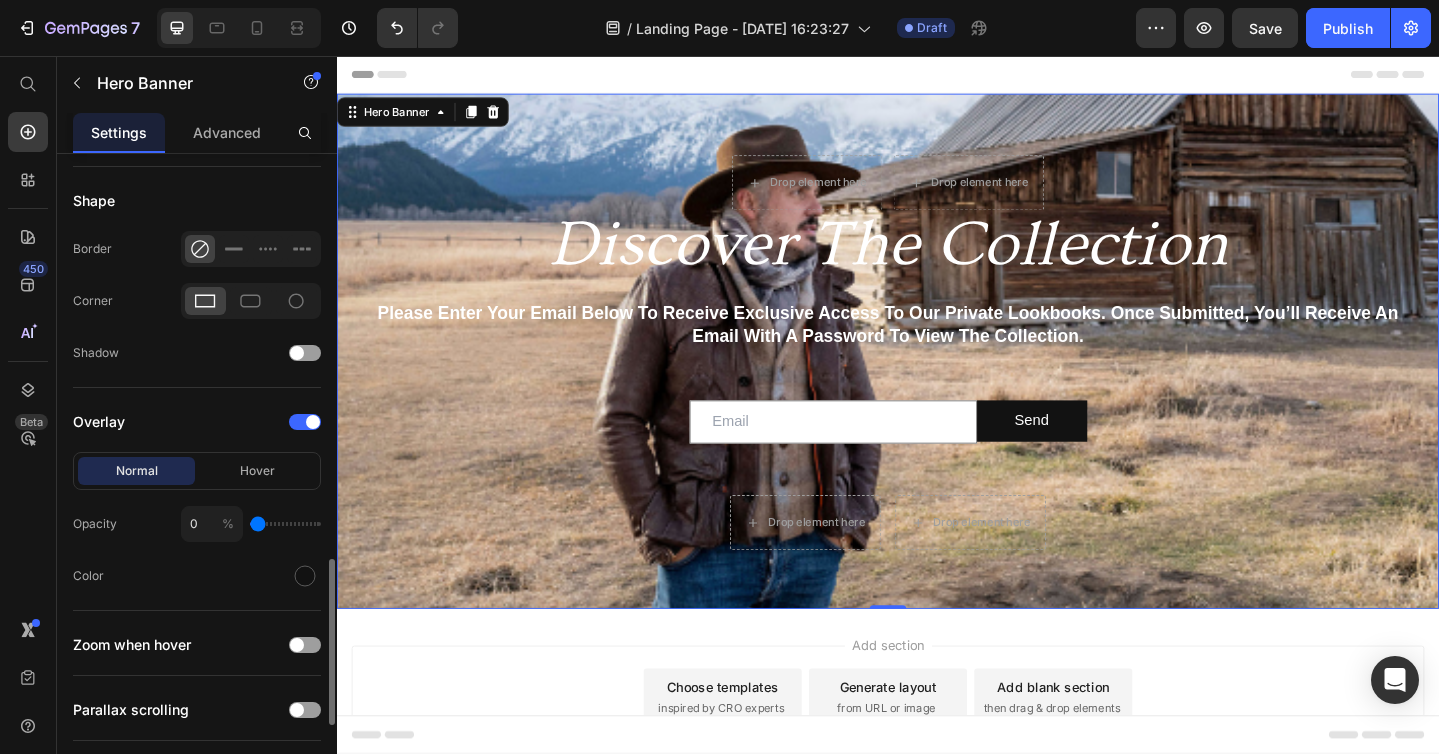 type on "27" 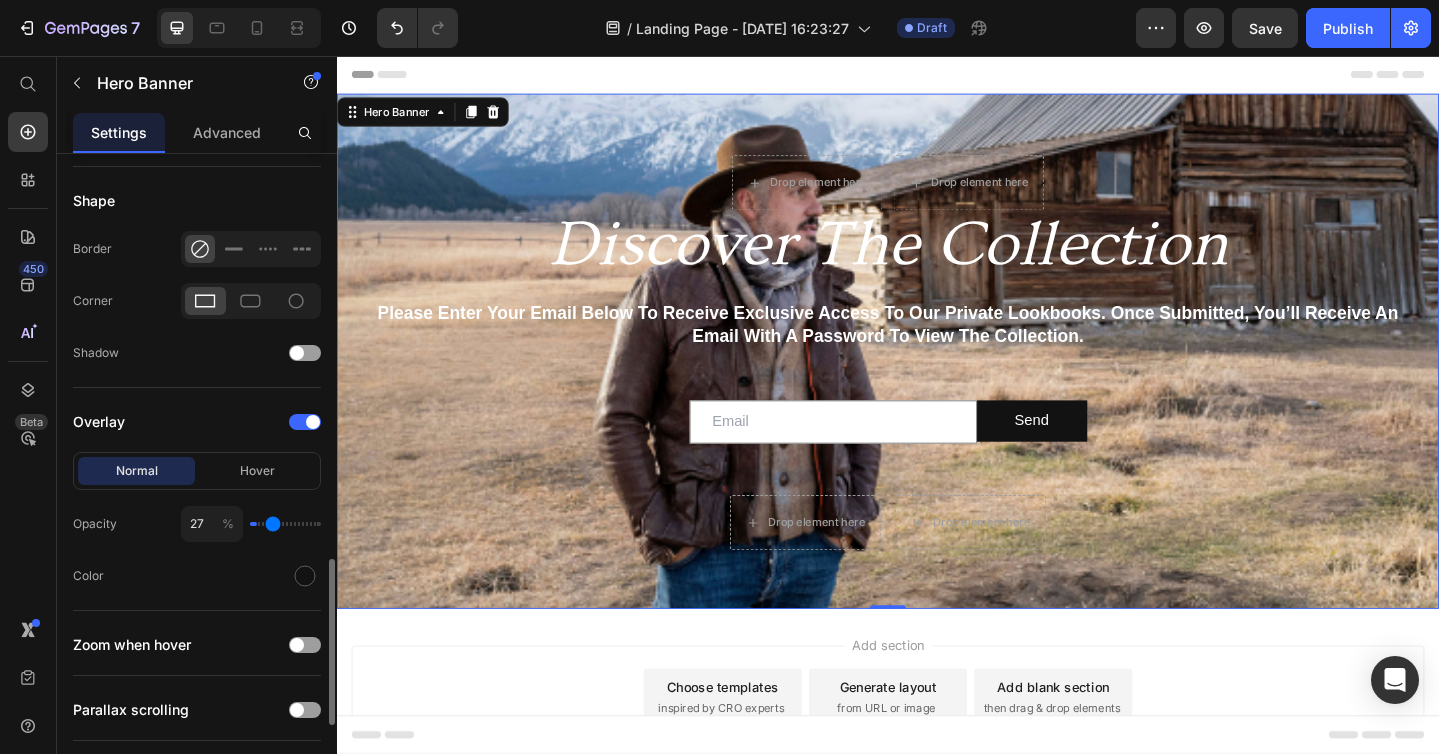 type on "28" 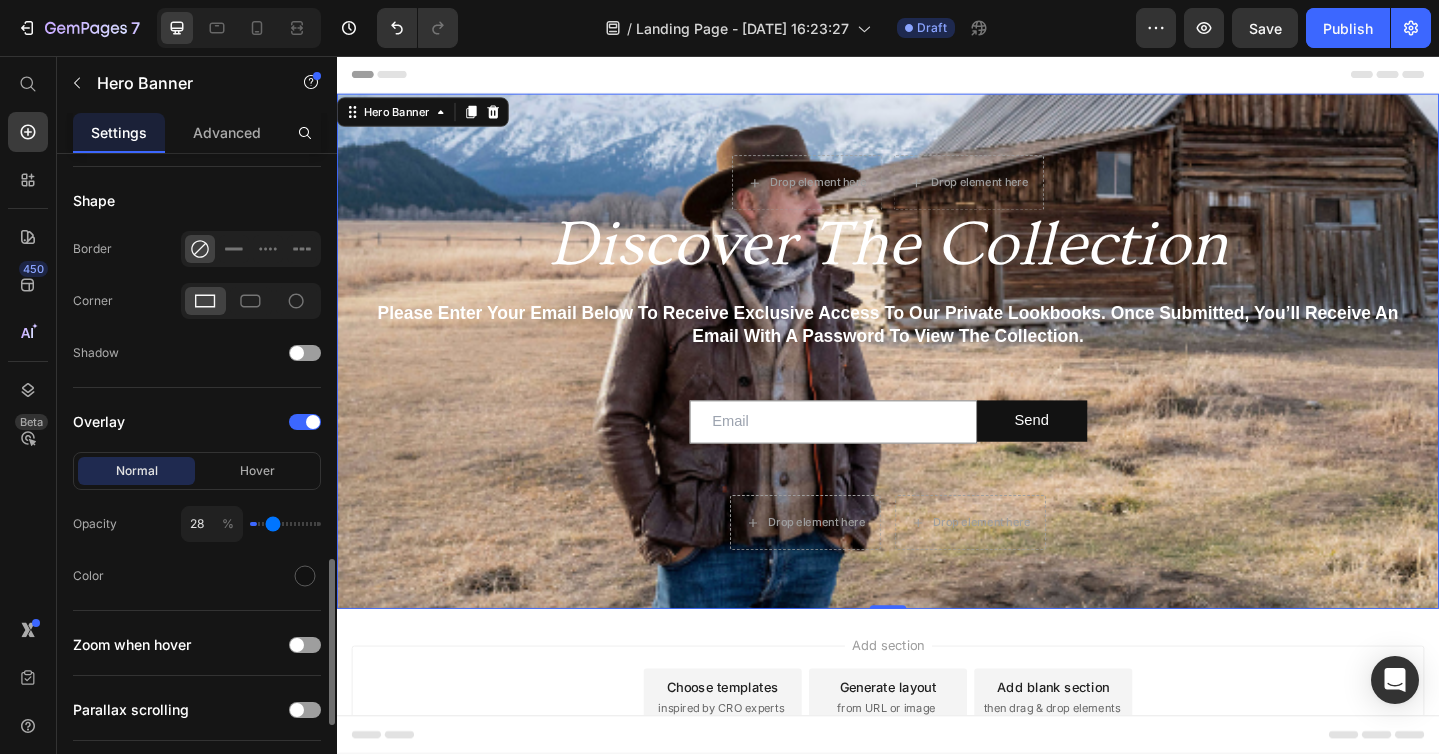 type on "28" 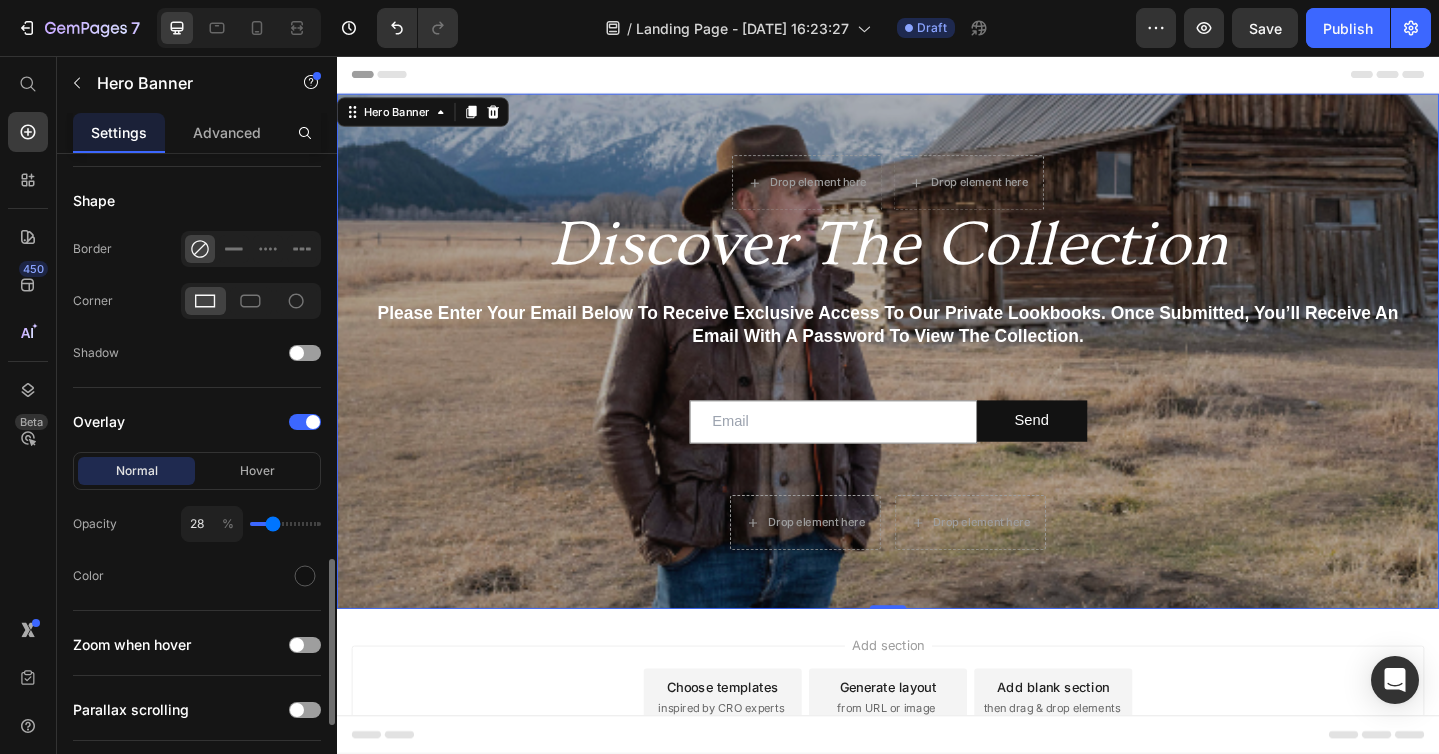 type on "51" 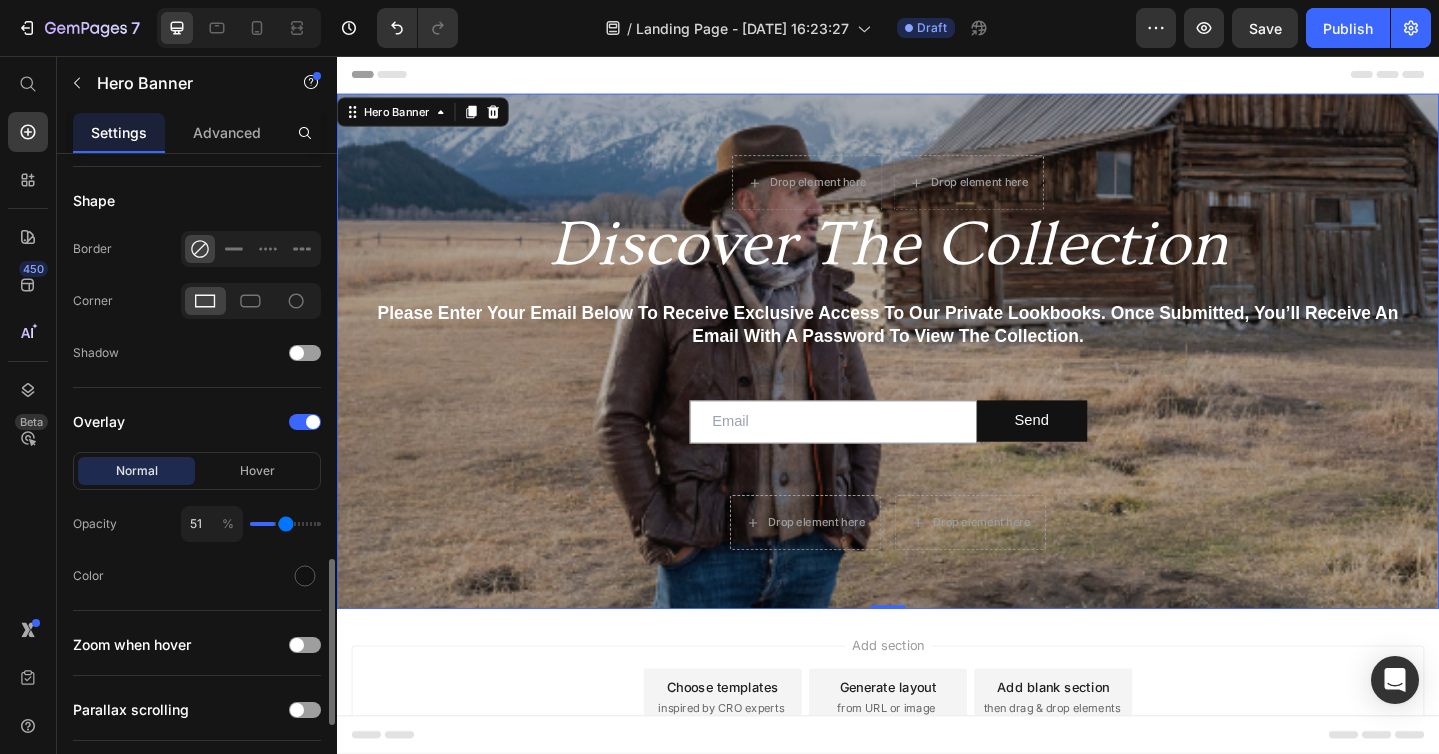type on "52" 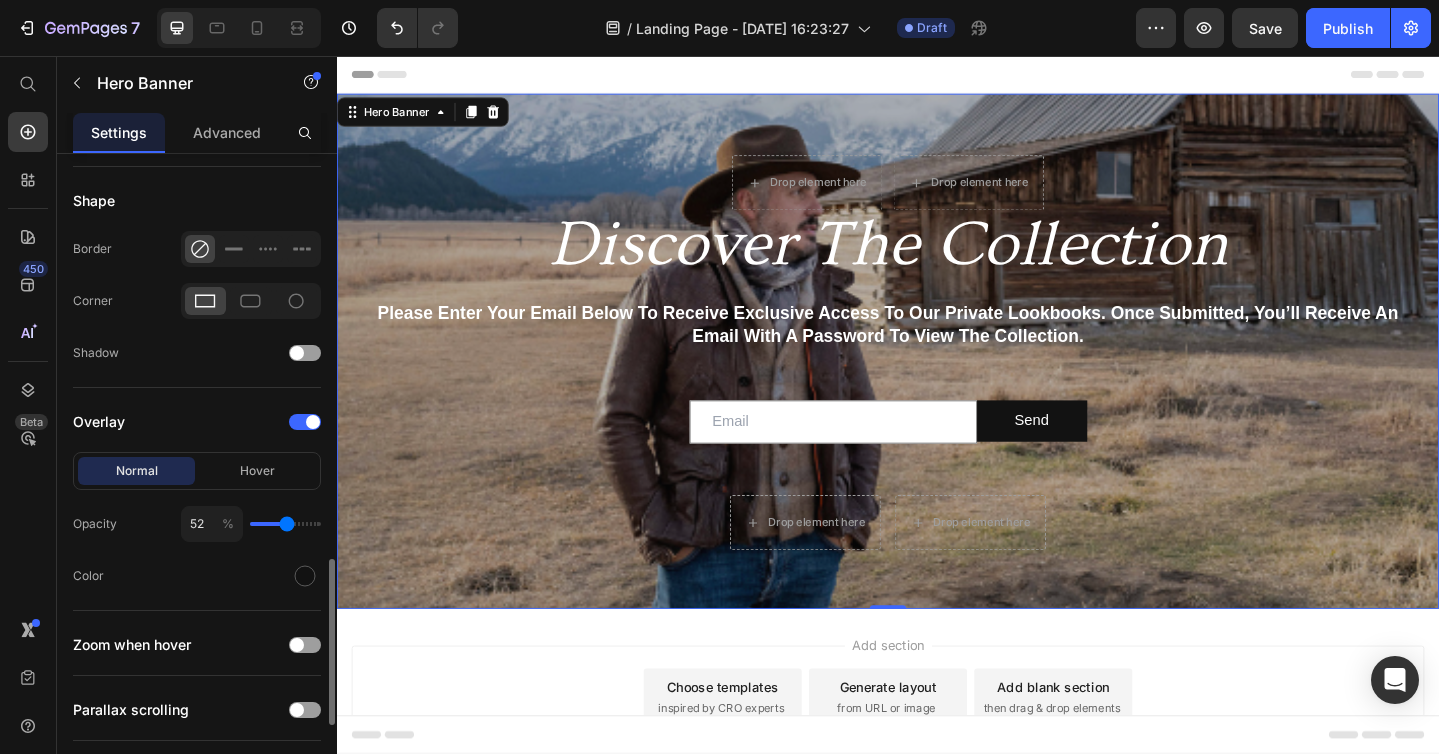 type on "52" 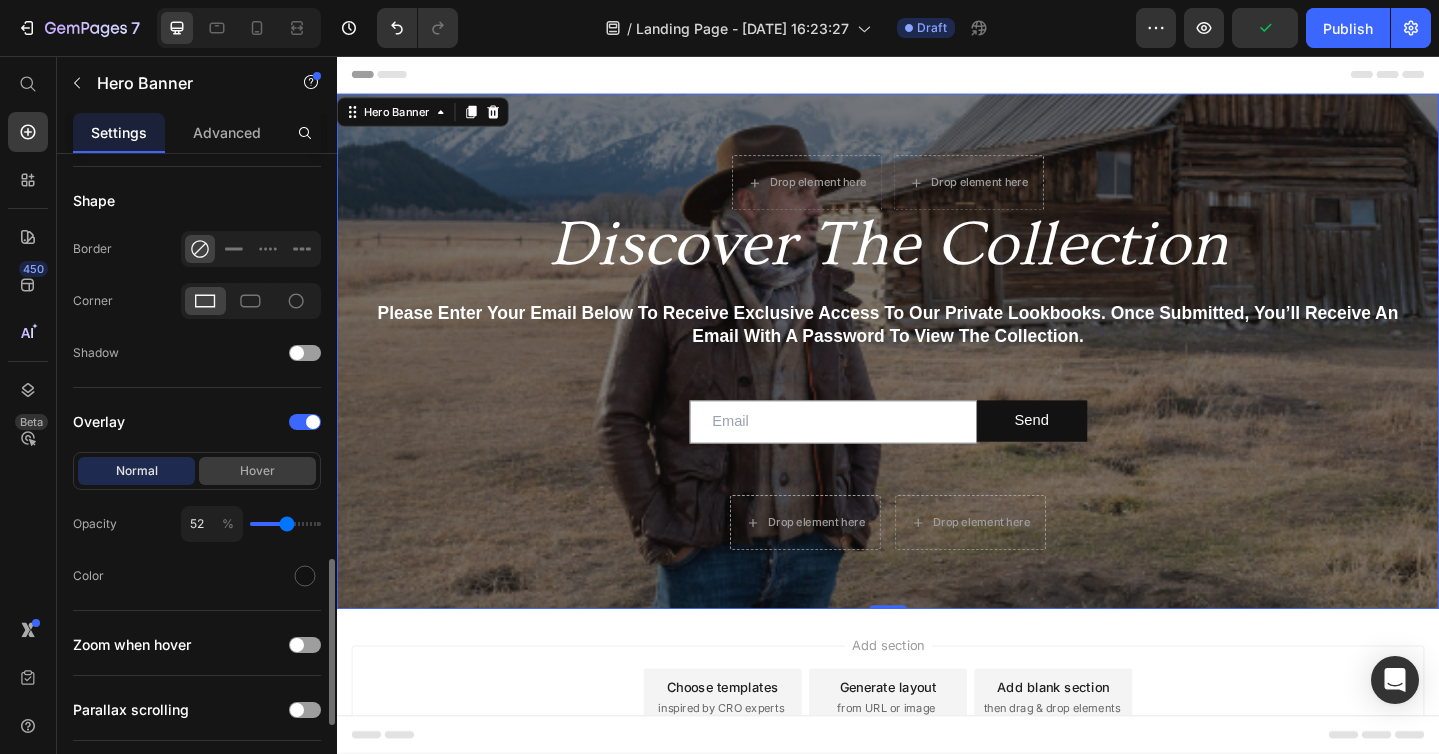 click on "Hover" at bounding box center [257, 471] 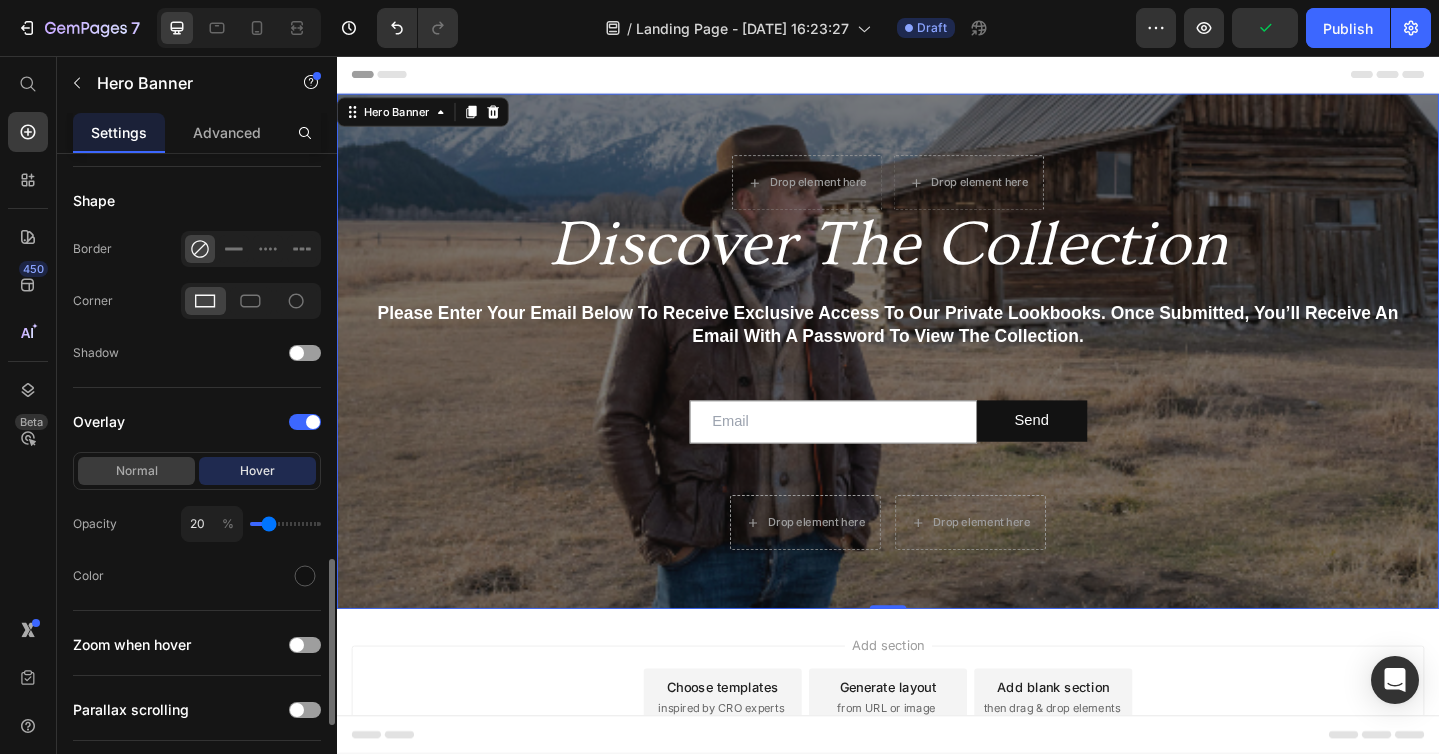 click on "Normal" at bounding box center (136, 471) 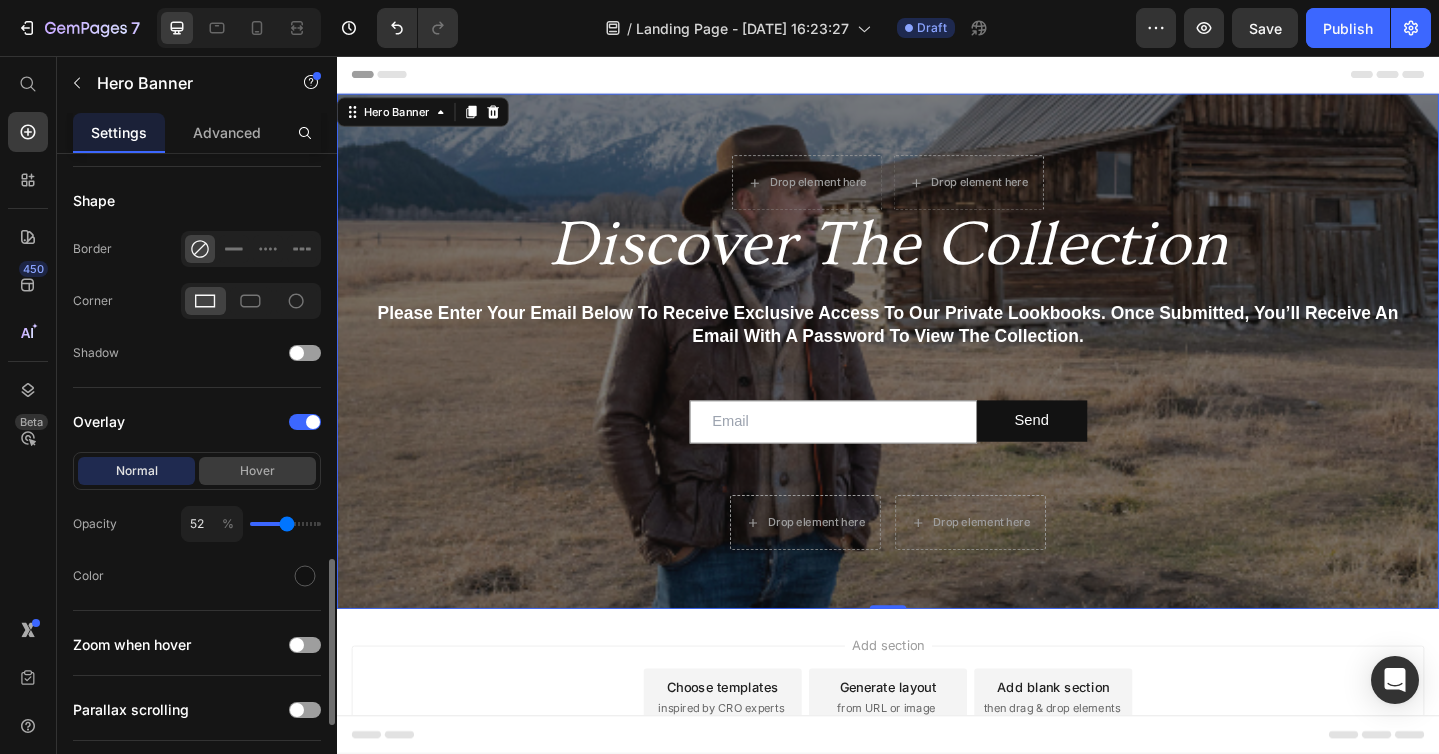 click on "Hover" at bounding box center [257, 471] 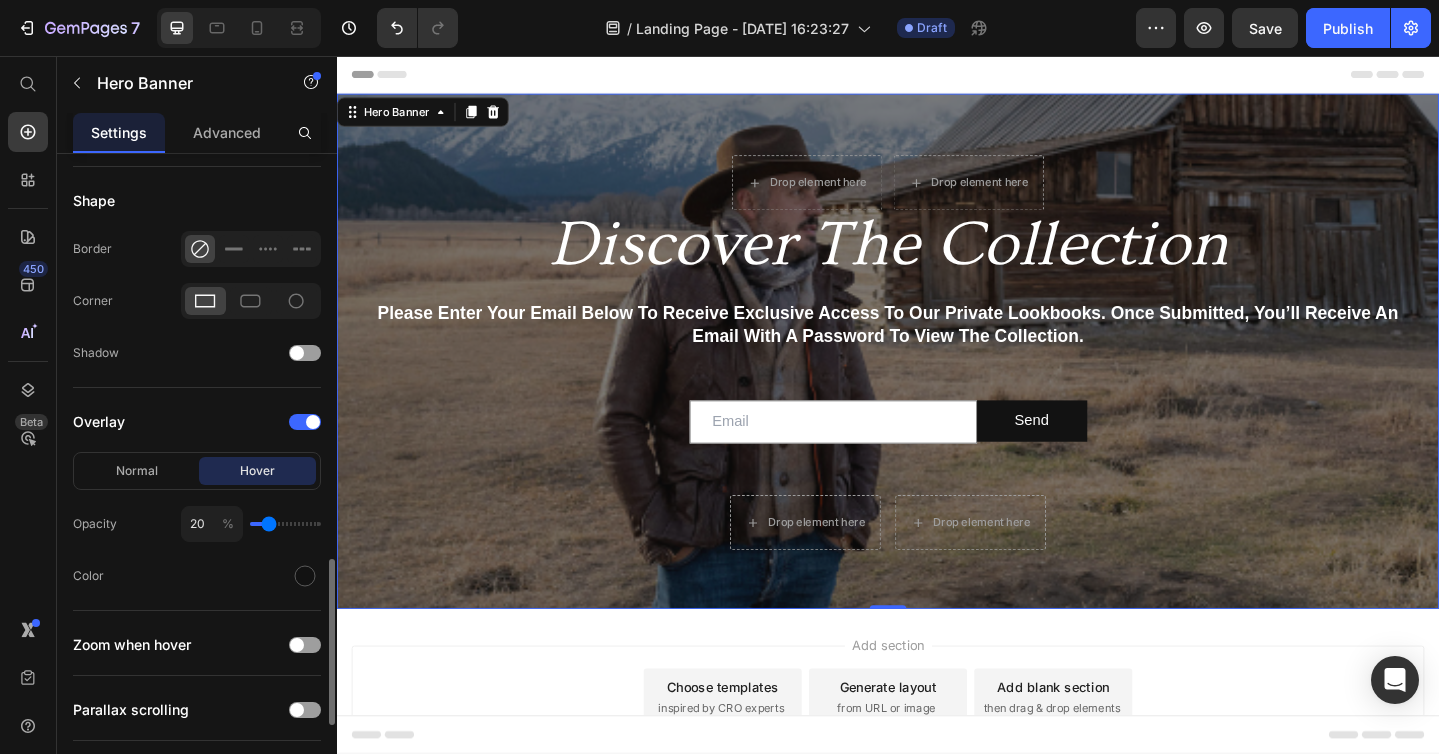 type on "22" 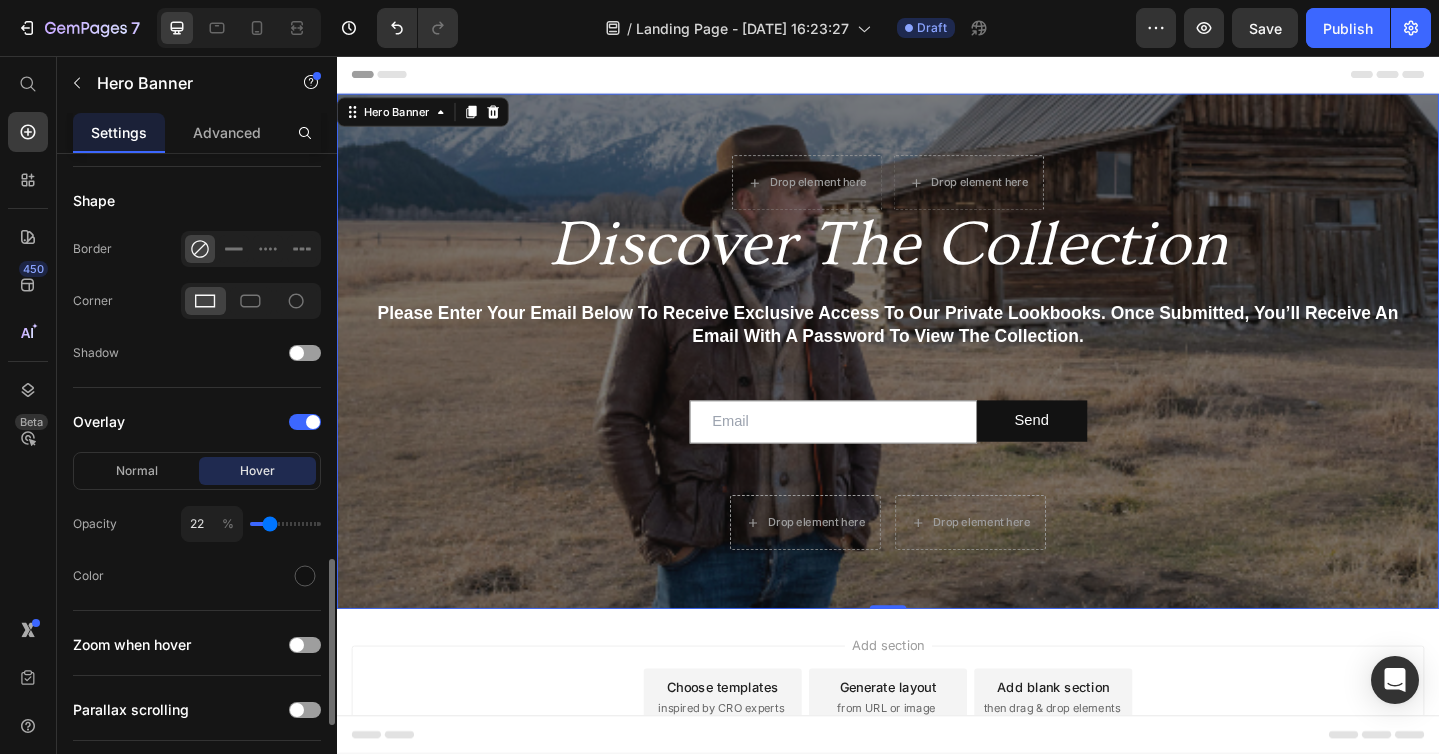 type on "23" 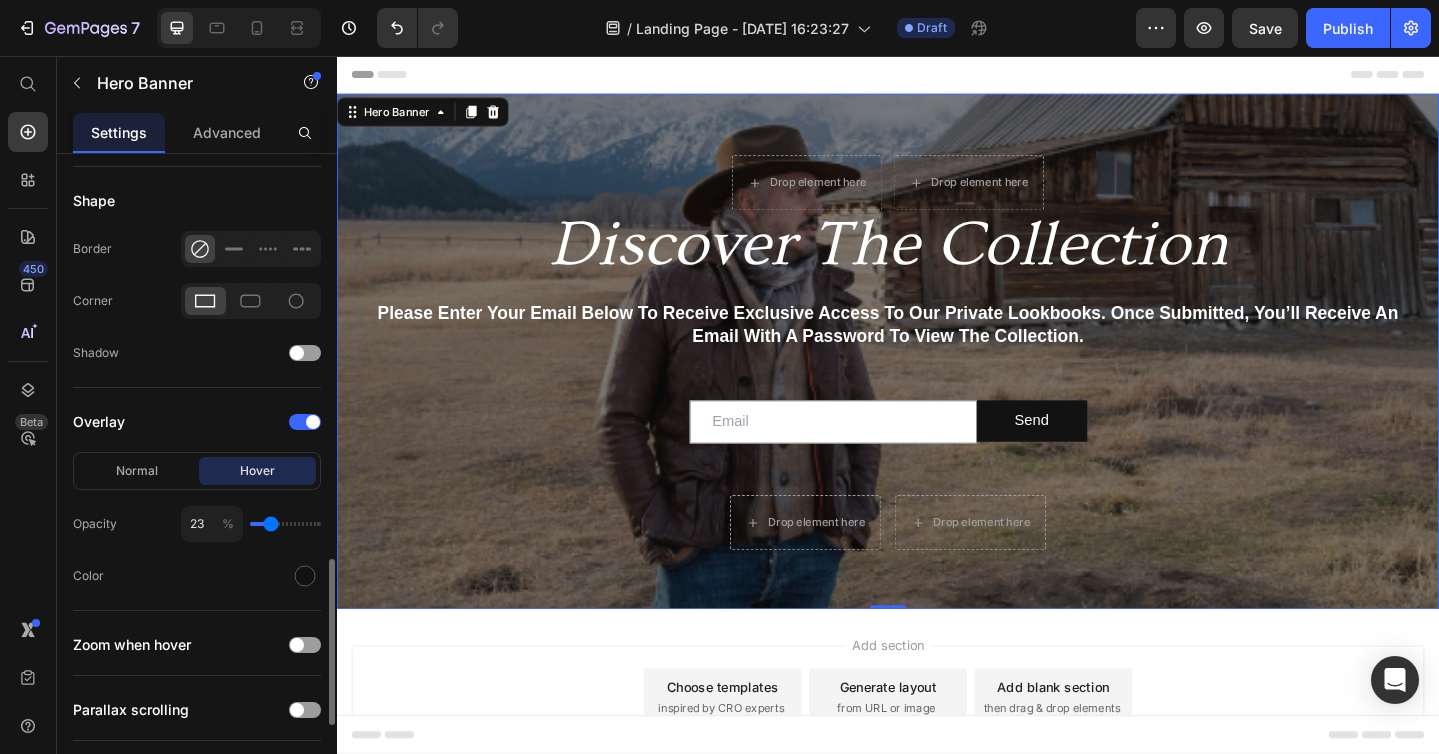 type on "24" 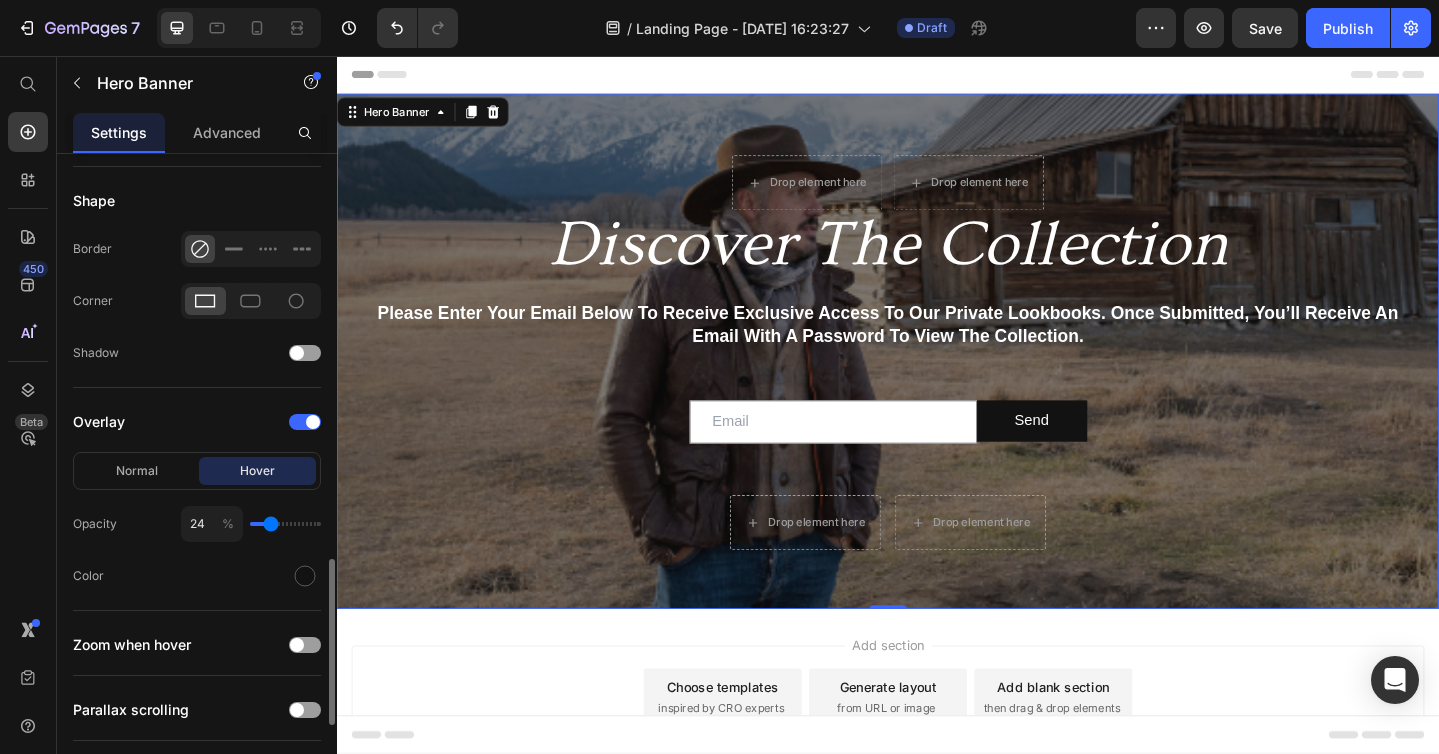 type on "25" 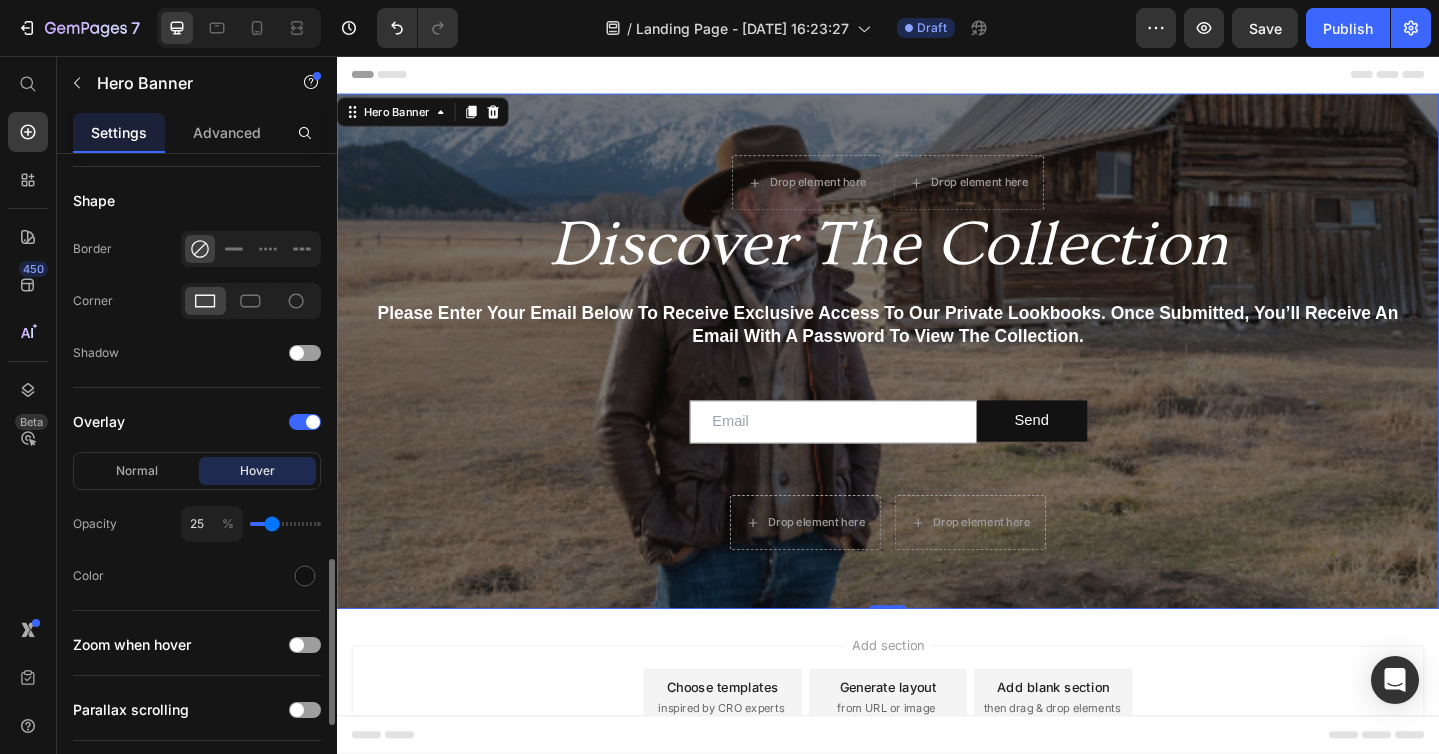 type on "26" 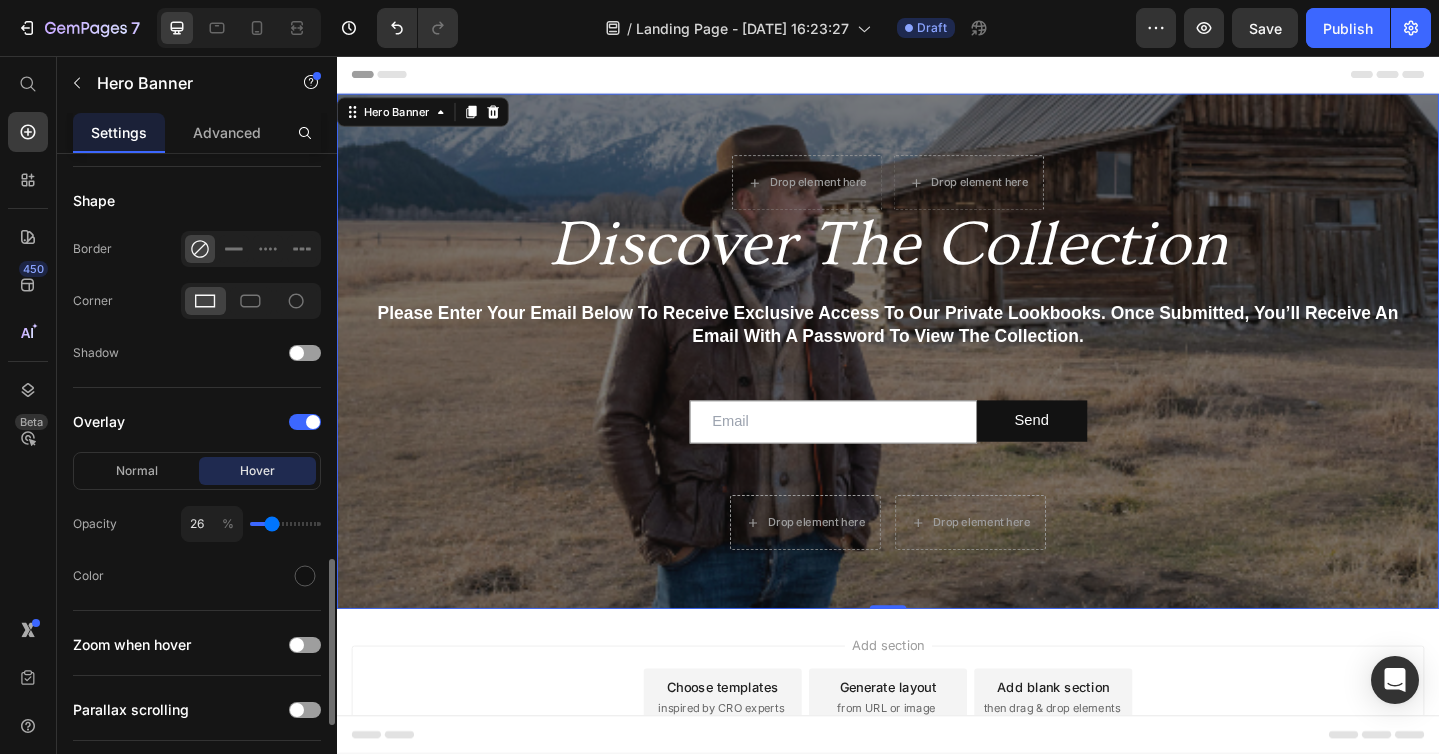 type on "27" 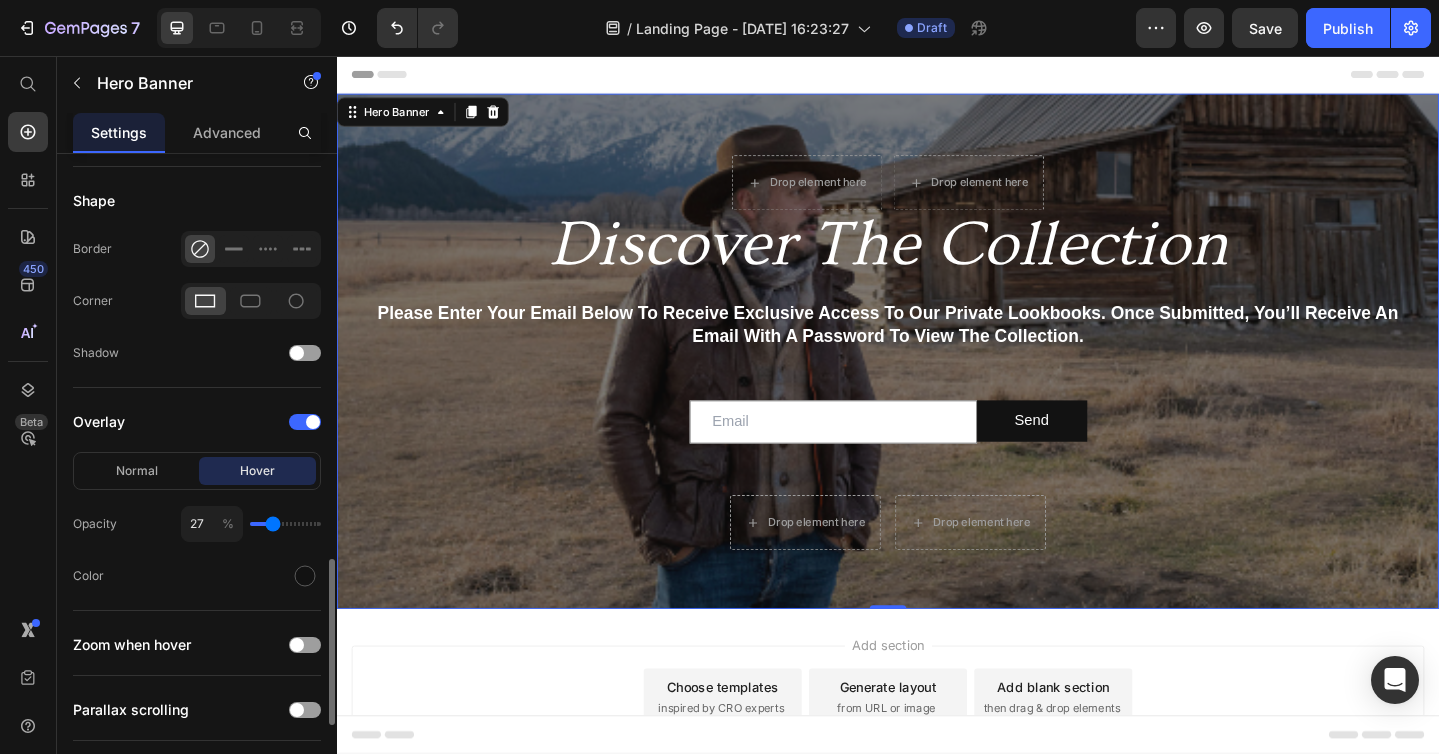 type on "28" 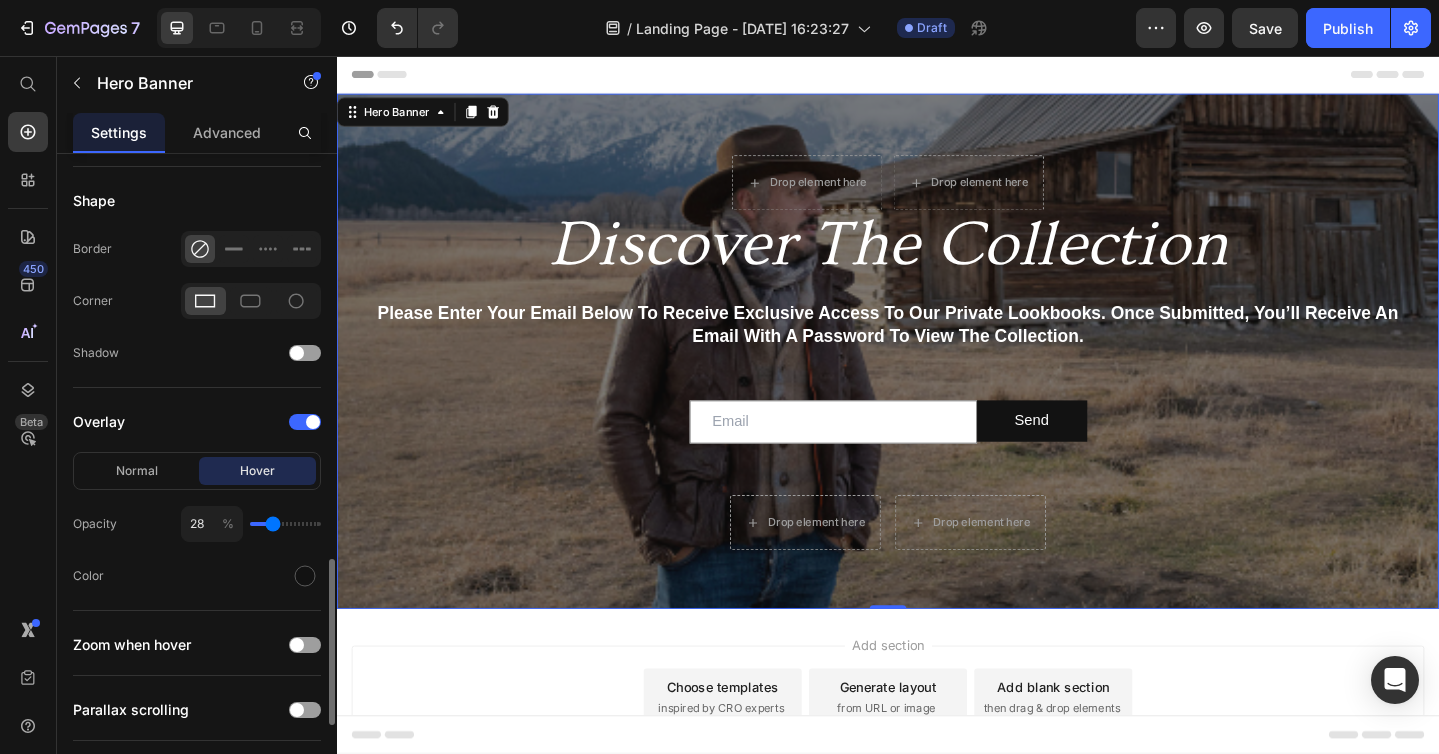 type on "29" 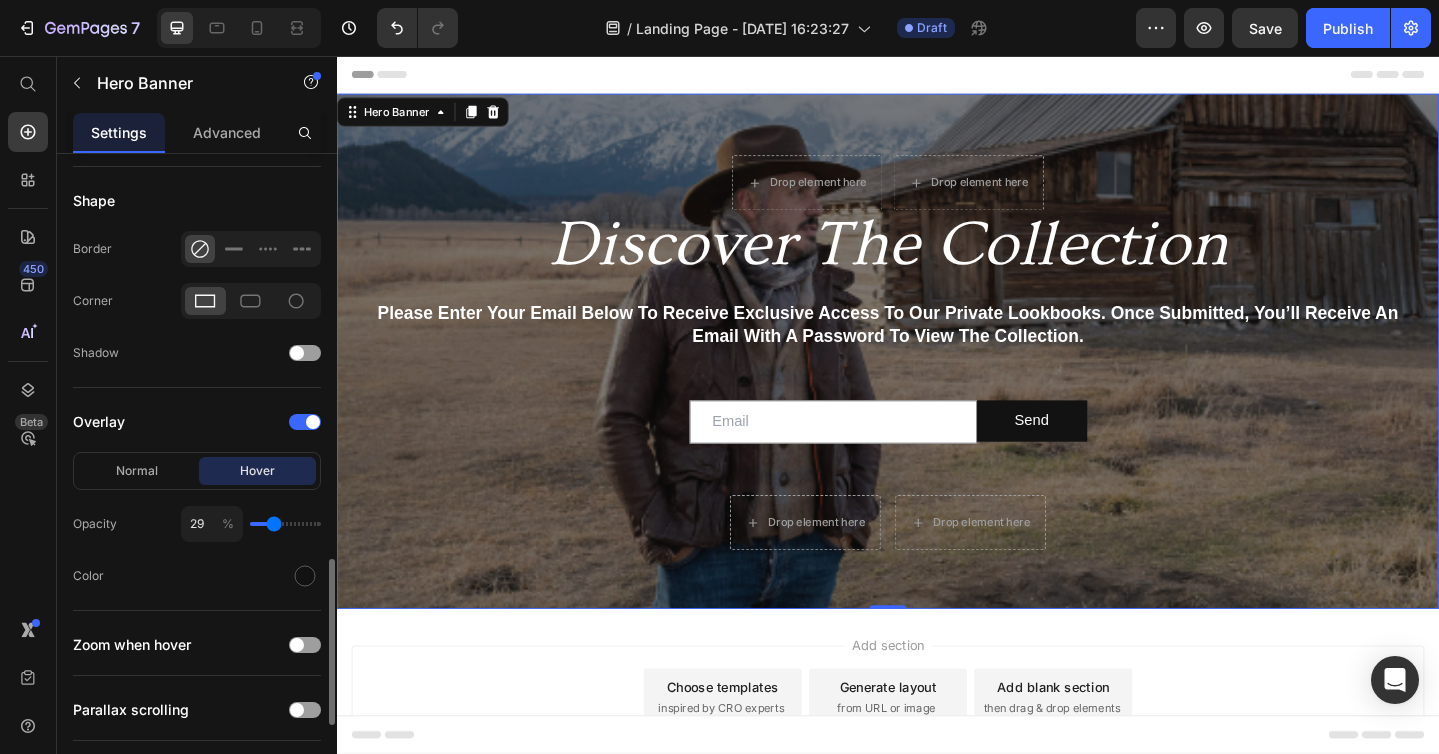 type on "30" 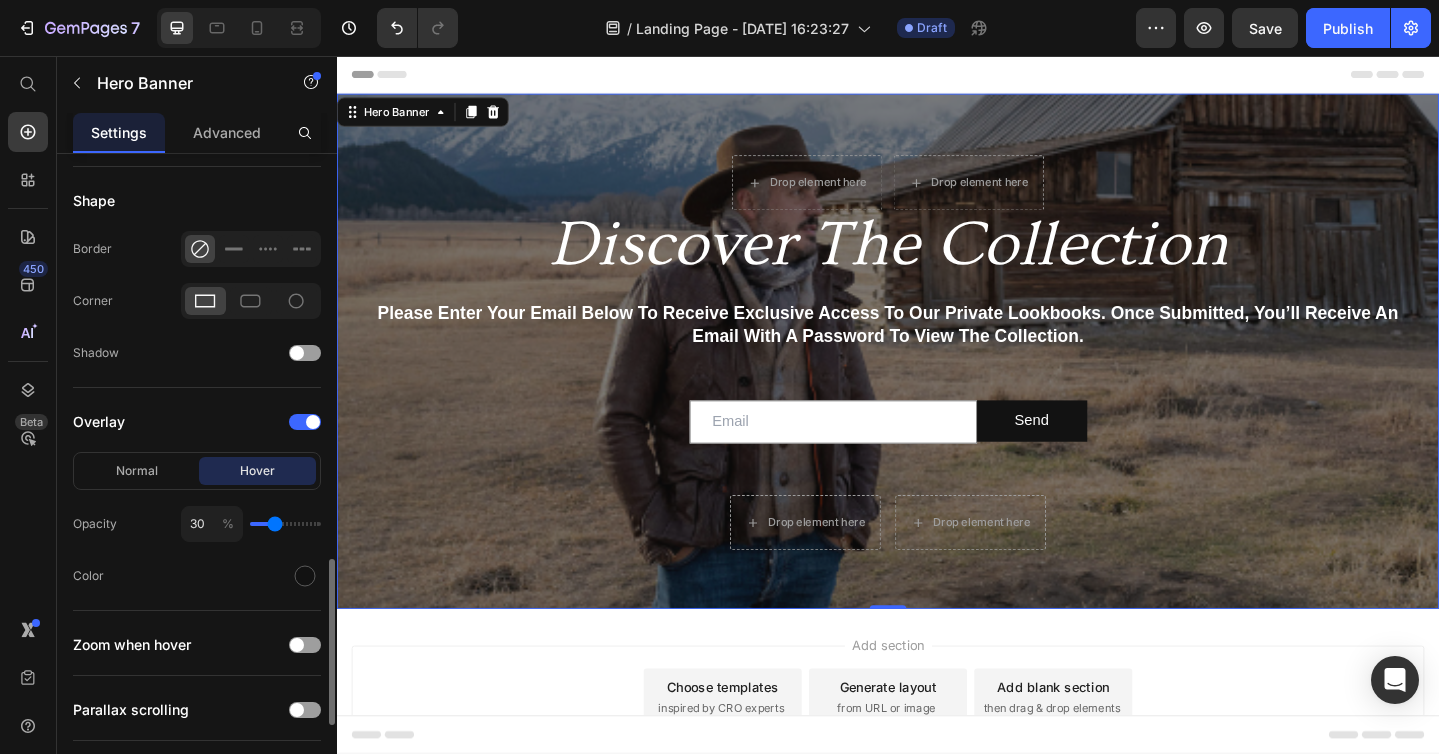 type on "31" 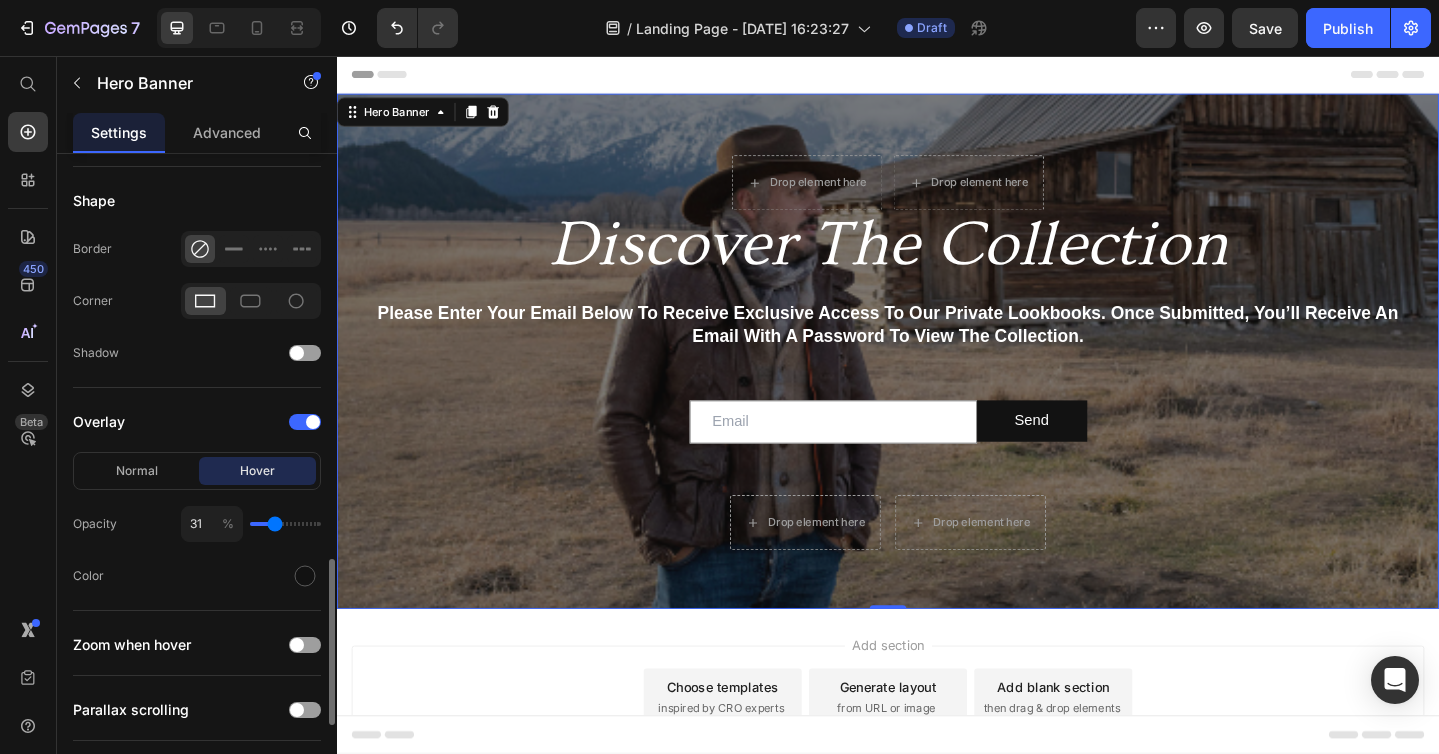 type on "32" 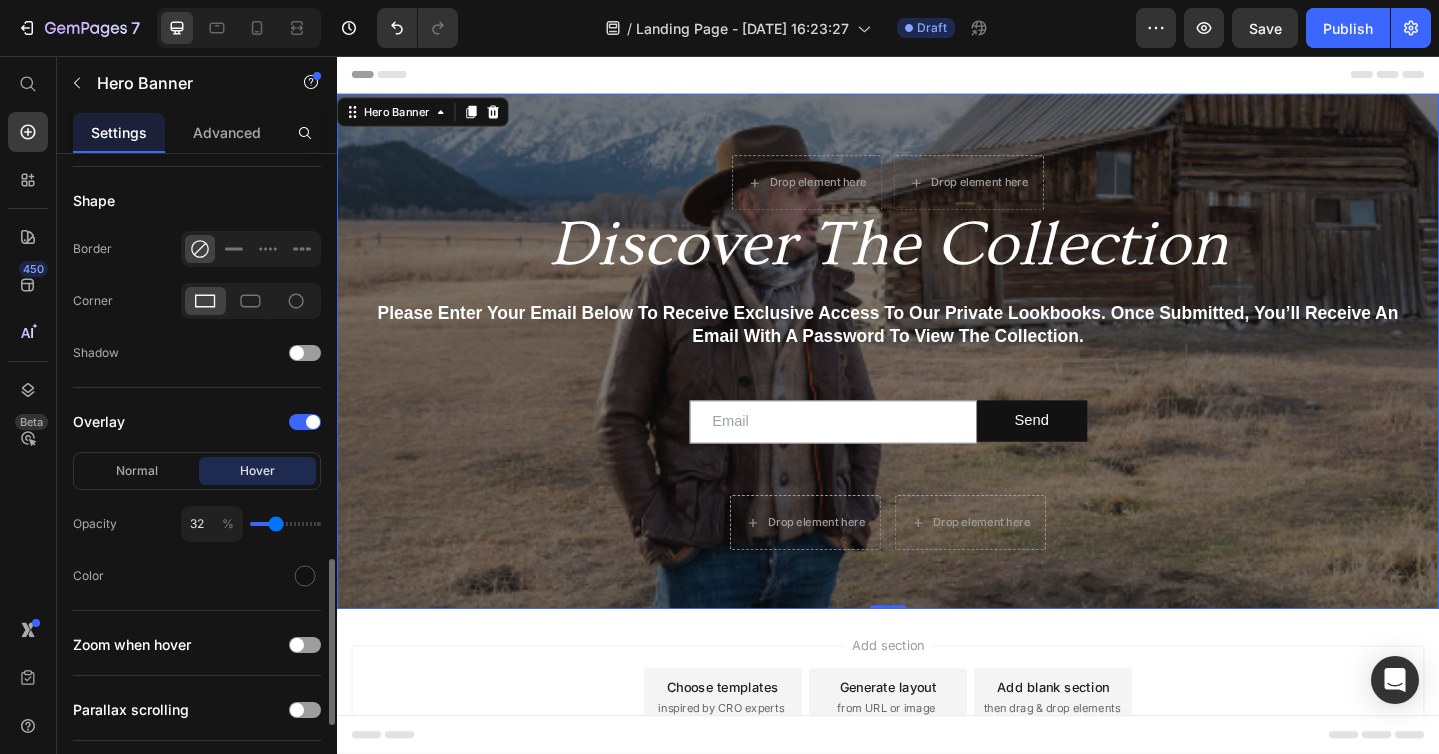 type on "33" 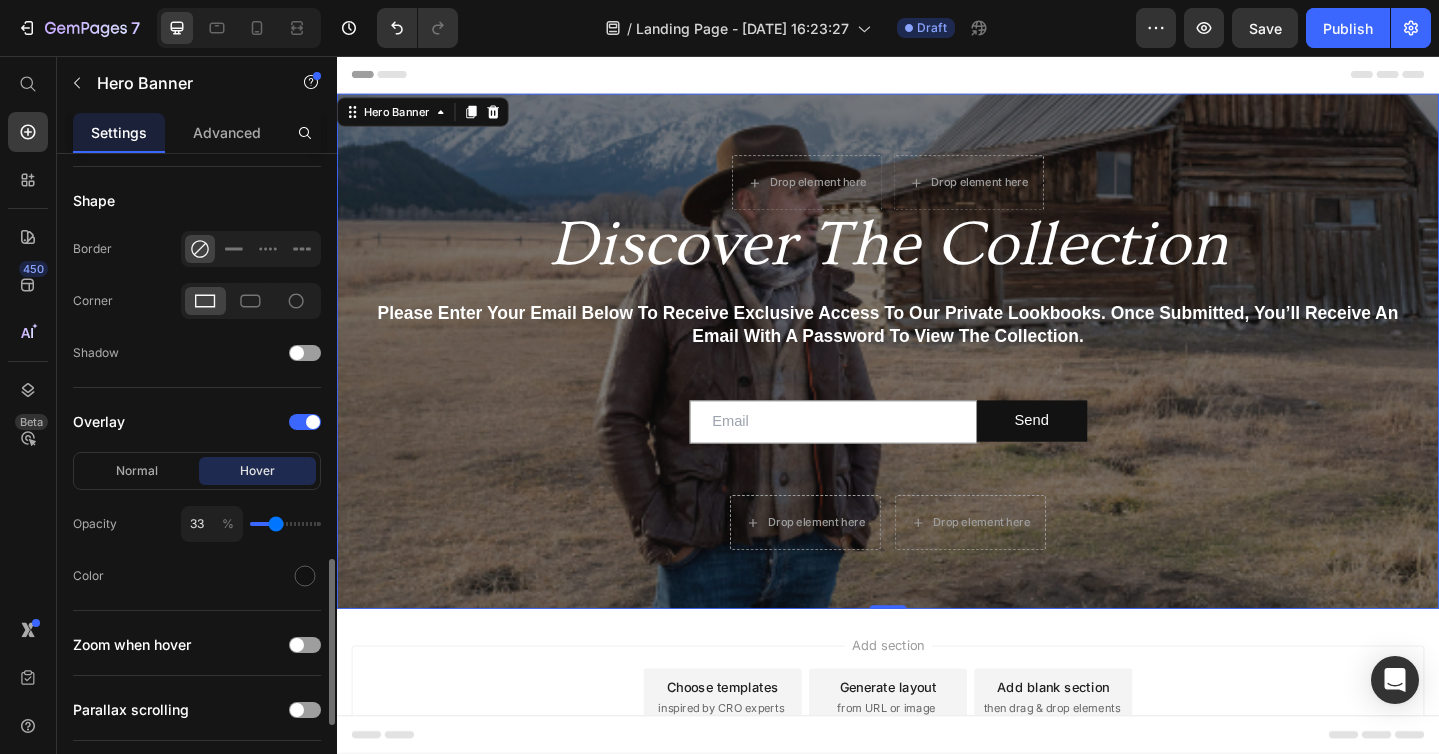 type on "34" 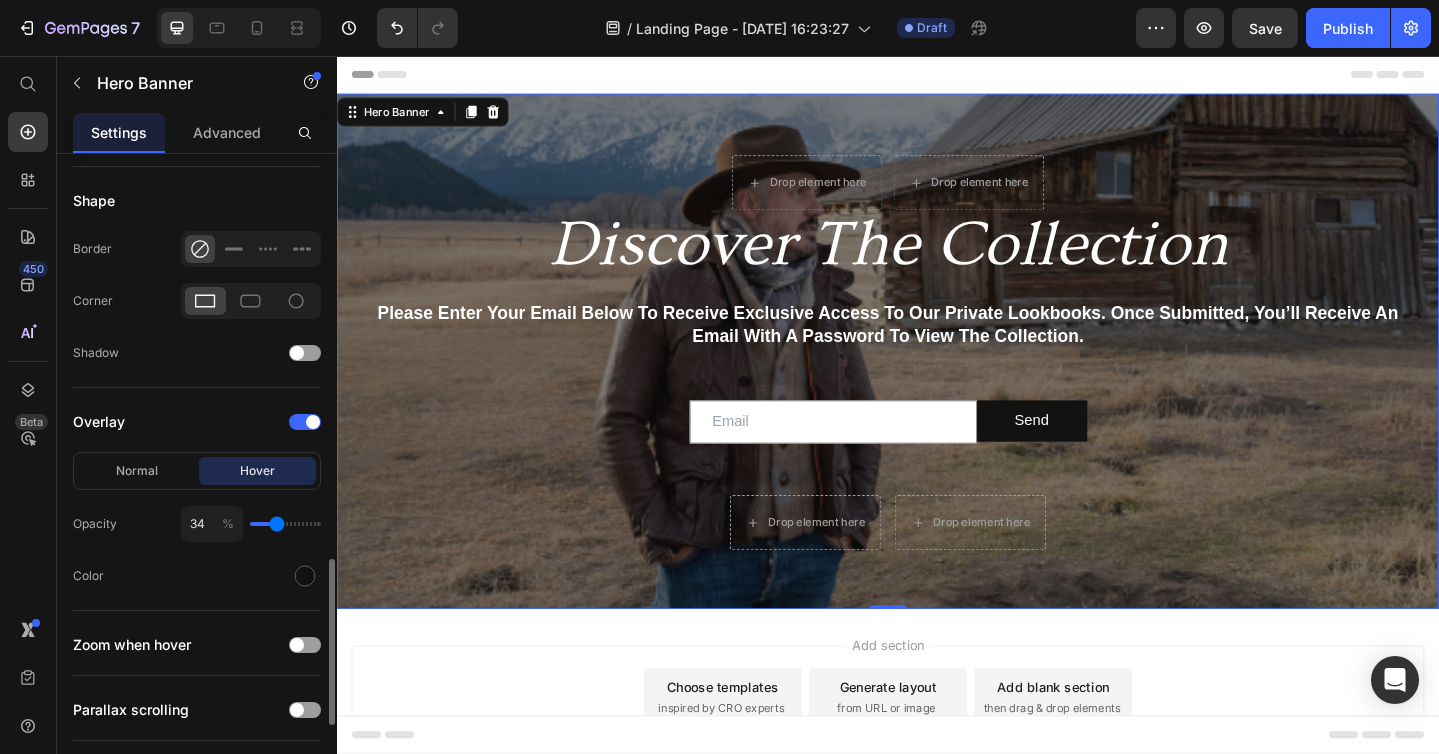 type on "35" 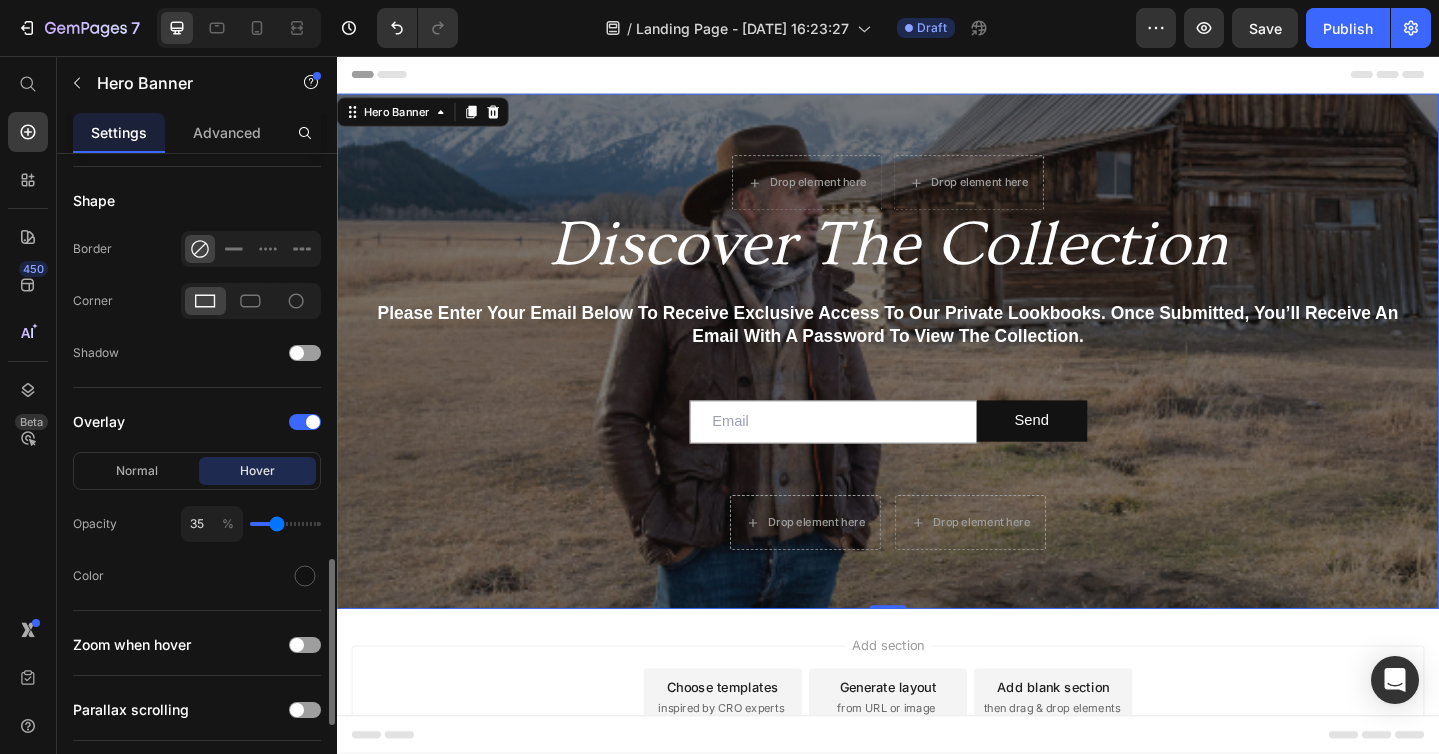 type on "36" 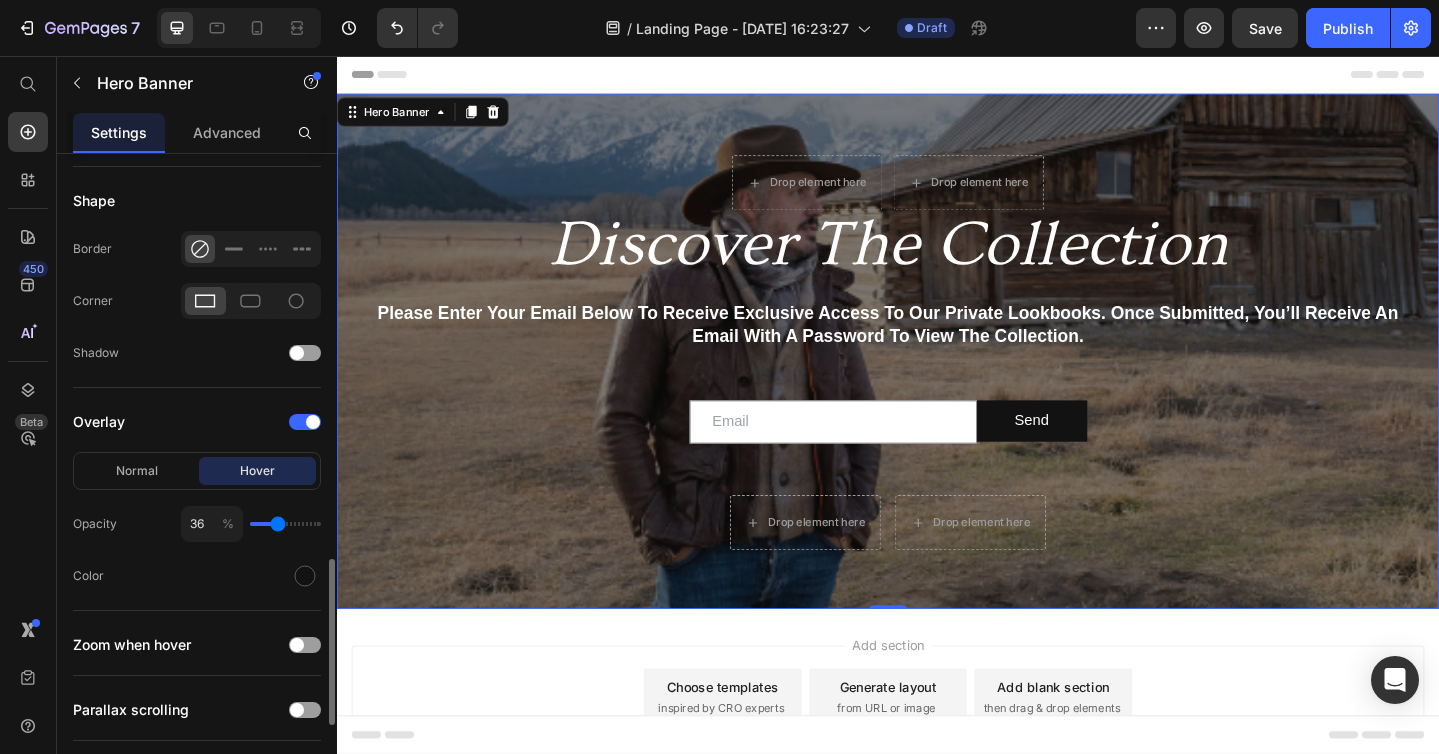 type on "37" 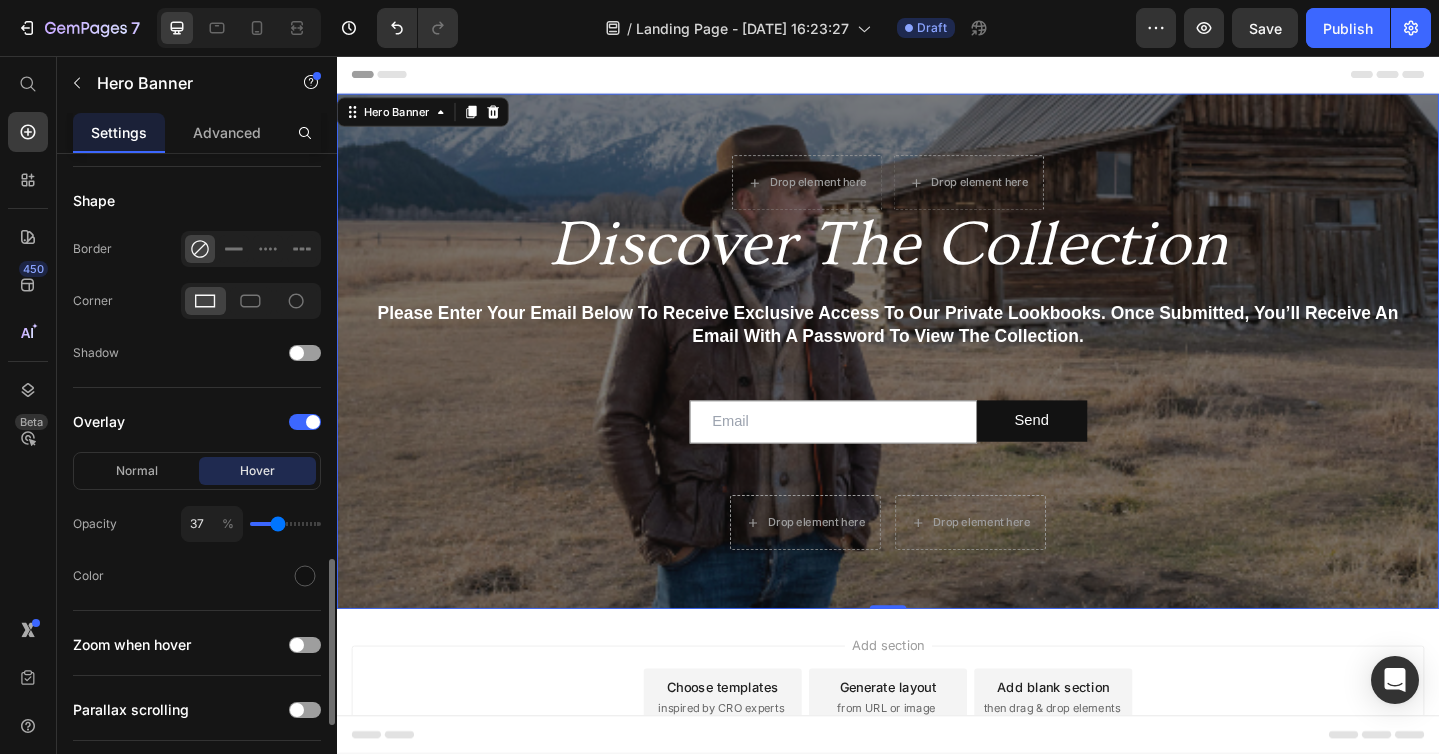 type on "38" 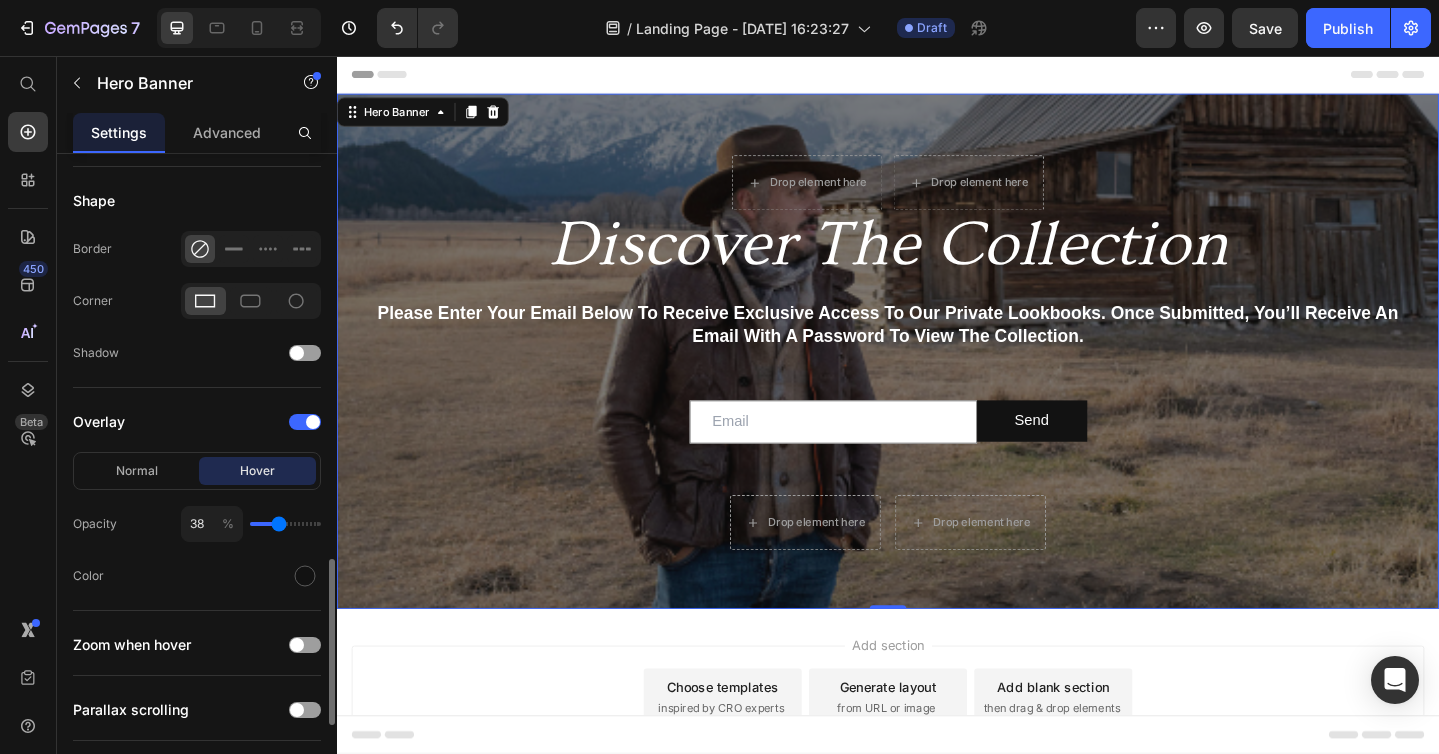 type on "39" 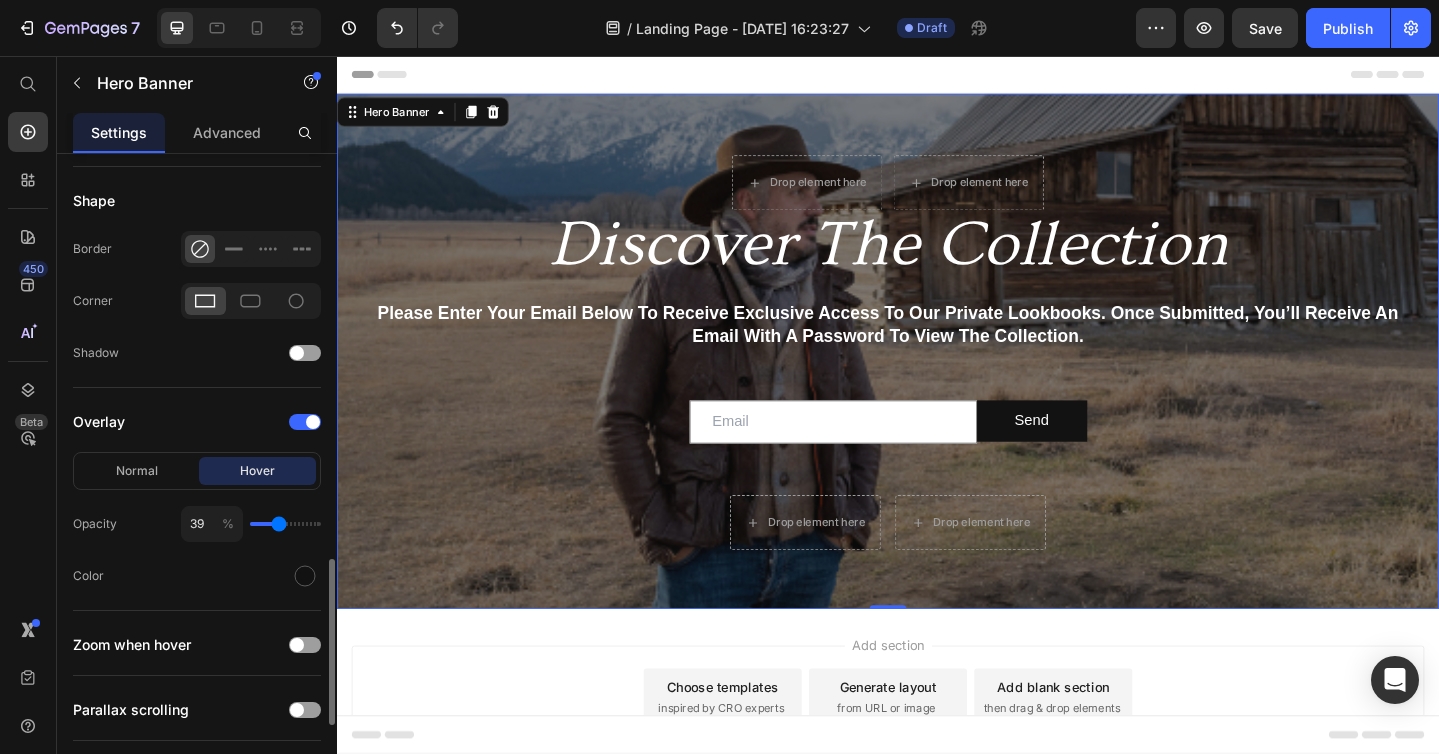 type on "40" 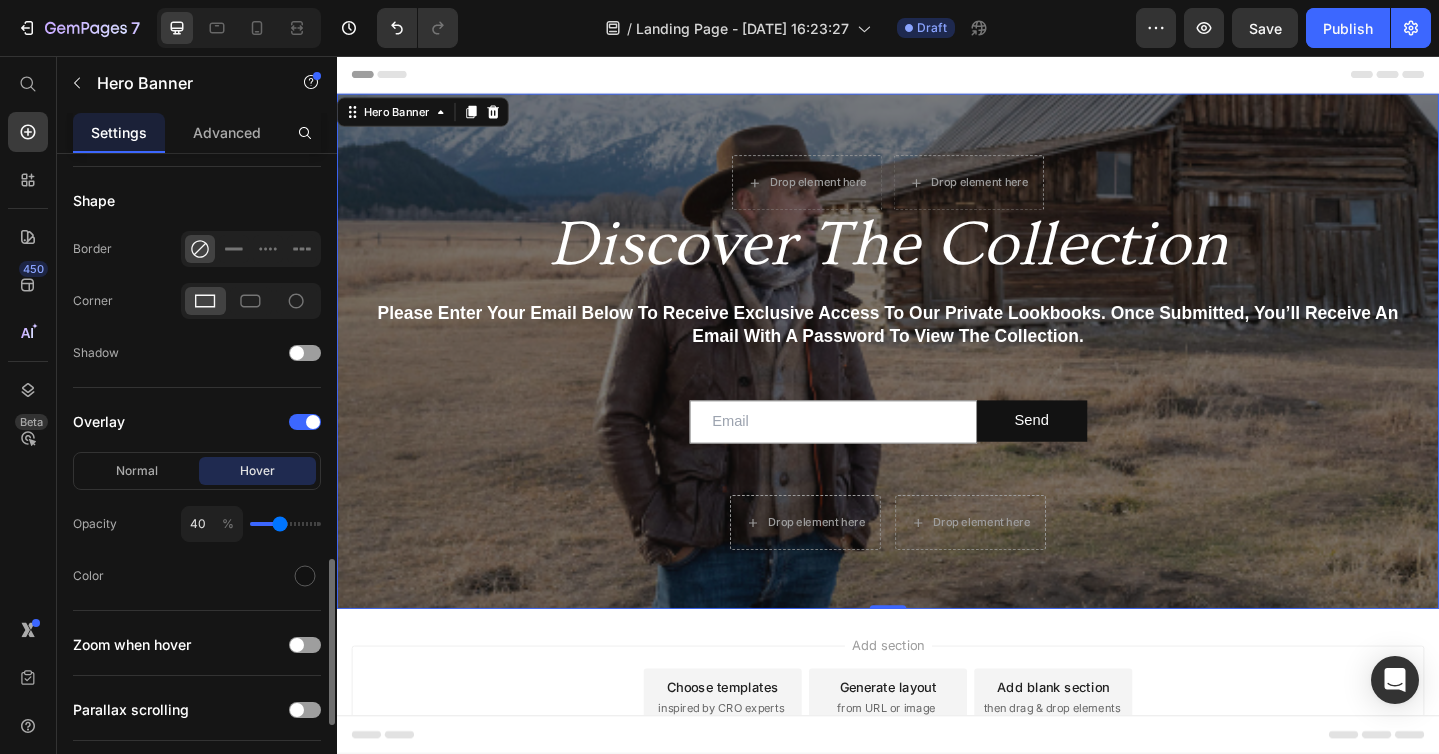 type on "41" 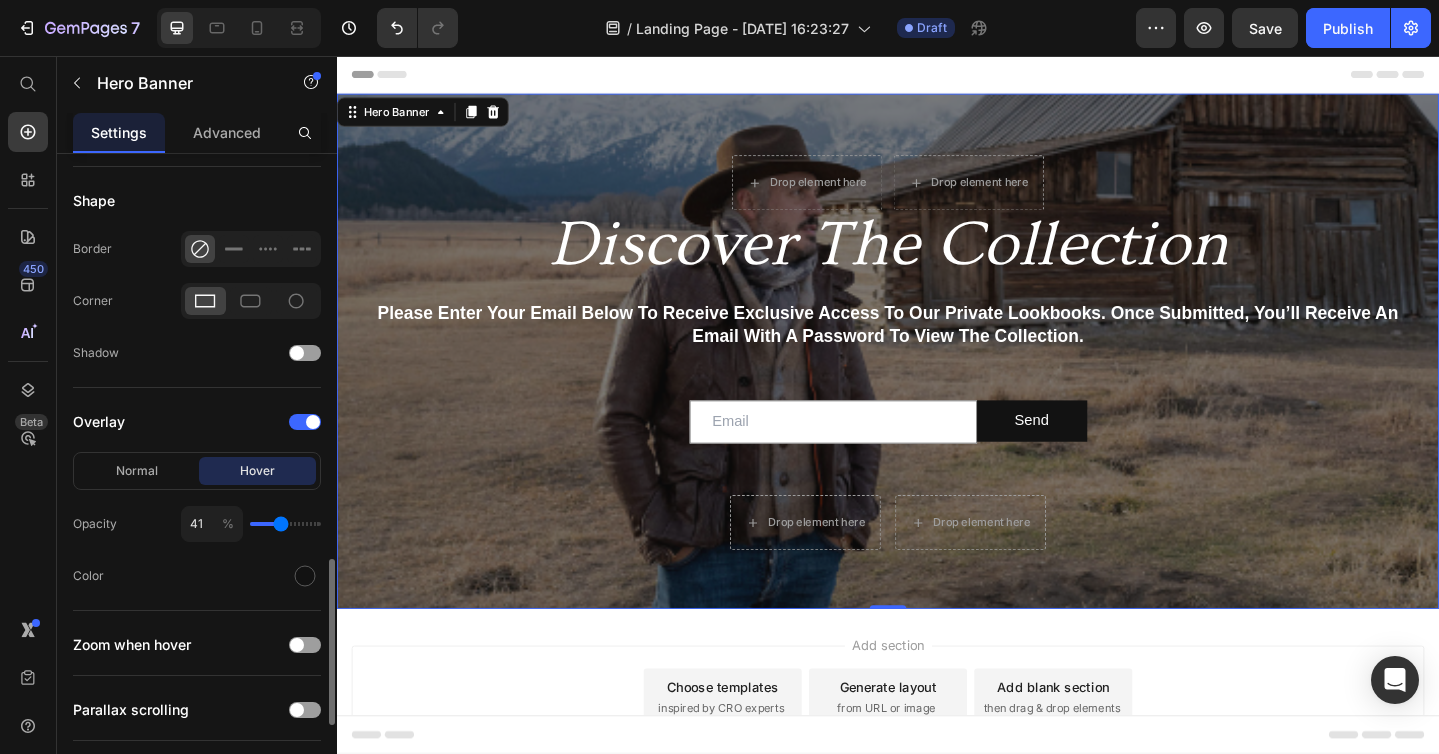 type on "42" 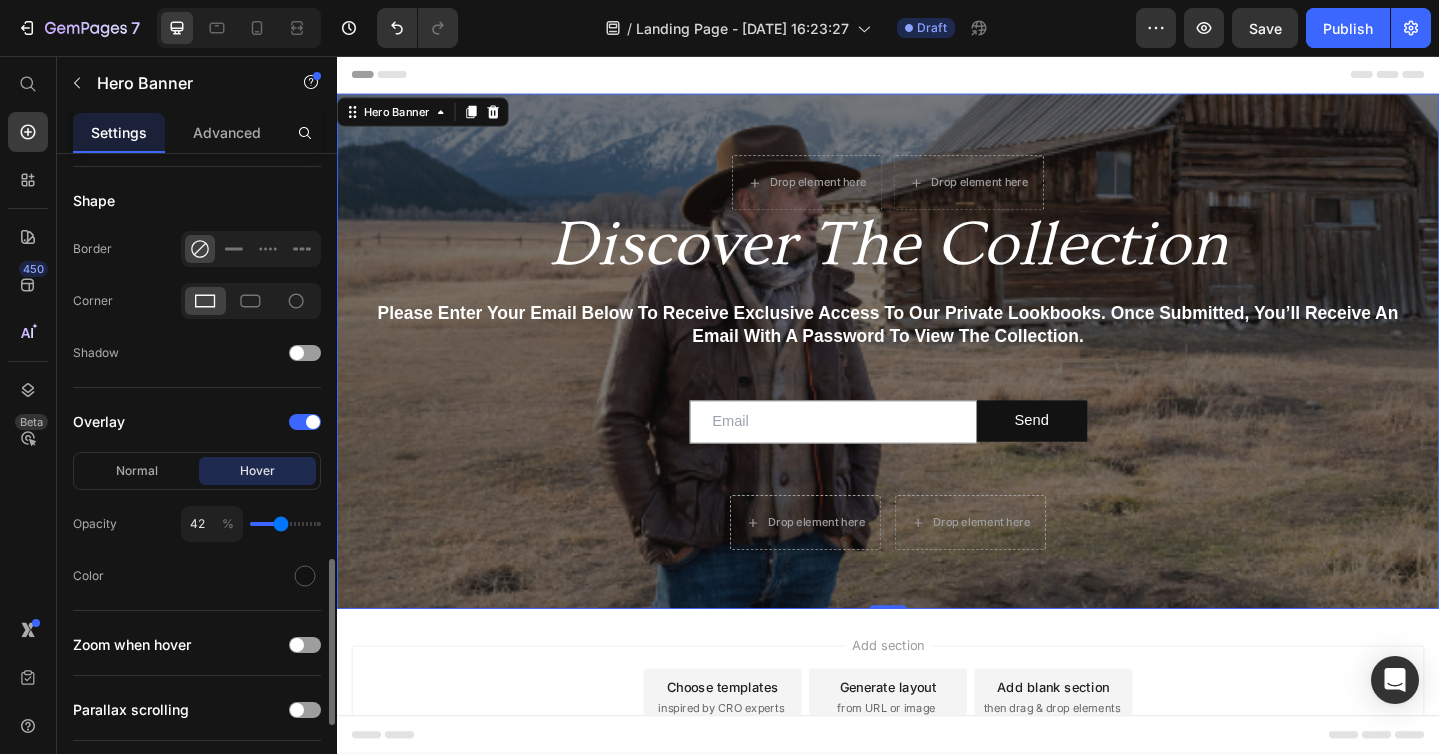 type on "43" 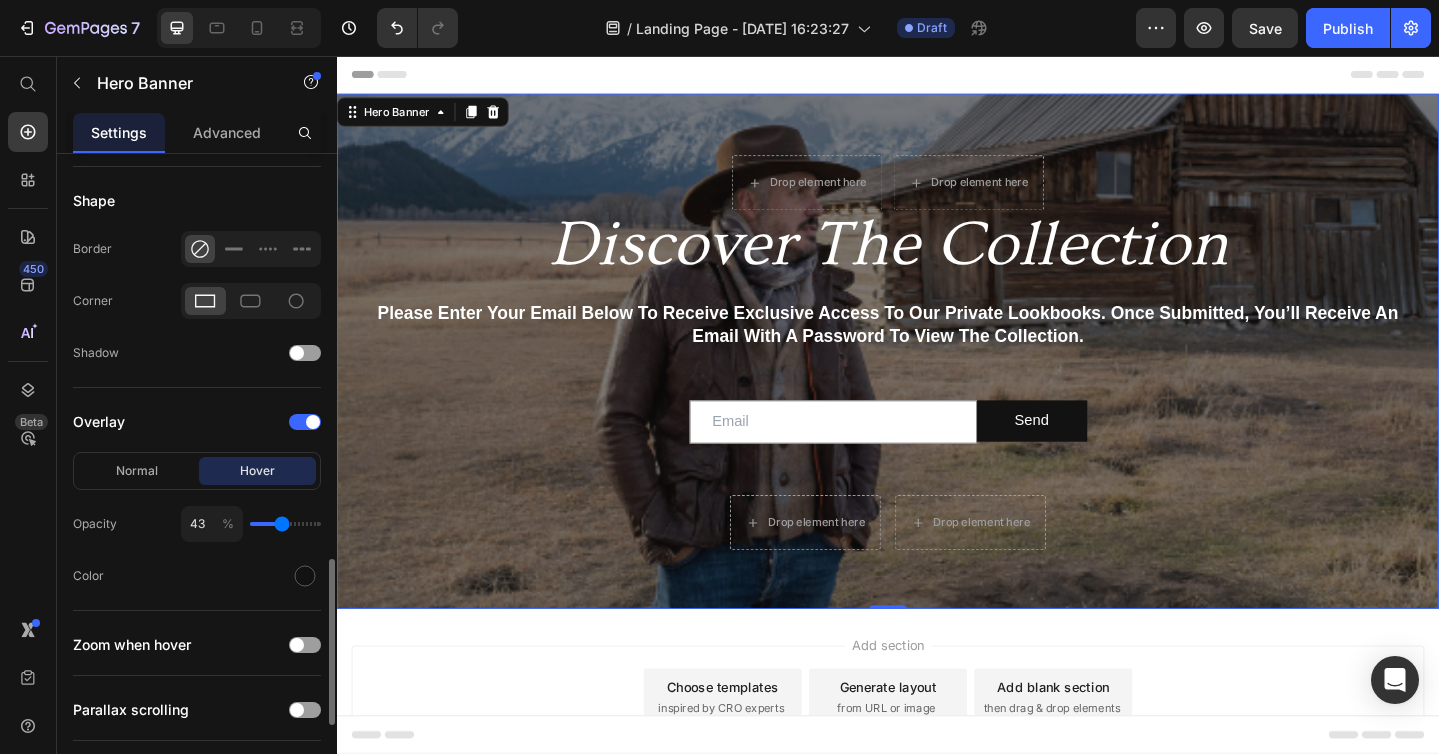 type on "44" 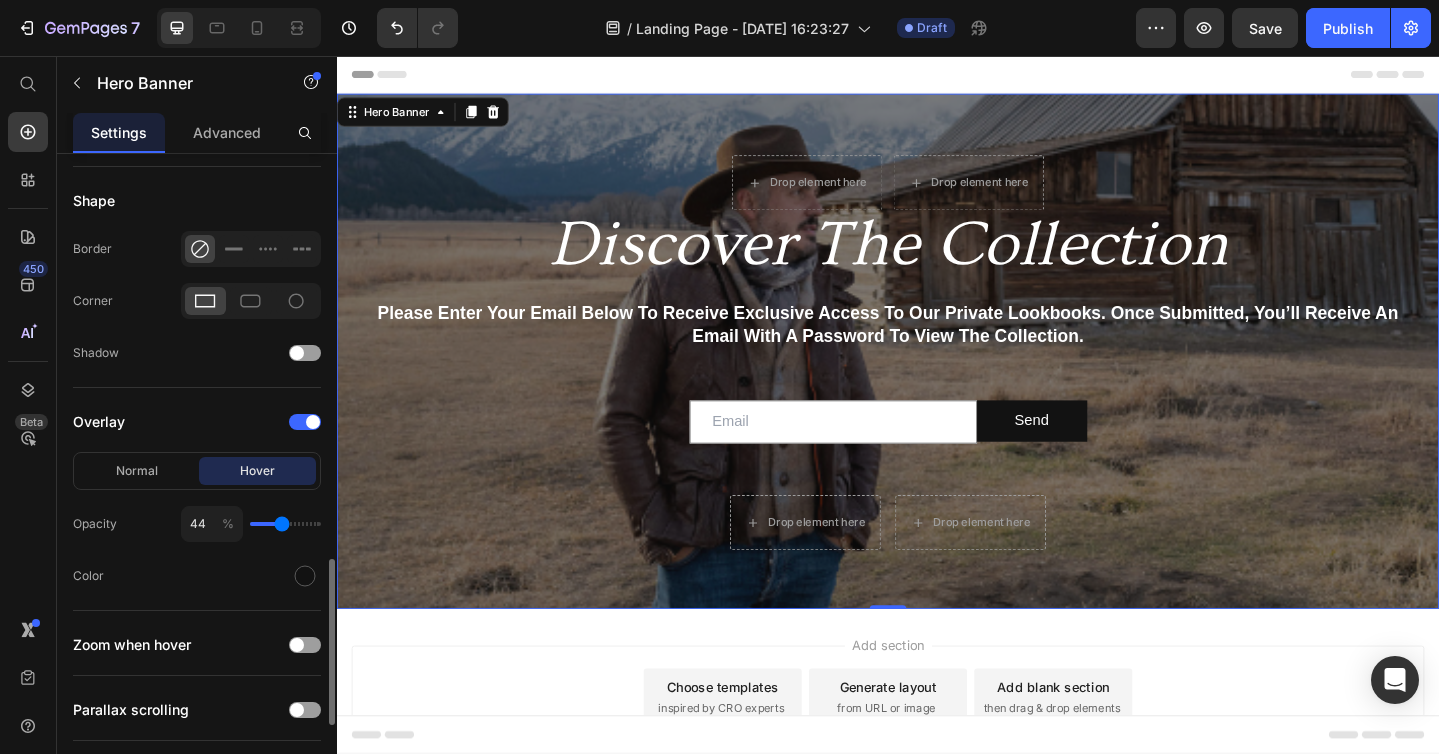 type on "45" 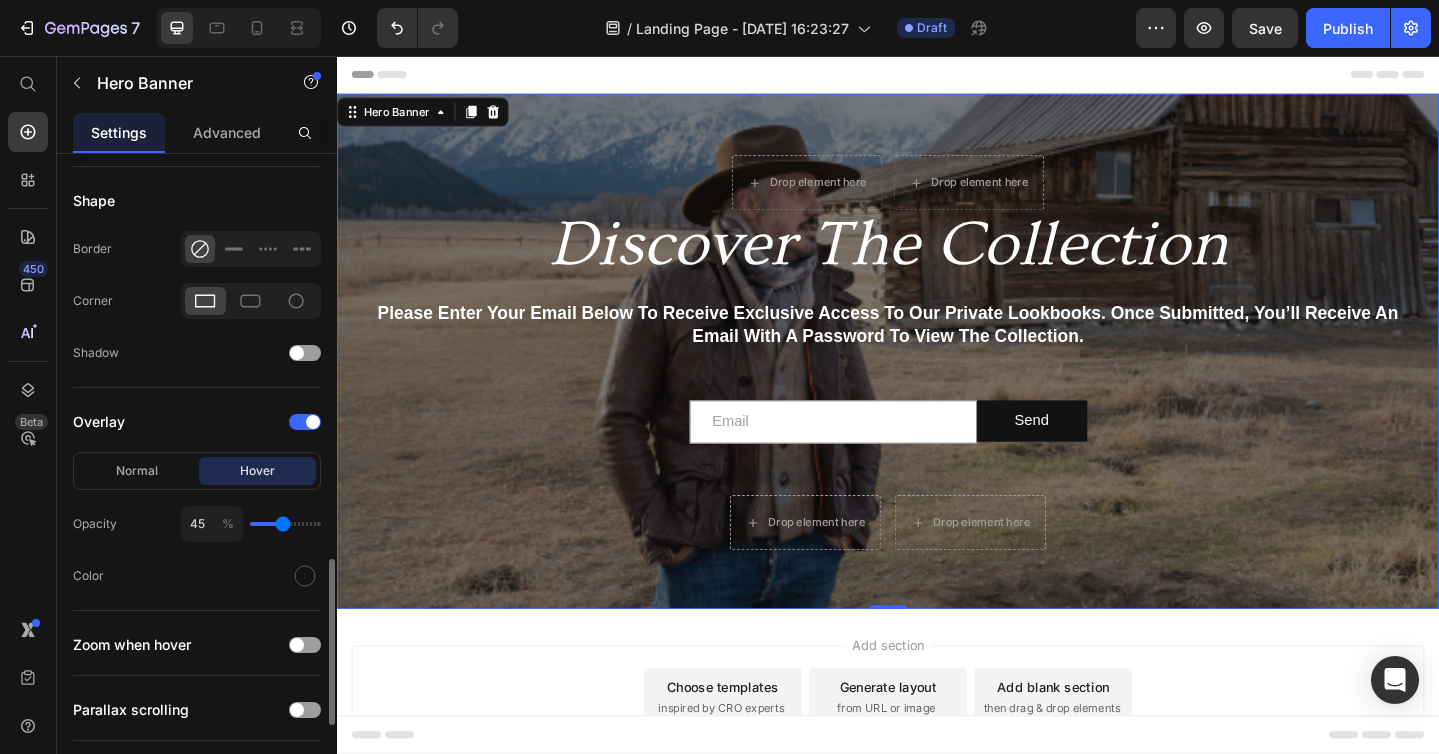type on "46" 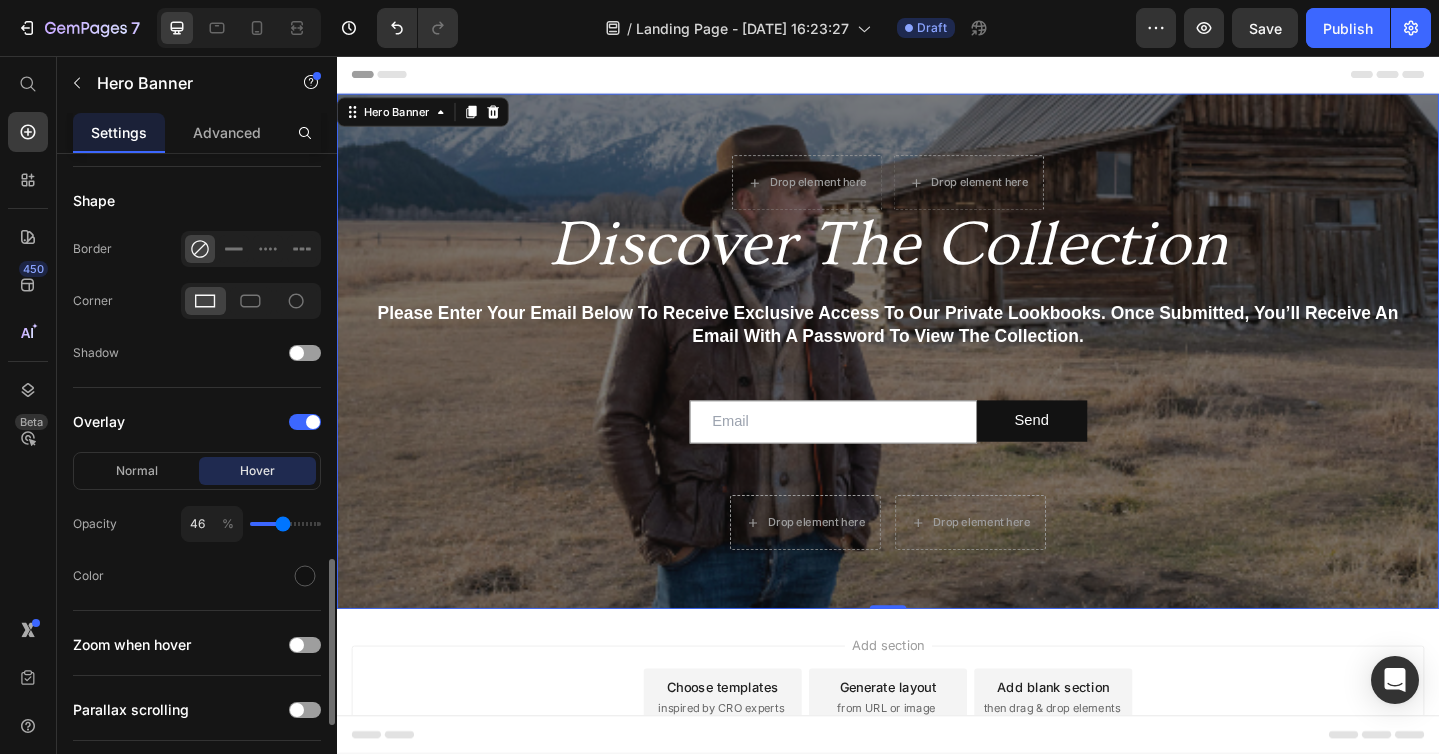 type on "47" 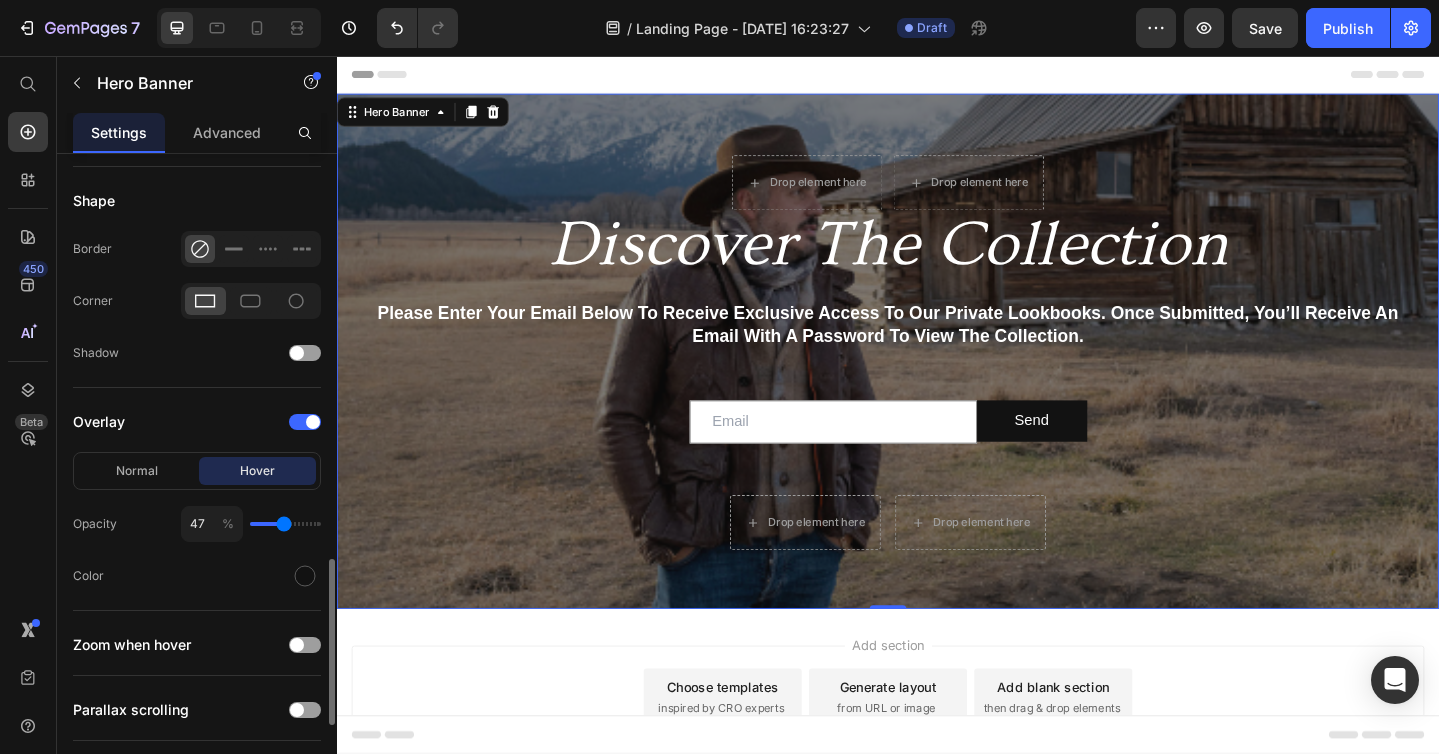 type on "48" 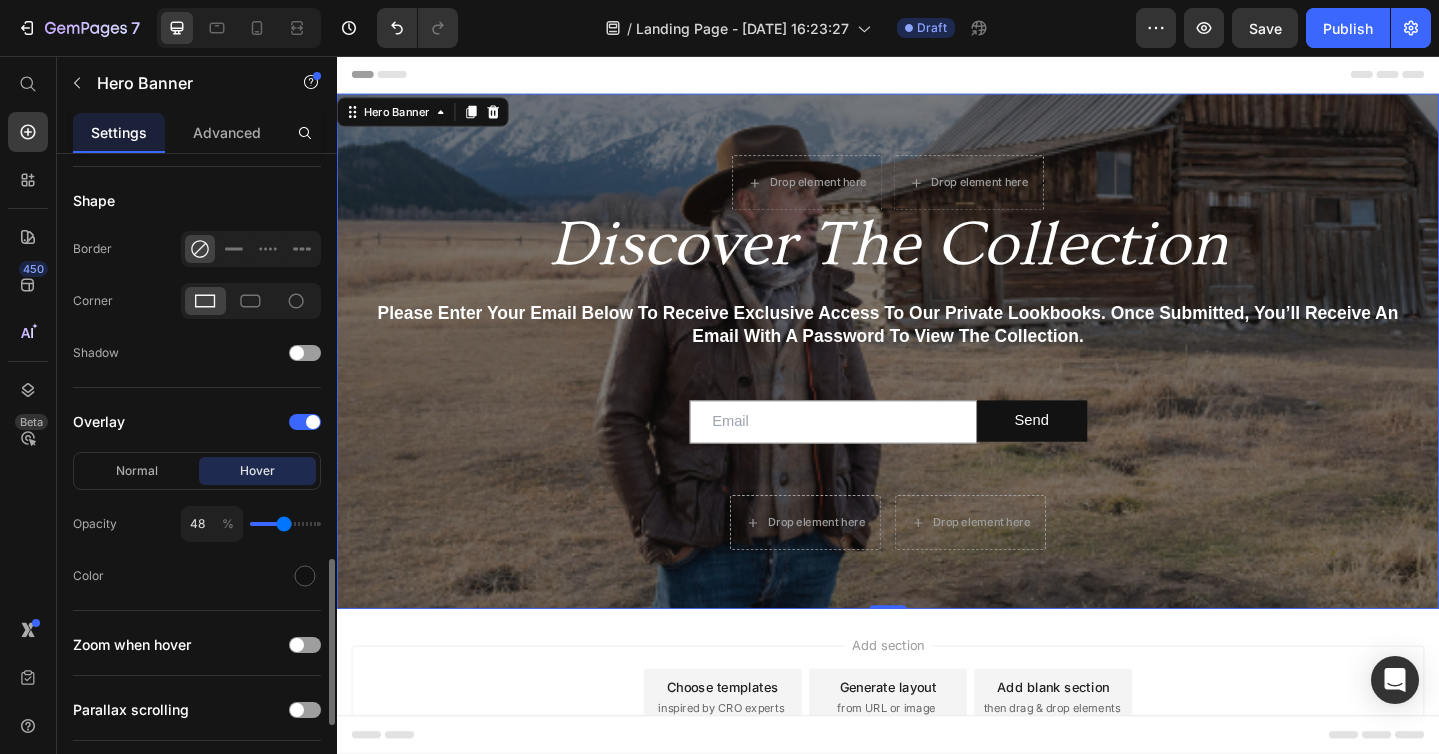 type on "49" 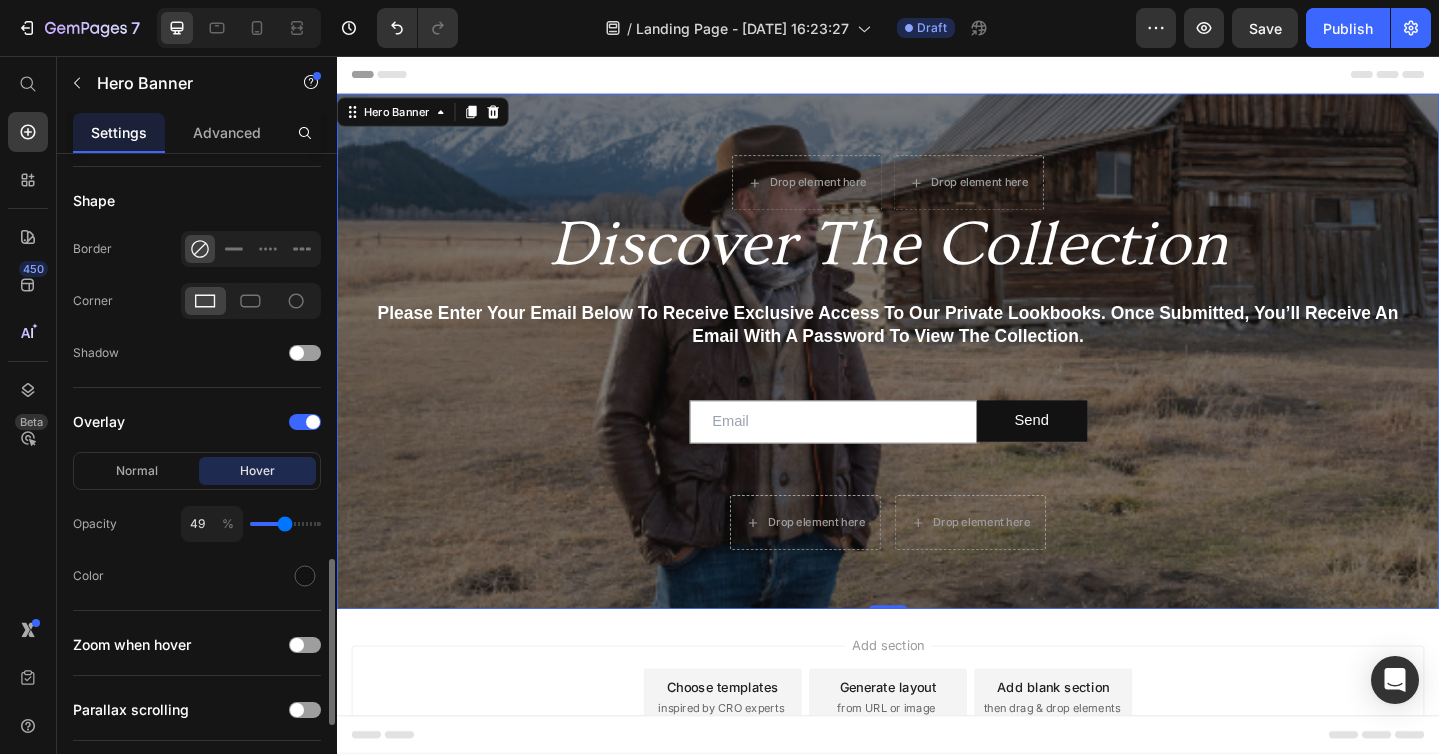 type on "50" 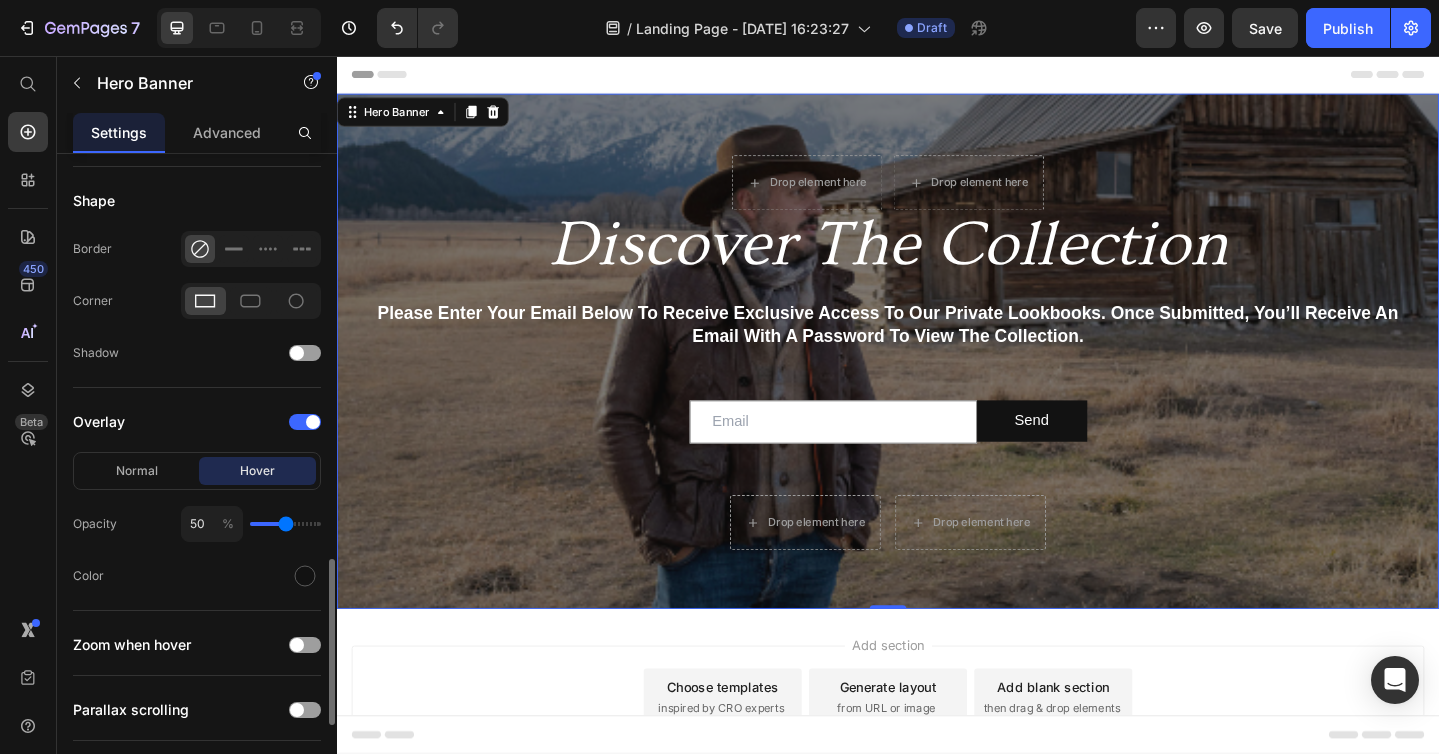 type on "51" 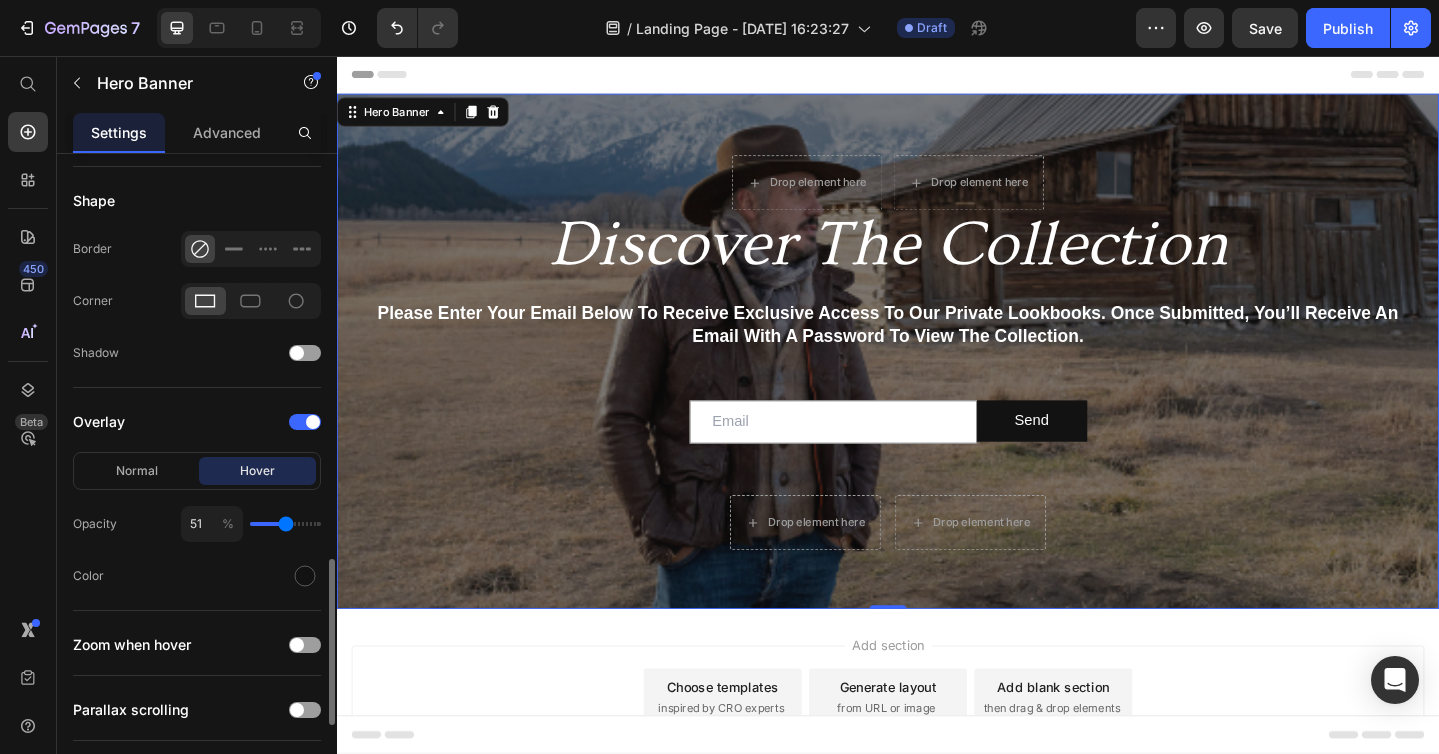 type on "52" 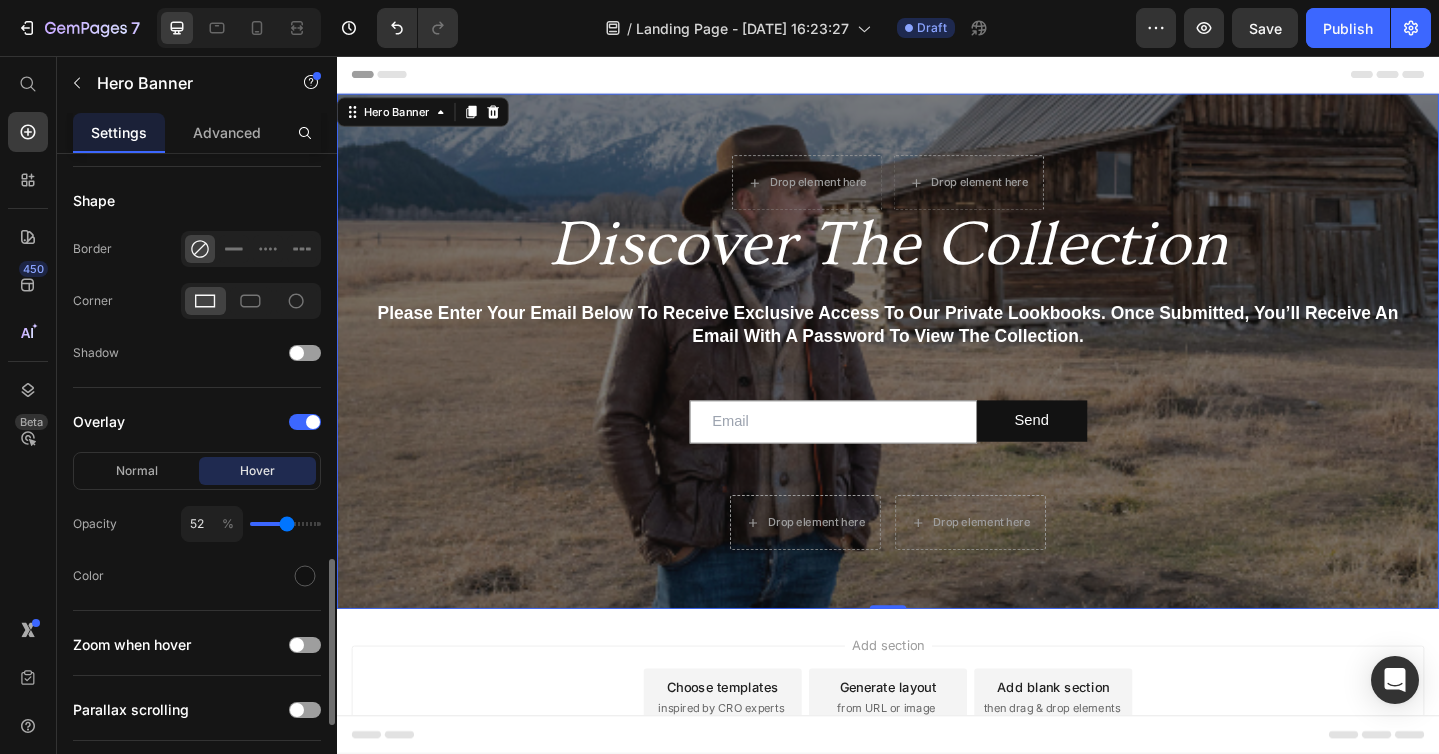 drag, startPoint x: 269, startPoint y: 520, endPoint x: 286, endPoint y: 524, distance: 17.464249 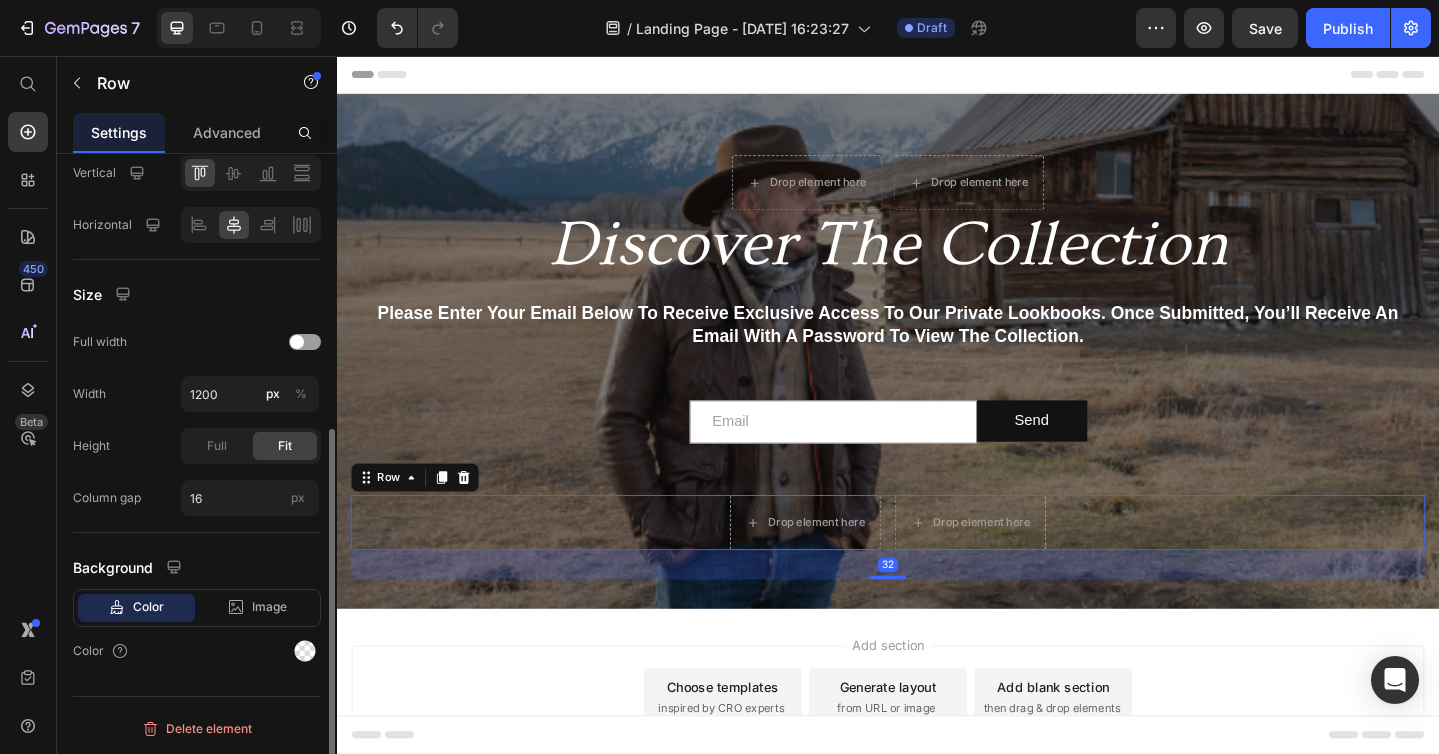 scroll, scrollTop: 0, scrollLeft: 0, axis: both 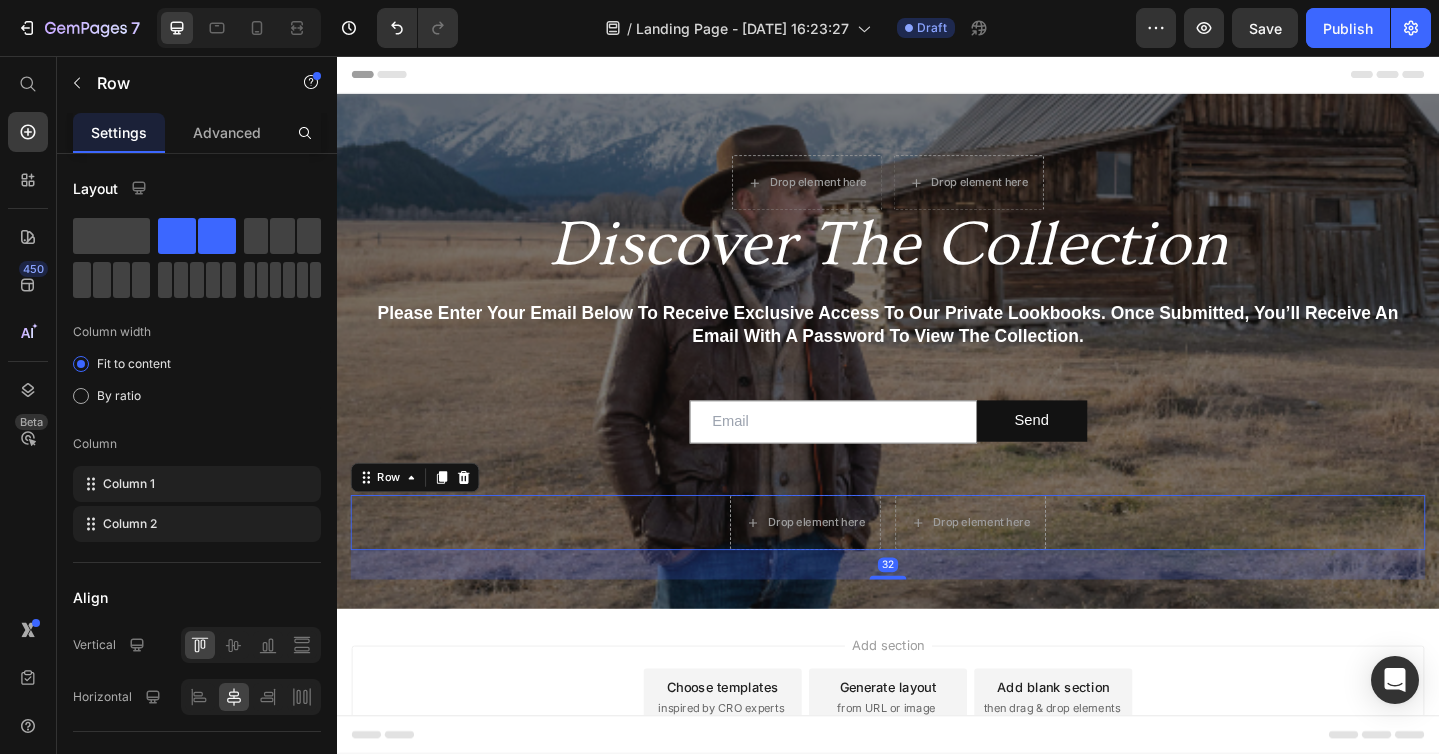click on "Drop element here
Drop element here Row   32" at bounding box center [937, 564] 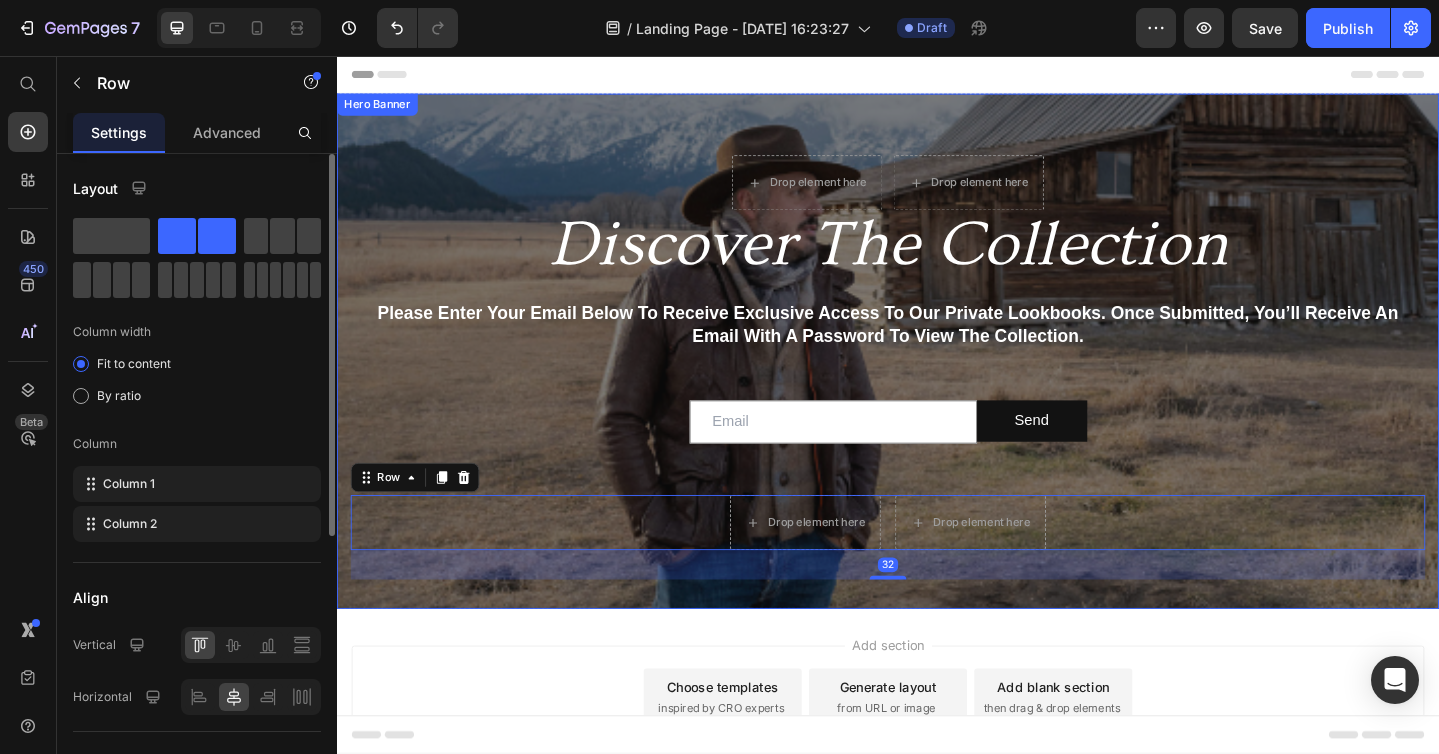 click on "Drop element here
Drop element here Row Discover The Collection Heading Please enter your email below to receive exclusive access to our private lookbooks. Once submitted, you’ll receive an email with a password to view the collection. Text Block Email Field Send Submit Button Row Newsletter
Drop element here
Drop element here Row   32" at bounding box center (937, 395) 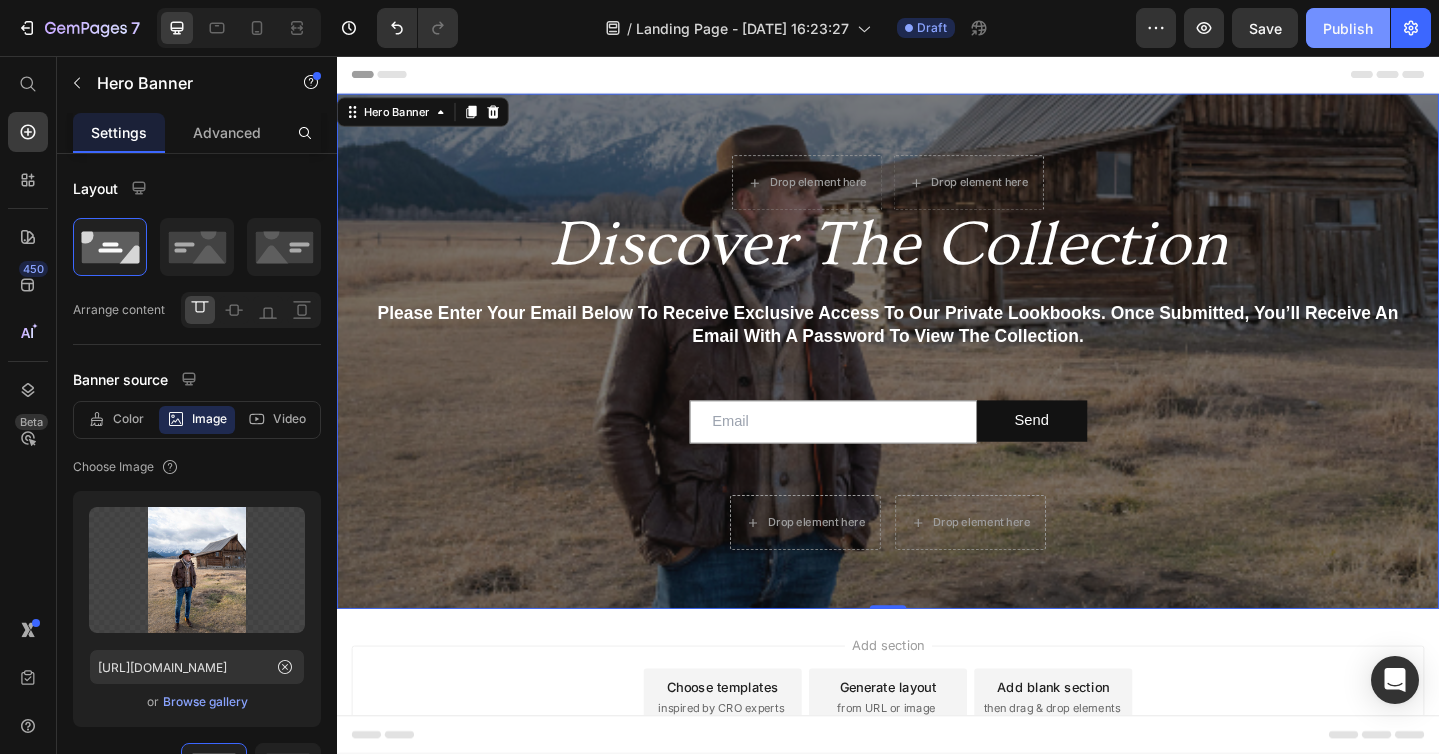 click on "Publish" at bounding box center [1348, 28] 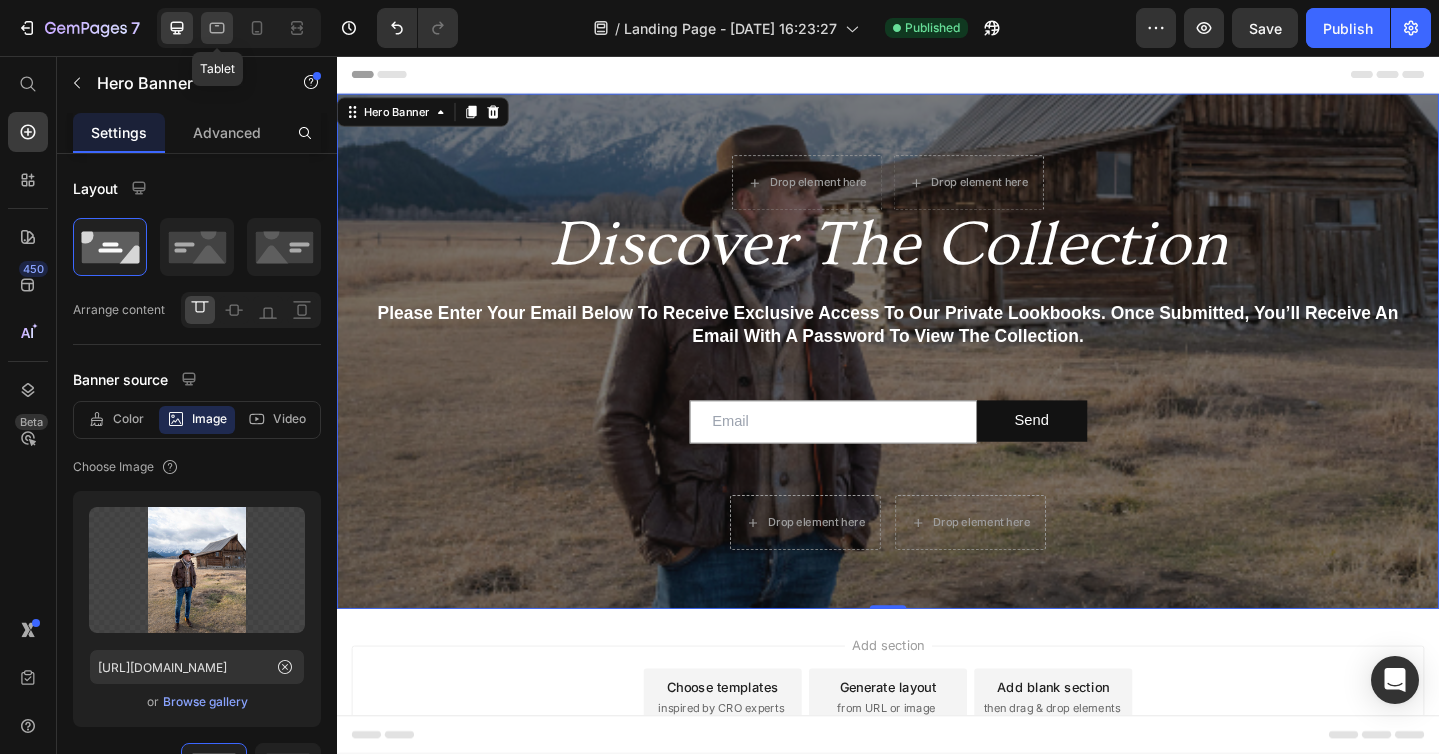 click 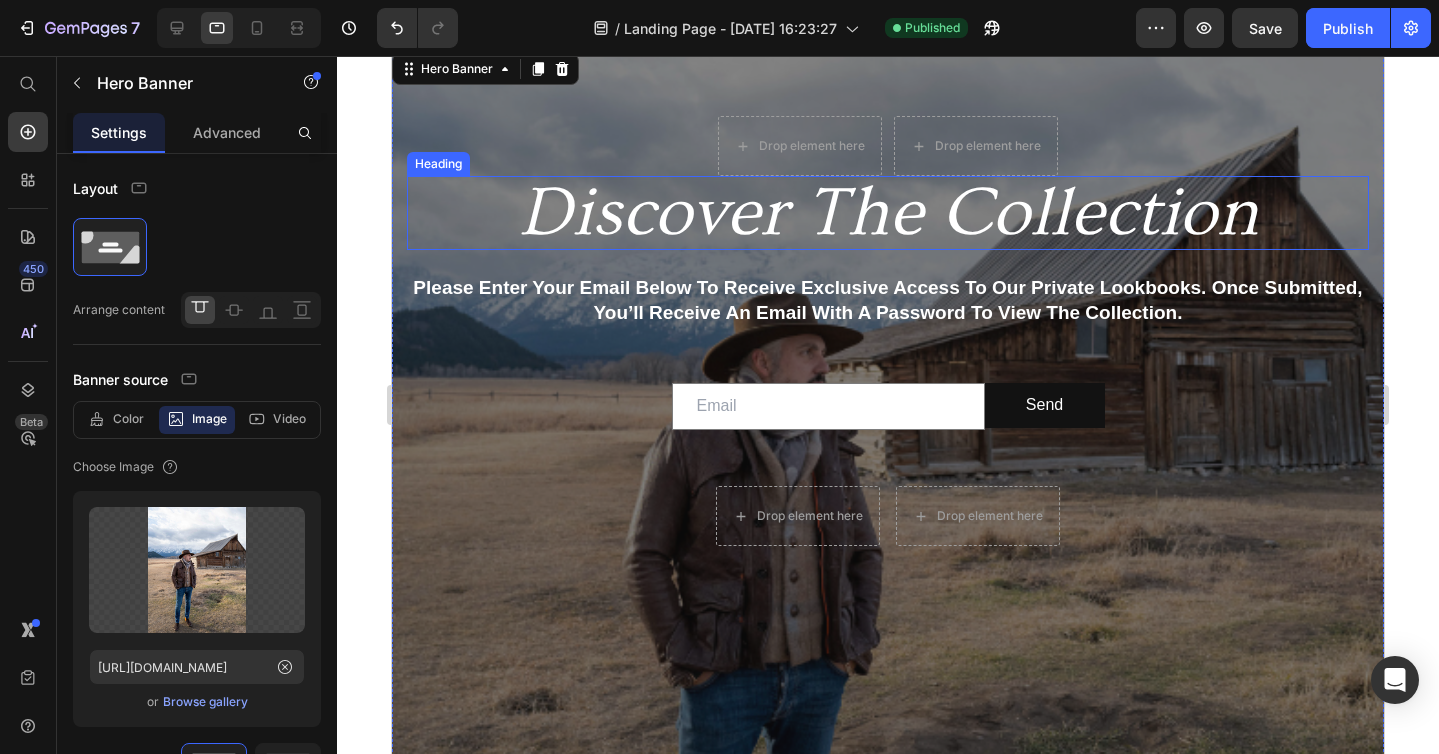 scroll, scrollTop: 49, scrollLeft: 0, axis: vertical 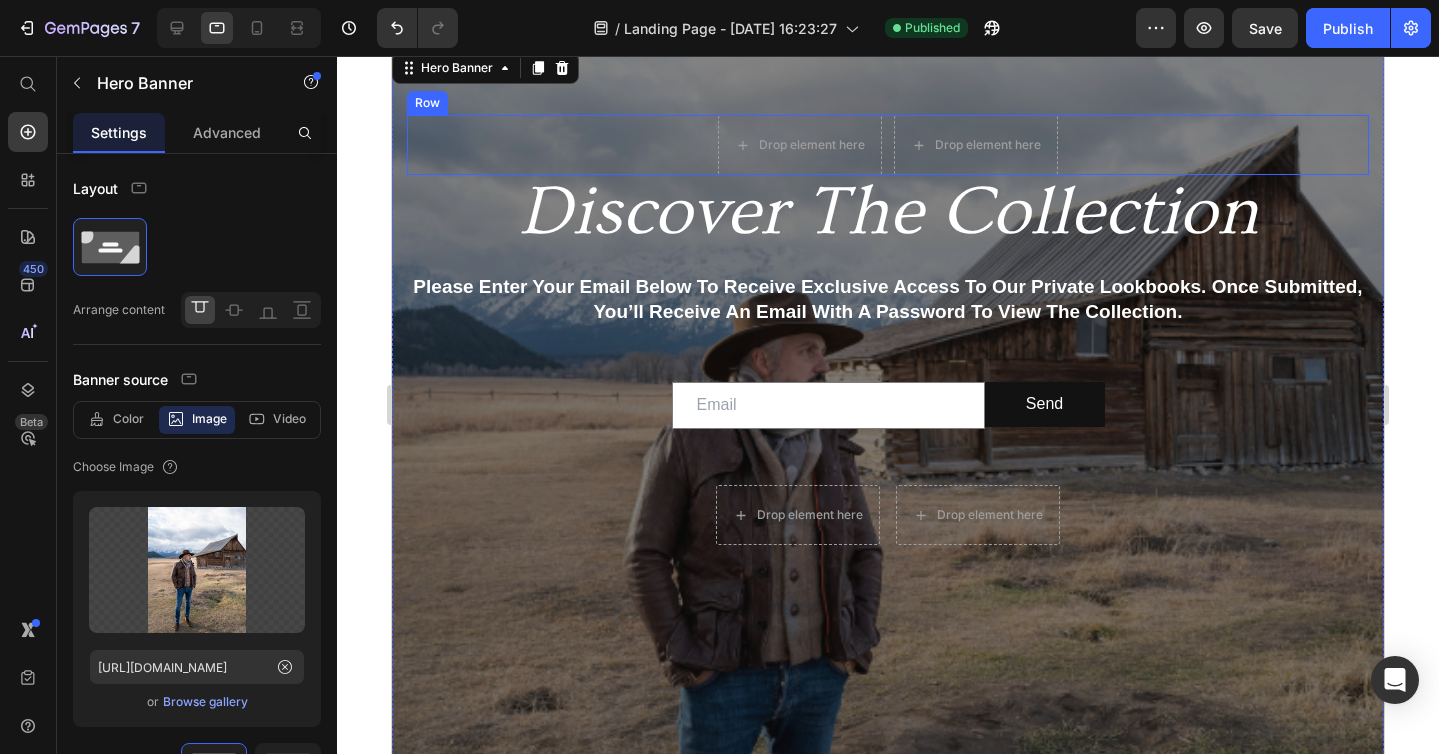 click on "Drop element here
Drop element here Row" at bounding box center (888, 145) 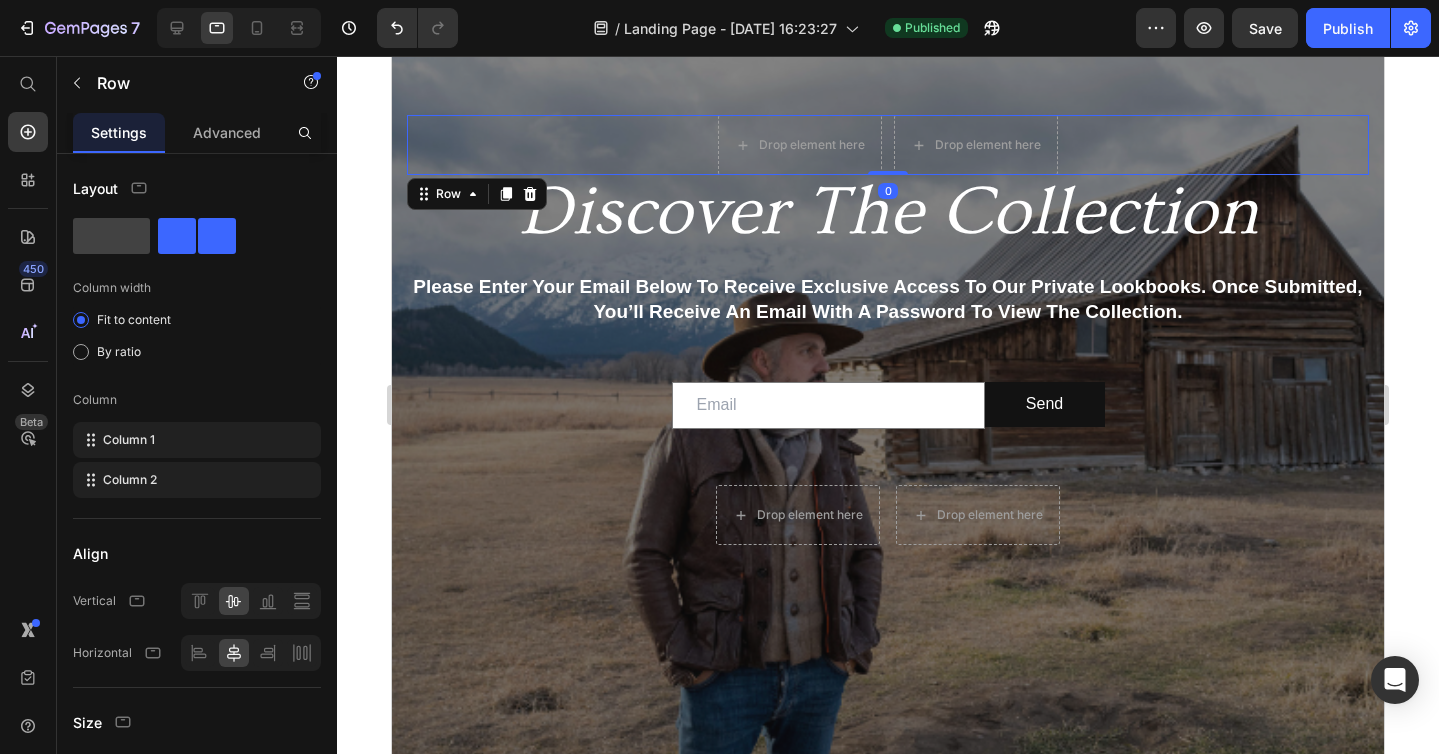 scroll, scrollTop: 0, scrollLeft: 0, axis: both 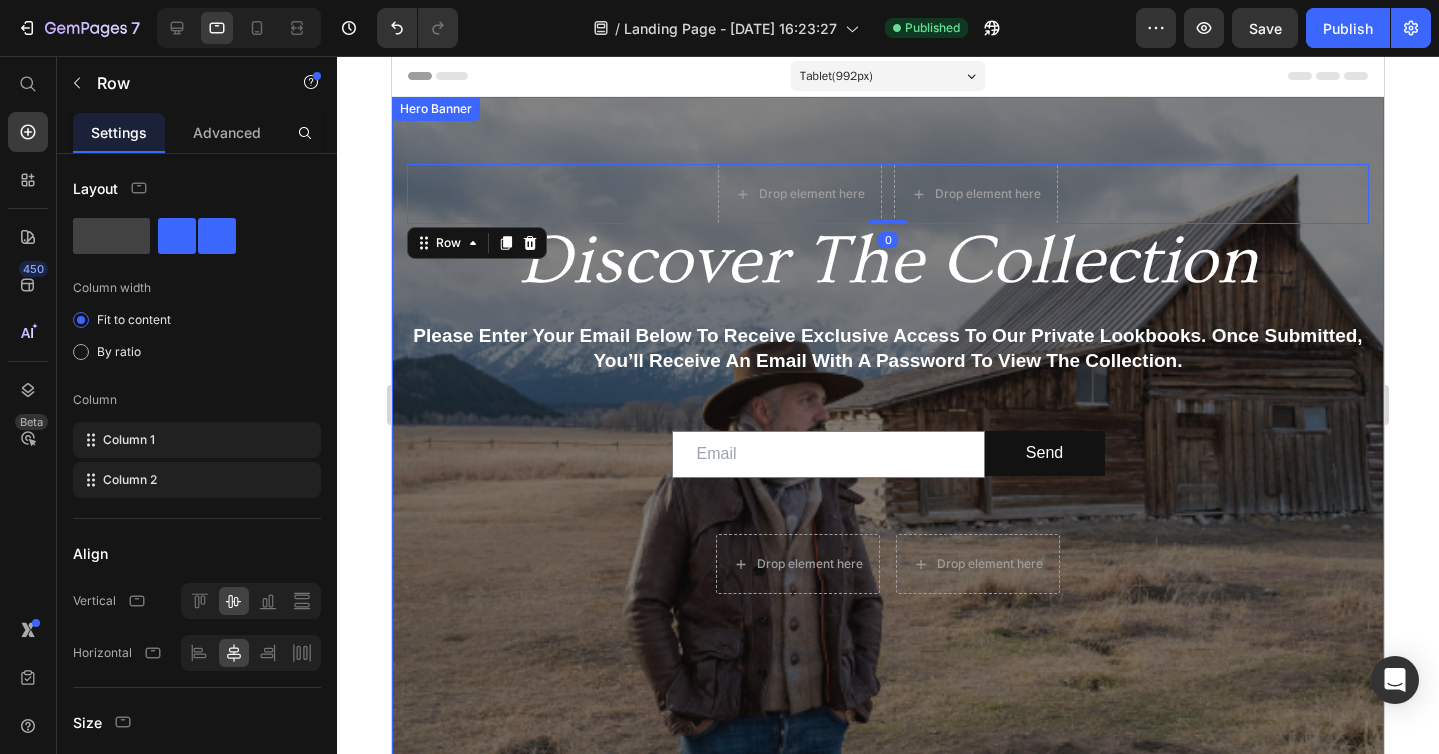 click on "Drop element here
Drop element here Row   0 Discover The Collection Heading Please enter your email below to receive exclusive access to our private lookbooks. Once submitted, you’ll receive an email with a password to view the collection. Text Block Email Field Send Submit Button Row Newsletter
Drop element here
Drop element here Row" at bounding box center [888, 543] 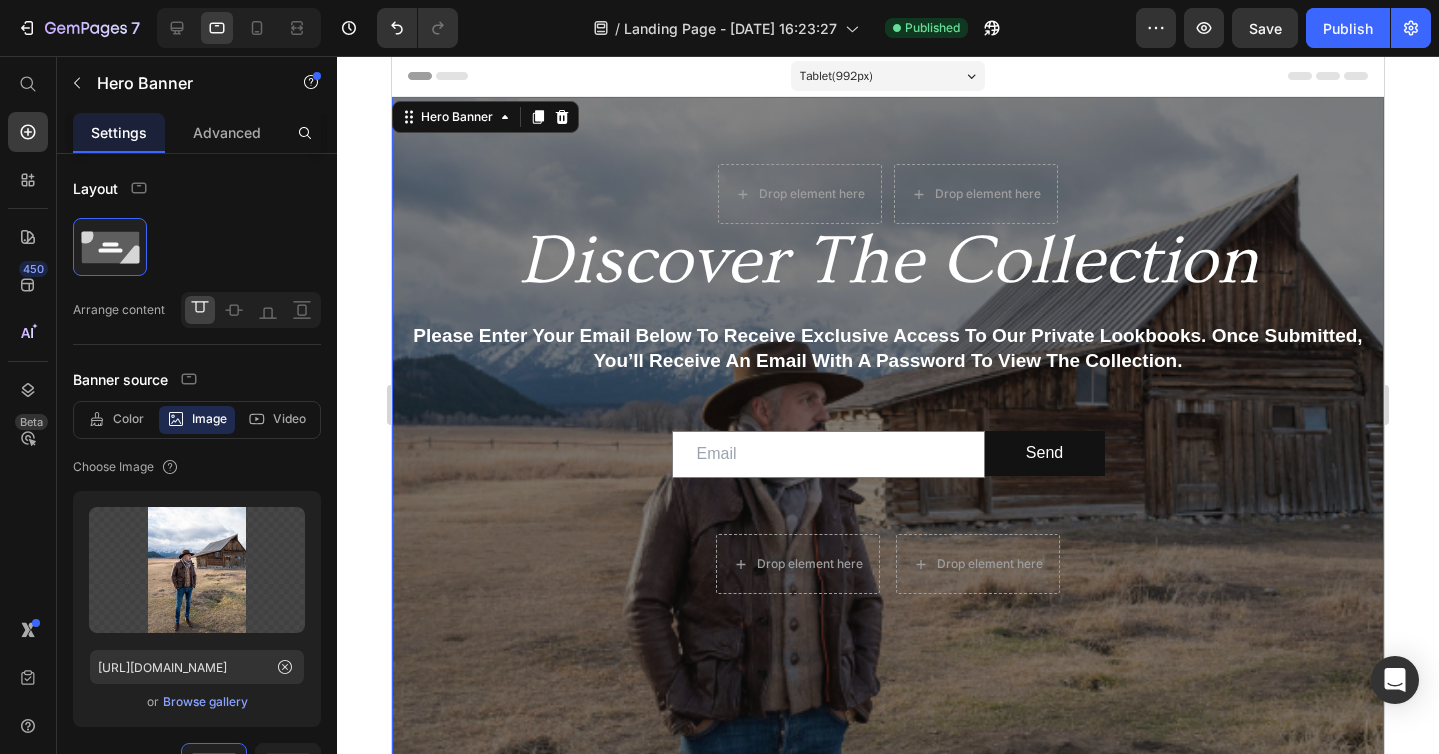 click on "Settings Advanced" at bounding box center [197, 133] 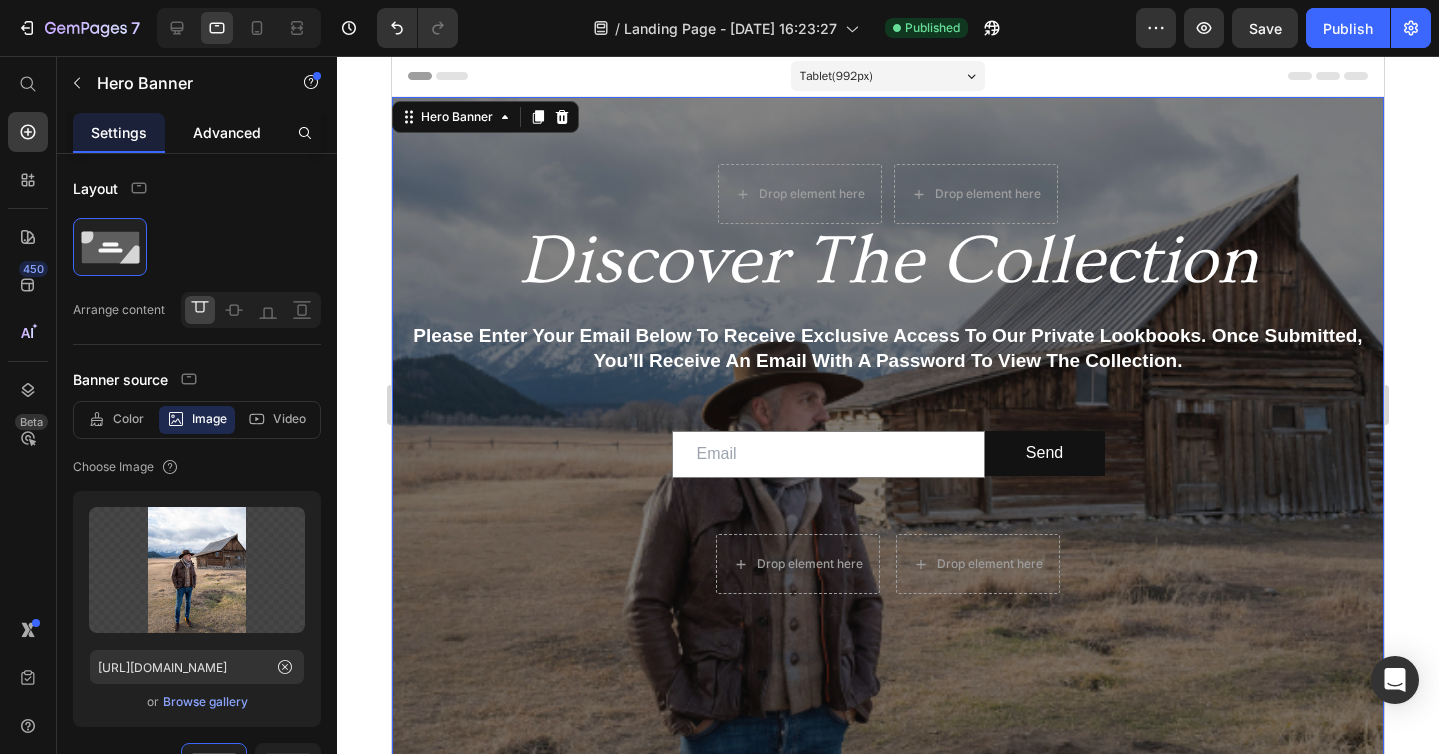 click on "Advanced" 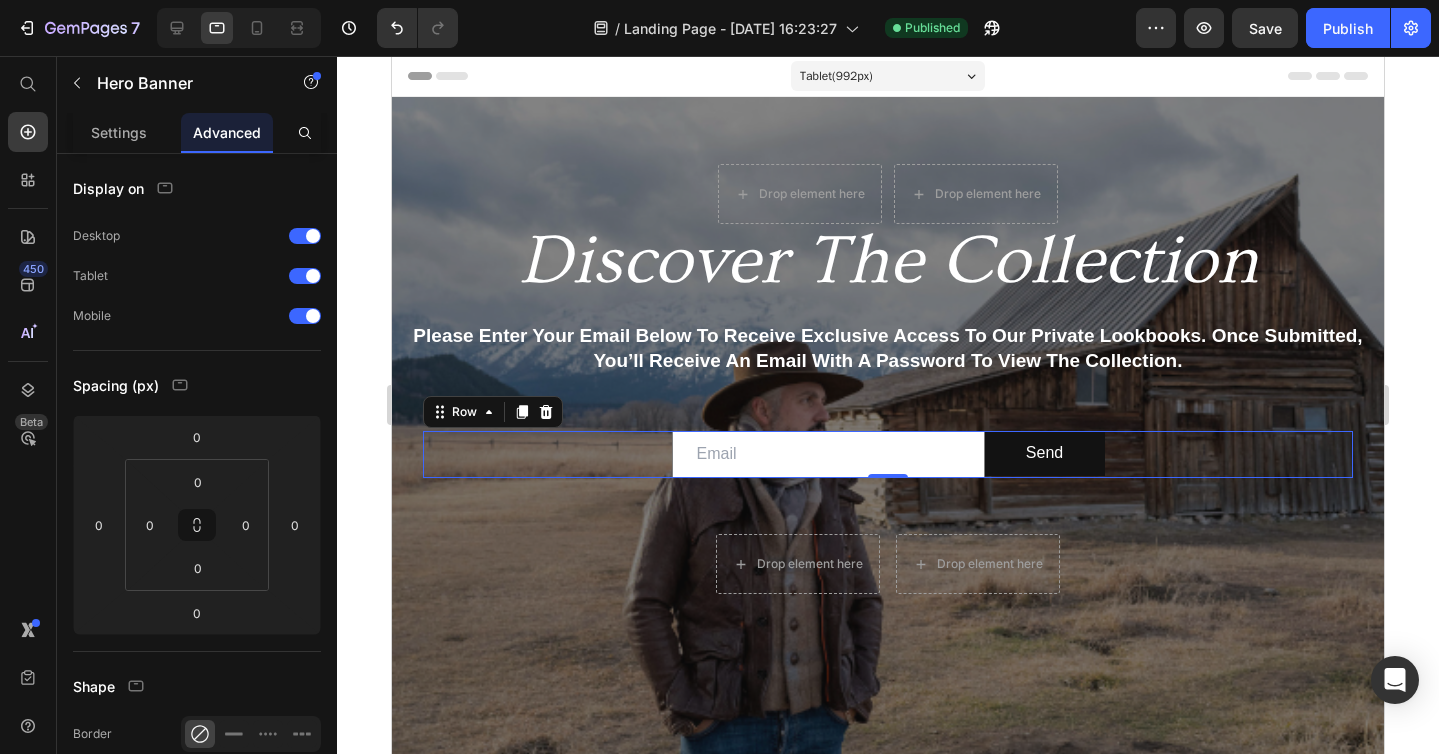 click on "Email Field Send Submit Button Row   0" at bounding box center [888, 454] 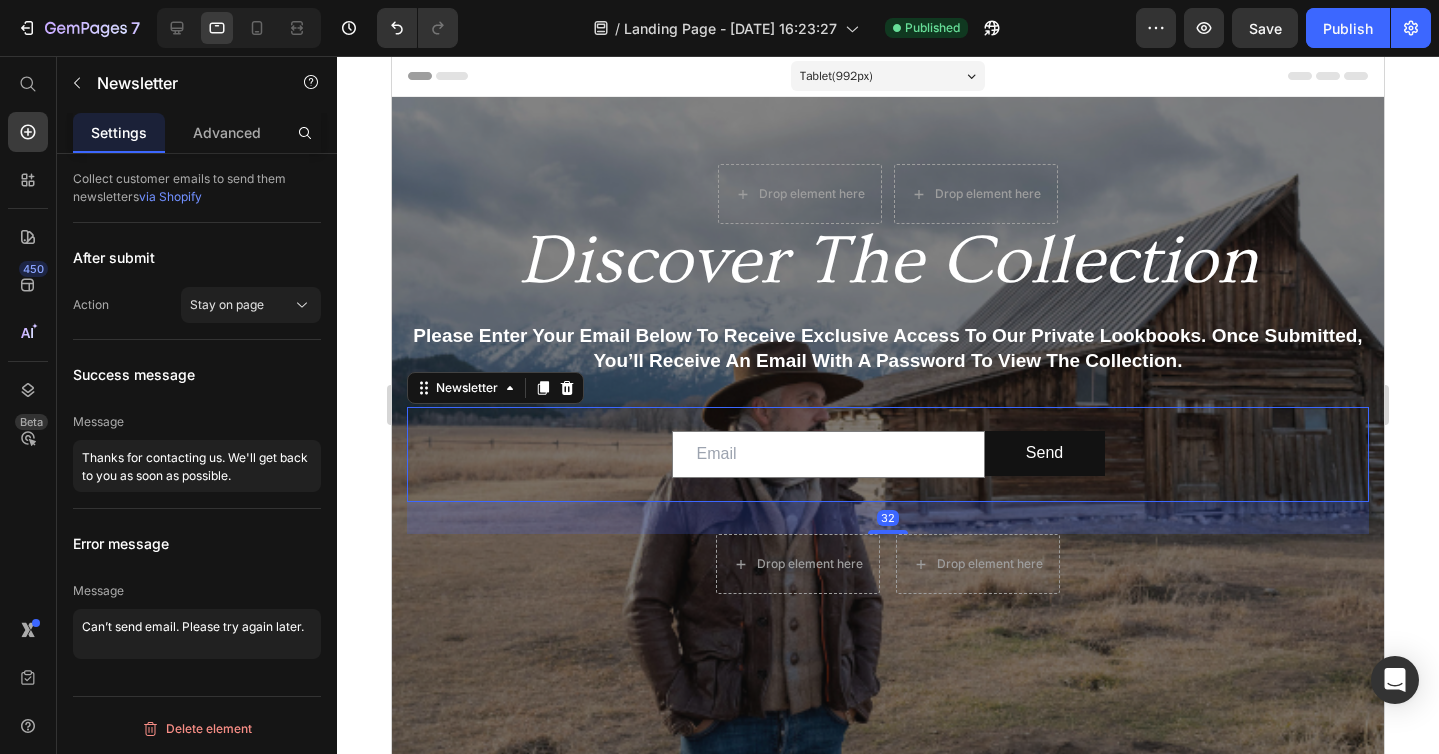 click on "Email Field Send Submit Button Row Newsletter   32" at bounding box center (888, 454) 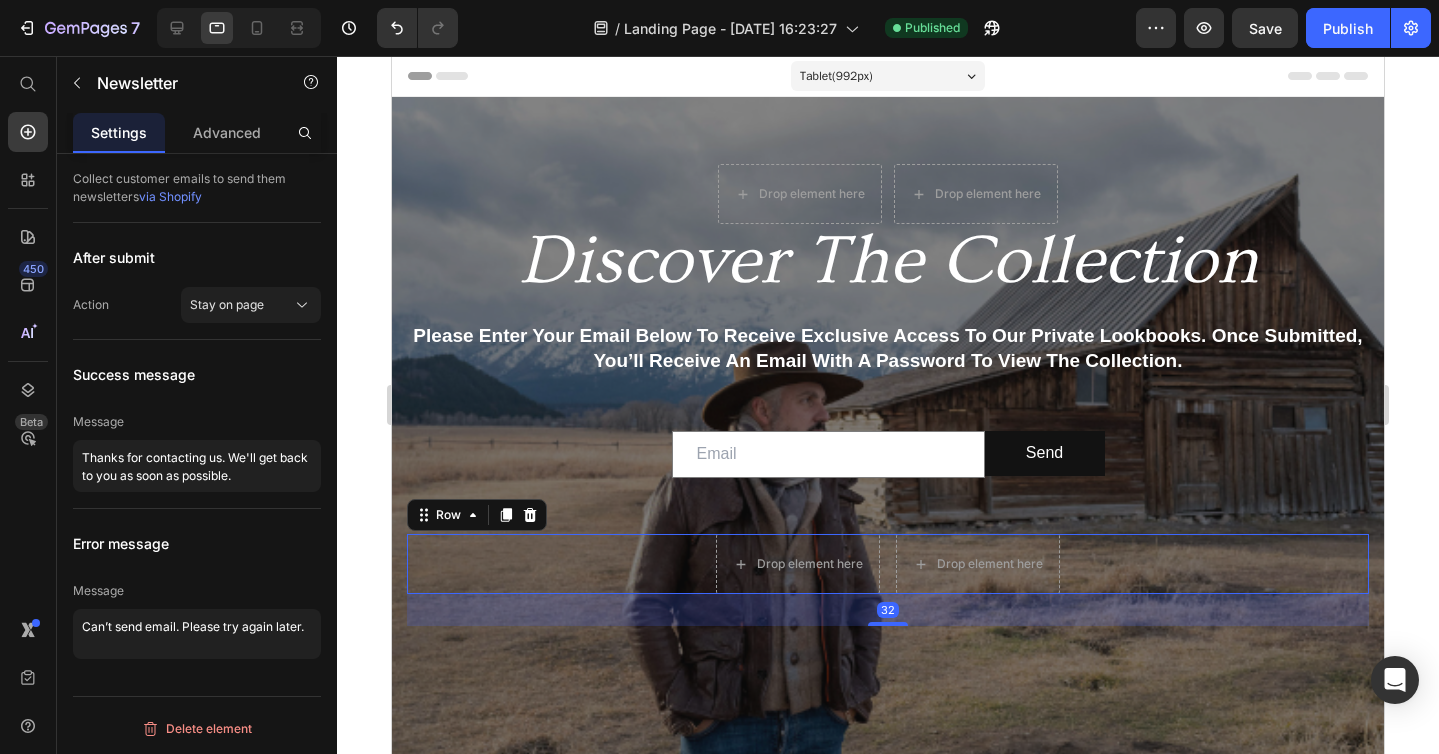 click on "Drop element here
Drop element here Row   32" at bounding box center [888, 564] 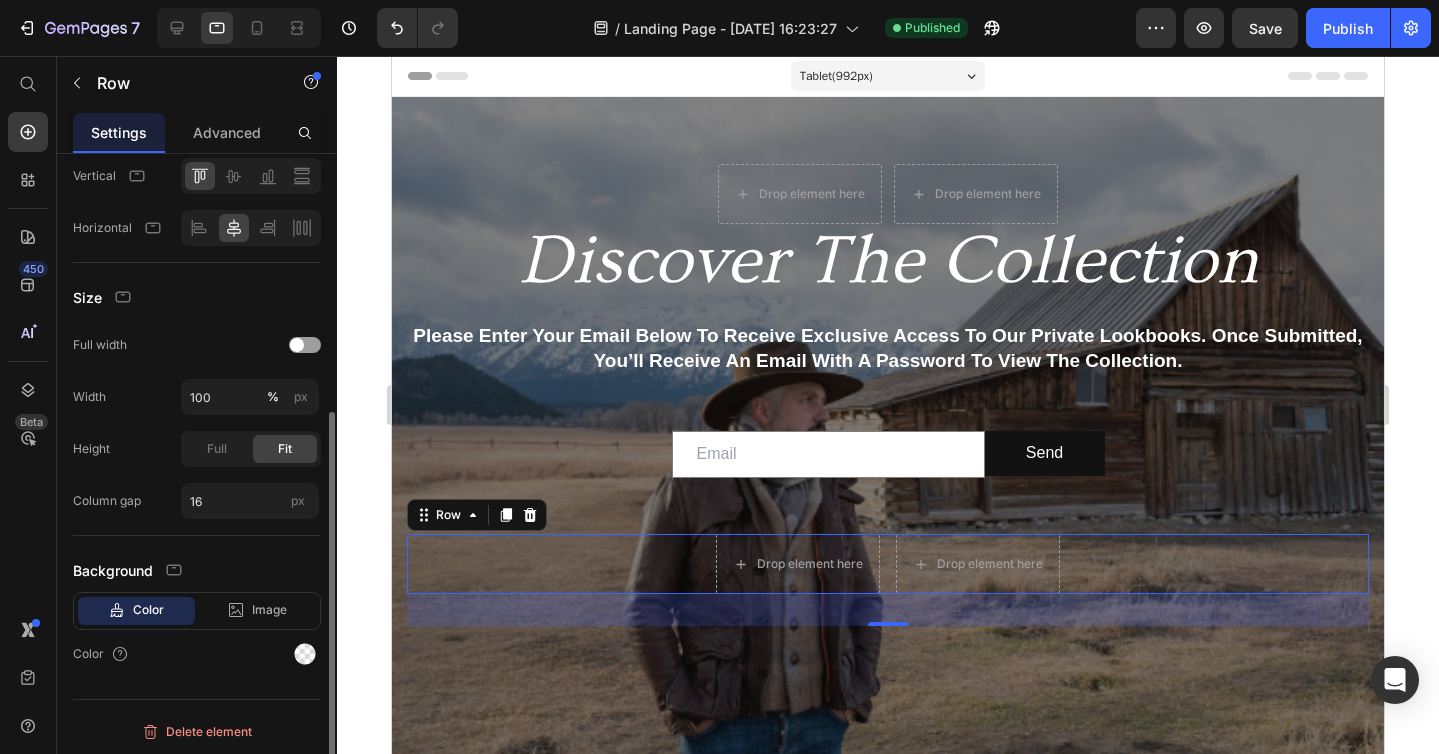 scroll, scrollTop: 428, scrollLeft: 0, axis: vertical 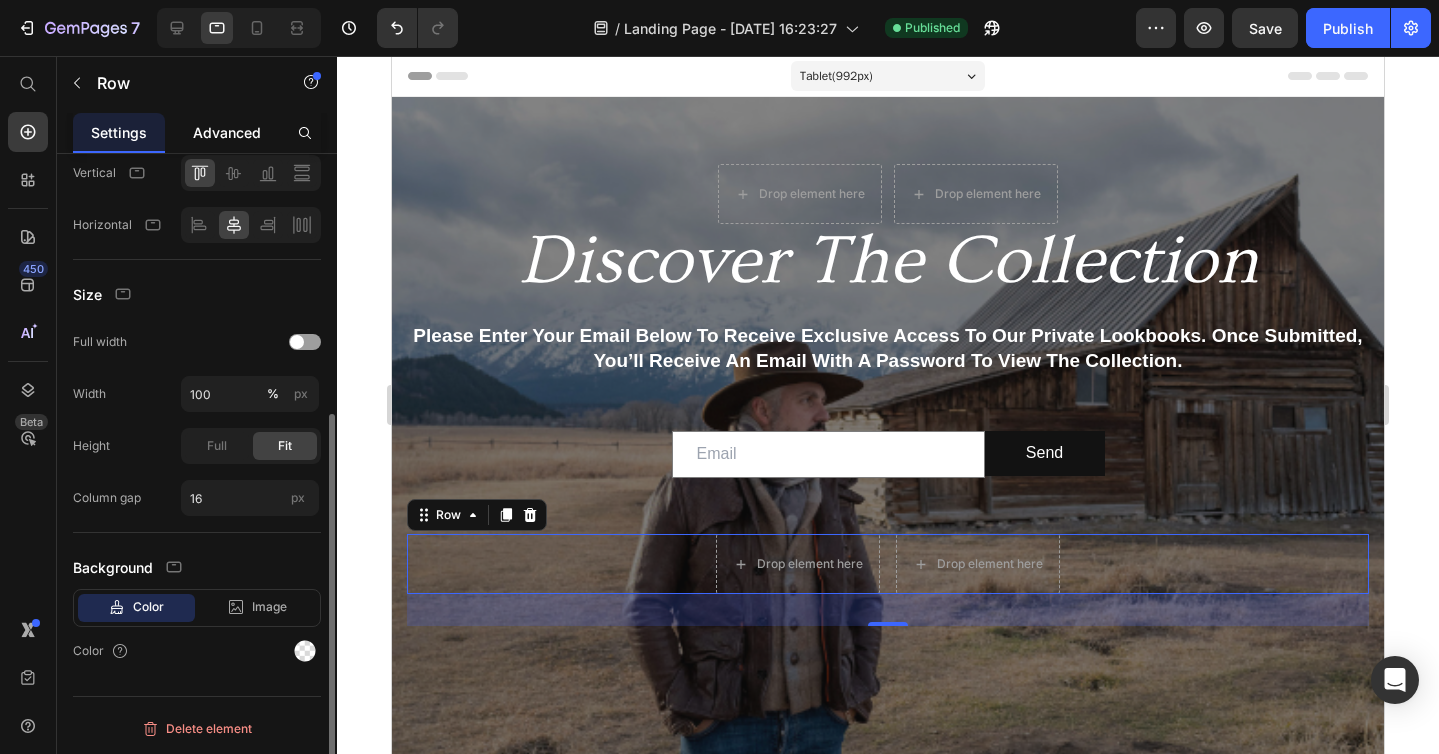 click on "Advanced" at bounding box center (227, 132) 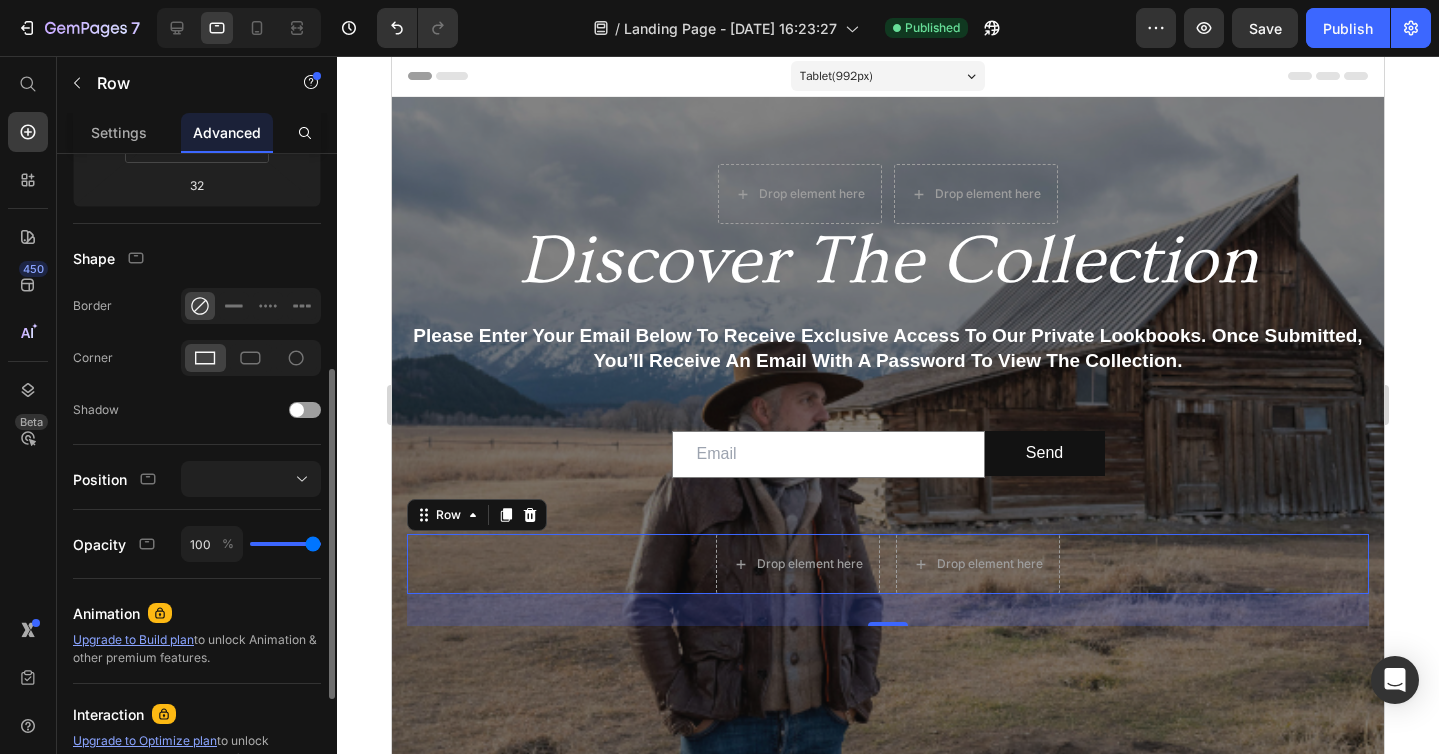 scroll, scrollTop: 0, scrollLeft: 0, axis: both 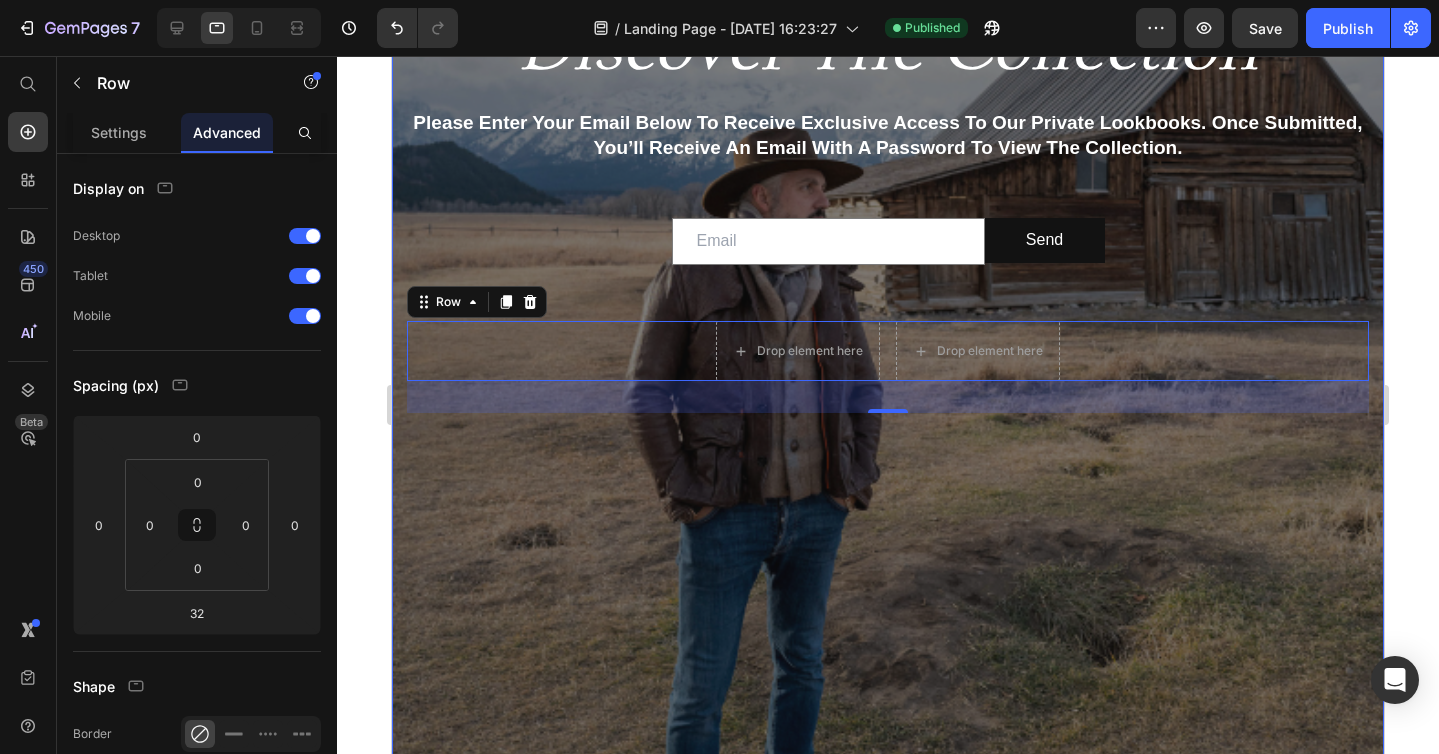 click on "Drop element here
Drop element here Row Discover The Collection Heading Please enter your email below to receive exclusive access to our private lookbooks. Once submitted, you’ll receive an email with a password to view the collection. Text Block Email Field Send Submit Button Row Newsletter
Drop element here
Drop element here Row   32" at bounding box center [888, 330] 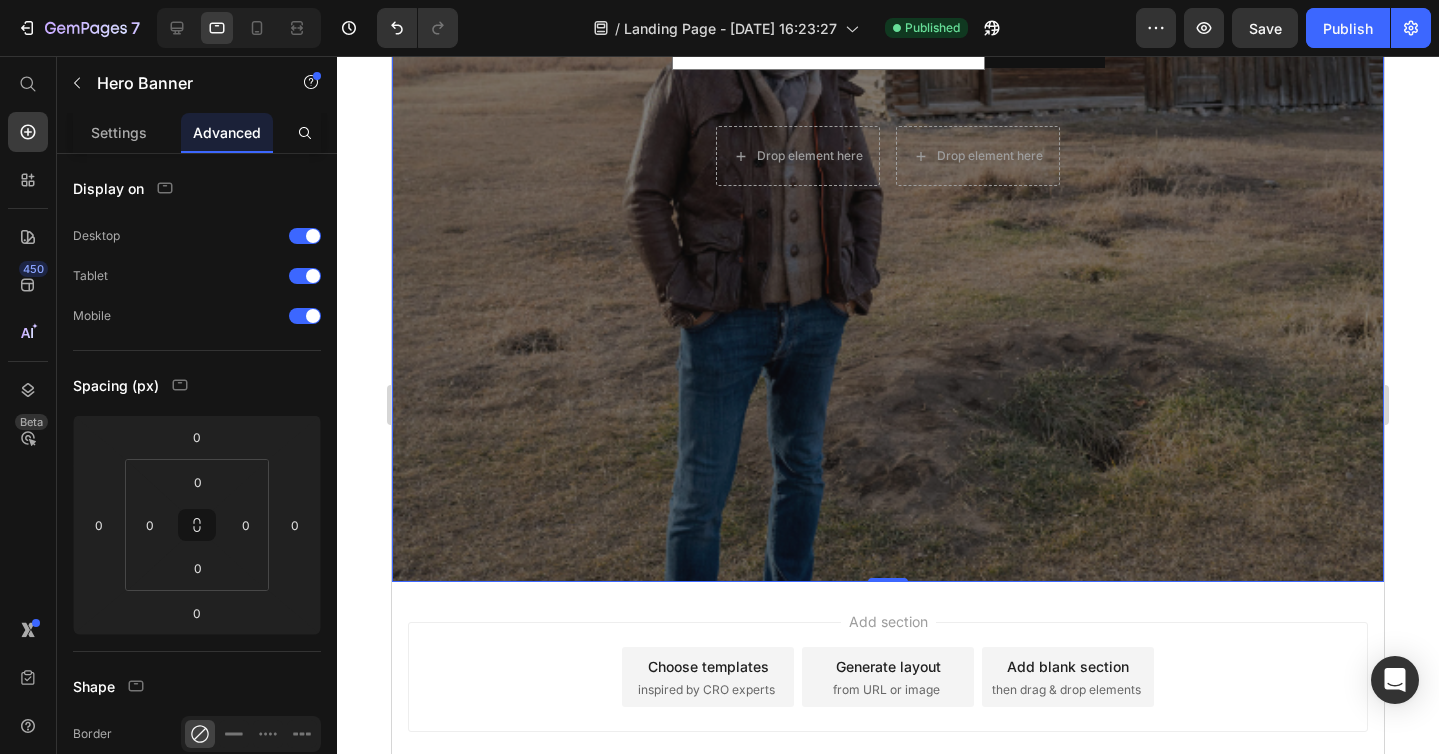scroll, scrollTop: 524, scrollLeft: 0, axis: vertical 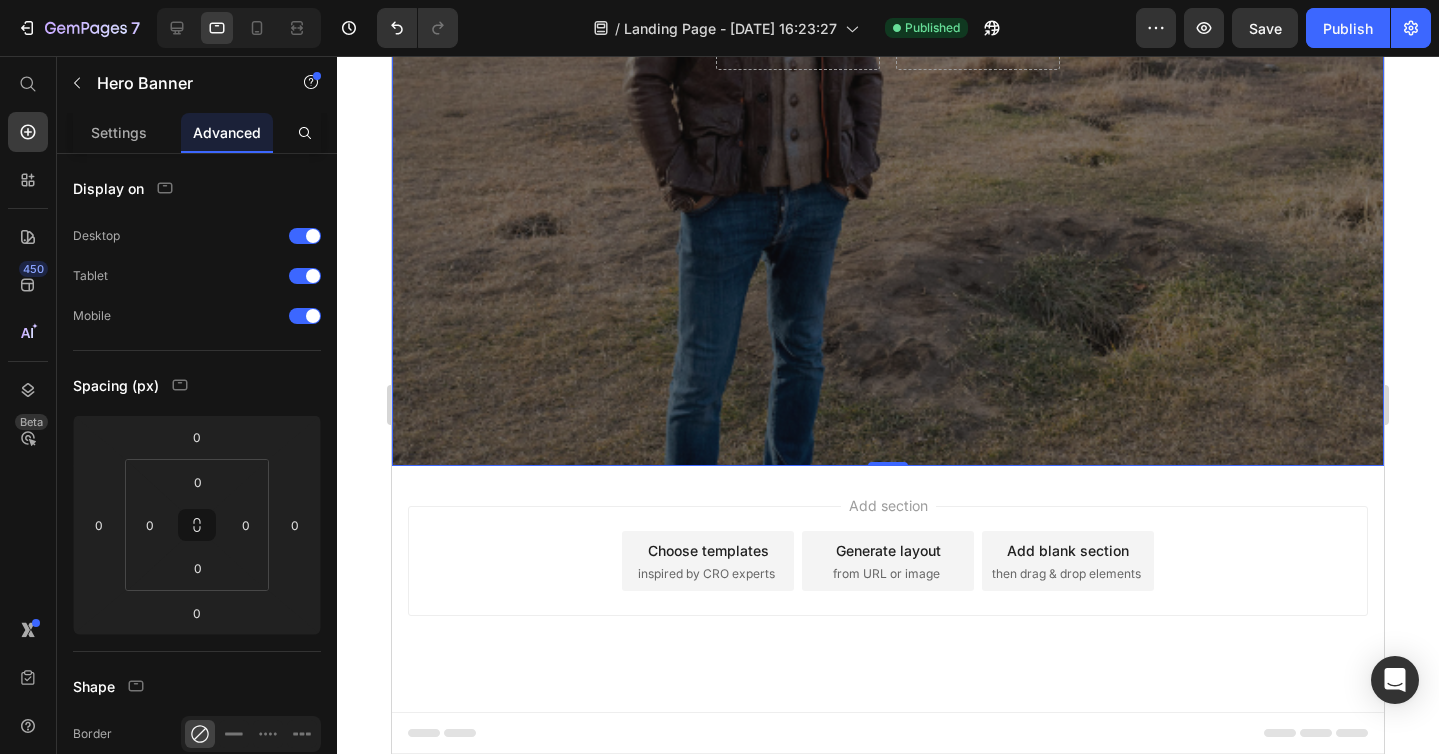 click on "0" at bounding box center [888, 466] 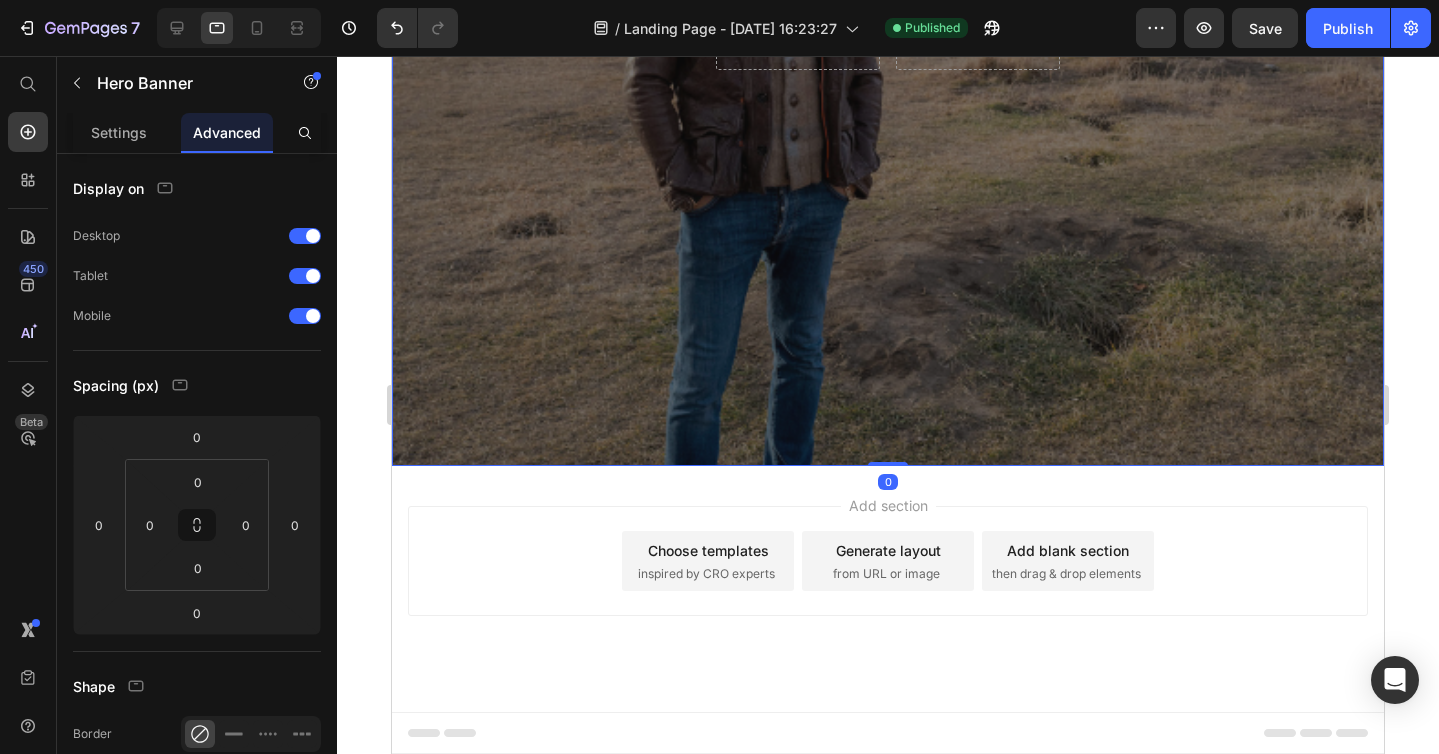 drag, startPoint x: 887, startPoint y: 462, endPoint x: 894, endPoint y: 231, distance: 231.10603 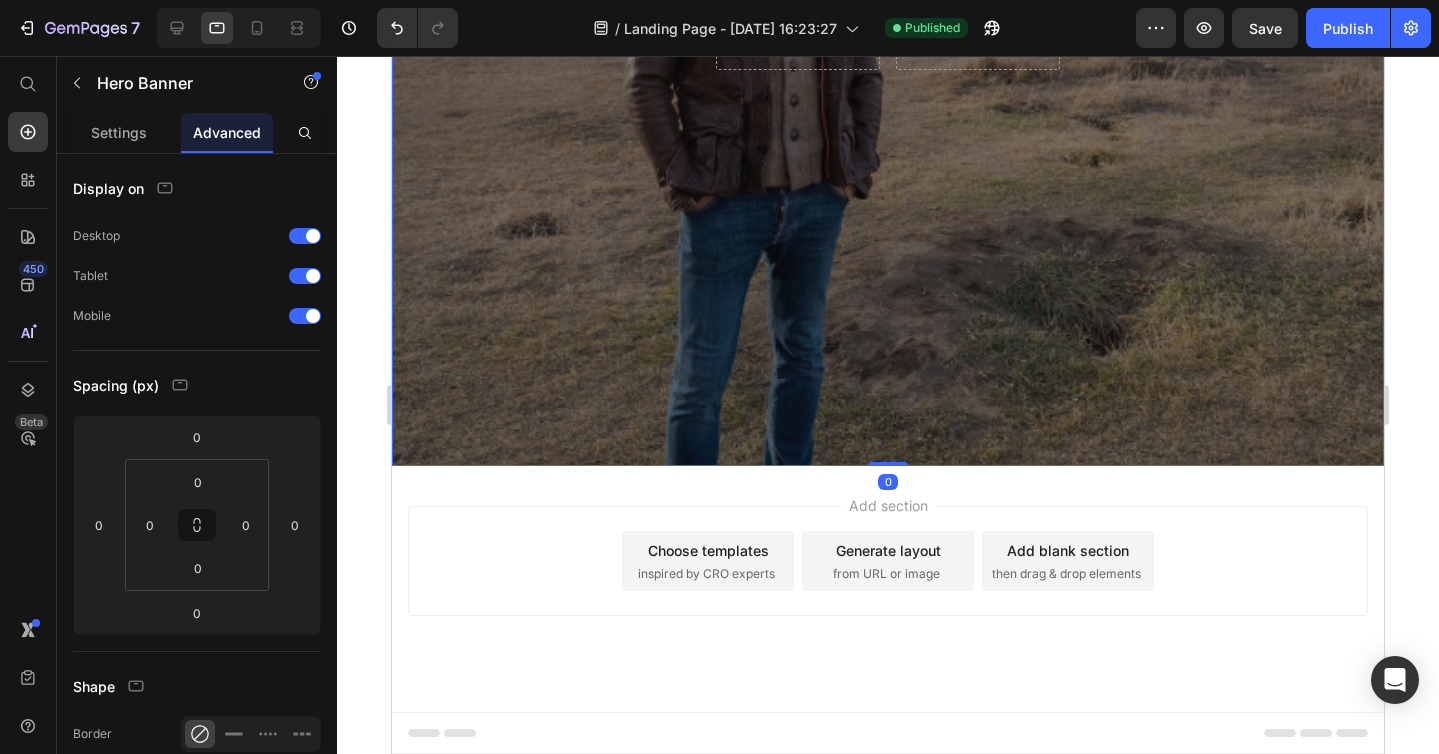 click on "Drop element here
Drop element here Row Discover The Collection Heading Please enter your email below to receive exclusive access to our private lookbooks. Once submitted, you’ll receive an email with a password to view the collection. Text Block Email Field Send Submit Button Row Newsletter
Drop element here
Drop element here Row Hero Banner   0" at bounding box center [888, 19] 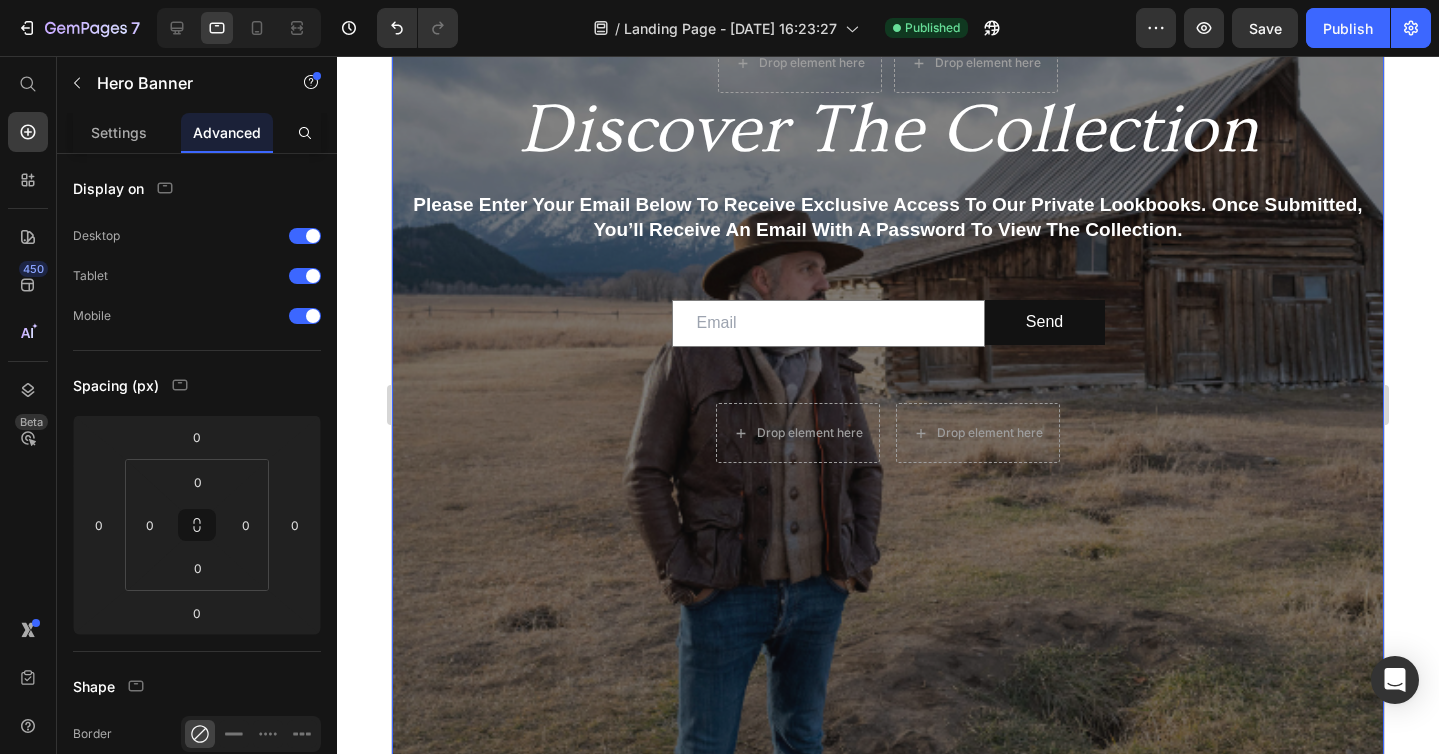 scroll, scrollTop: 0, scrollLeft: 0, axis: both 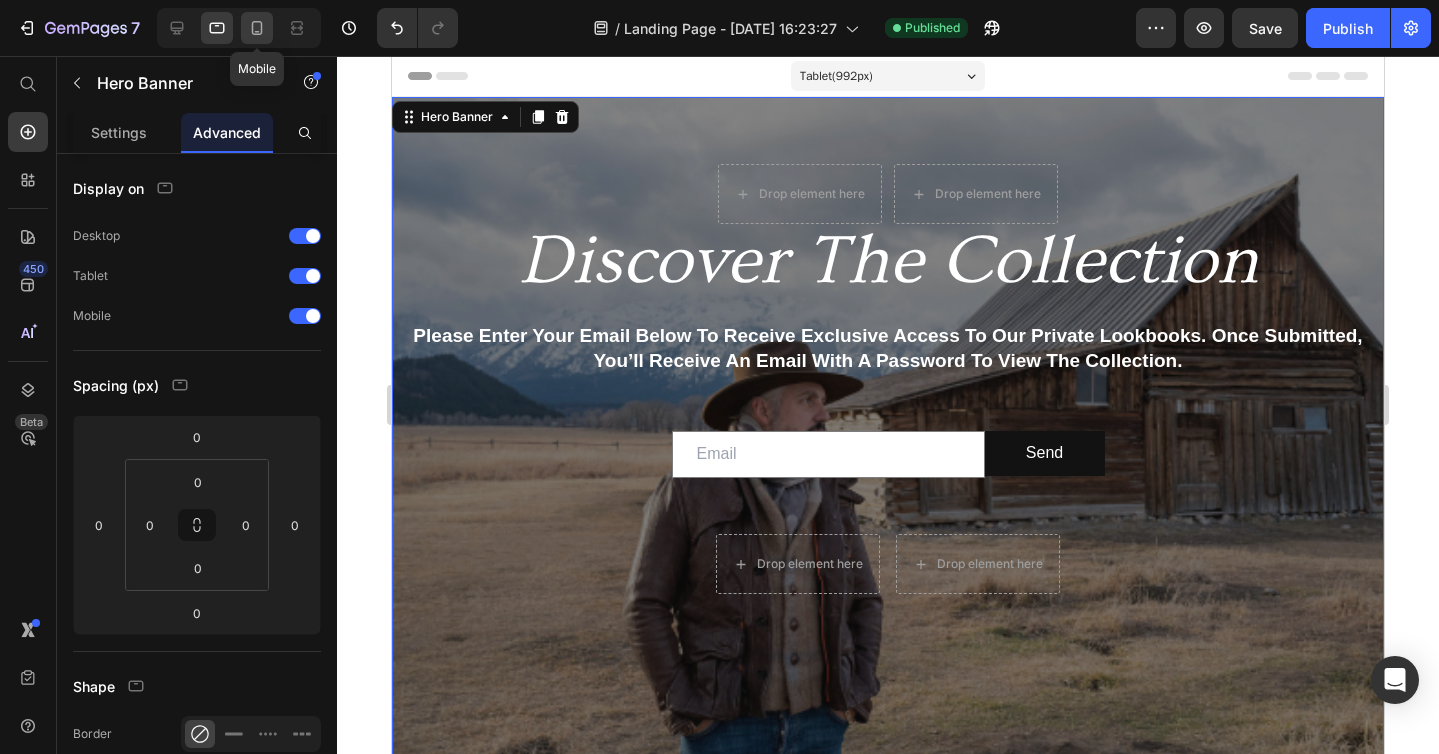 click 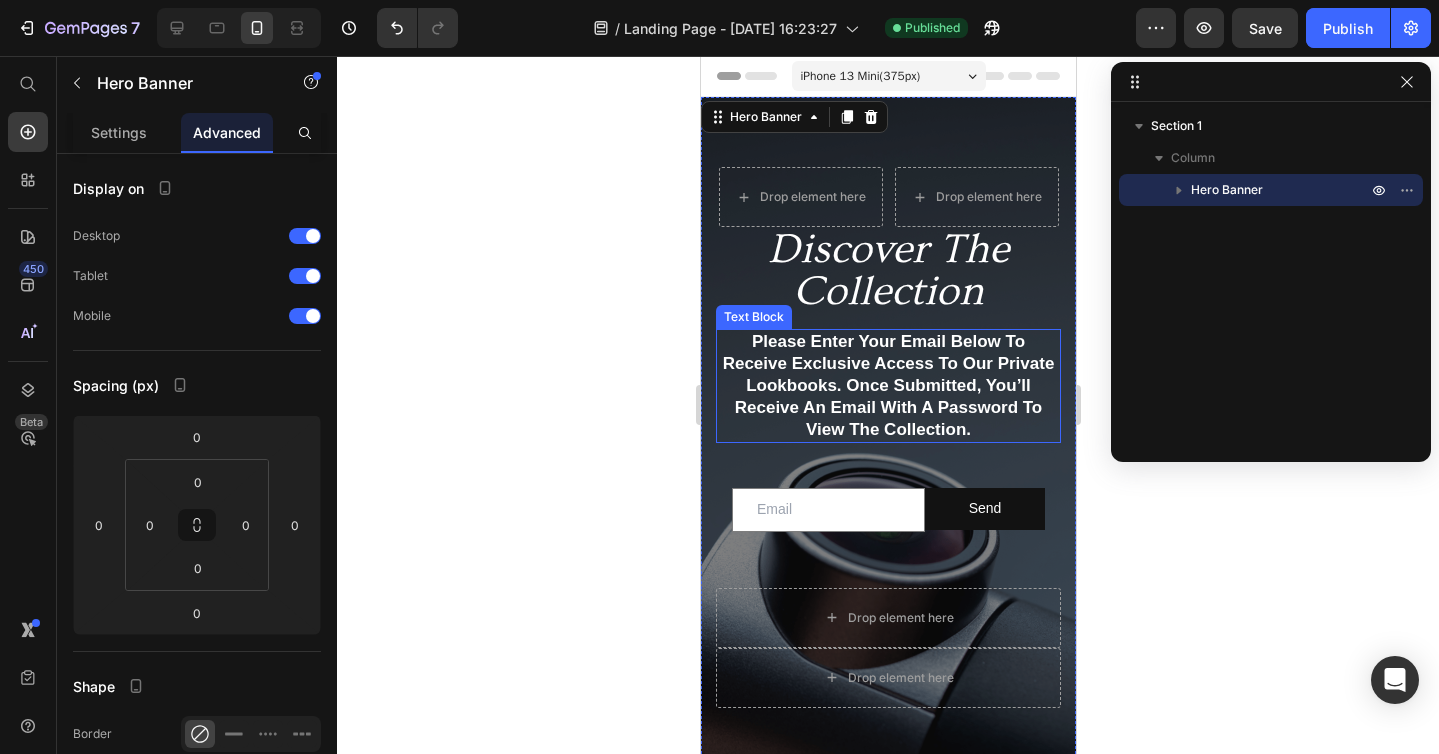 click on "Please enter your email below to receive exclusive access to our private lookbooks. Once submitted, you’ll receive an email with a password to view the collection." at bounding box center (887, 386) 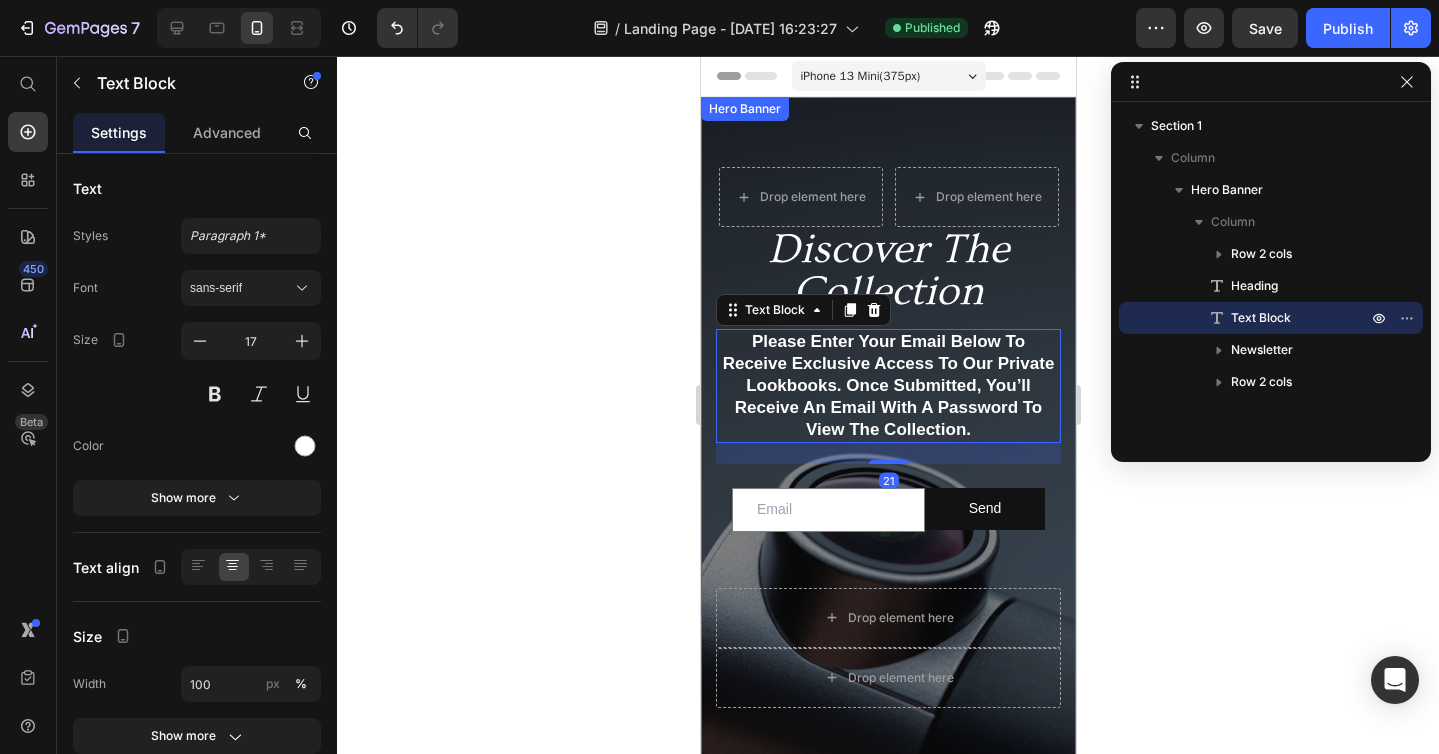 click on "Drop element here
Drop element here Row Discover The Collection Heading Please enter your email below to receive exclusive access to our private lookbooks. Once submitted, you’ll receive an email with a password to view the collection. Text Block   21 Email Field Send Submit Button Row Newsletter
Drop element here
Drop element here Row" at bounding box center [887, 426] 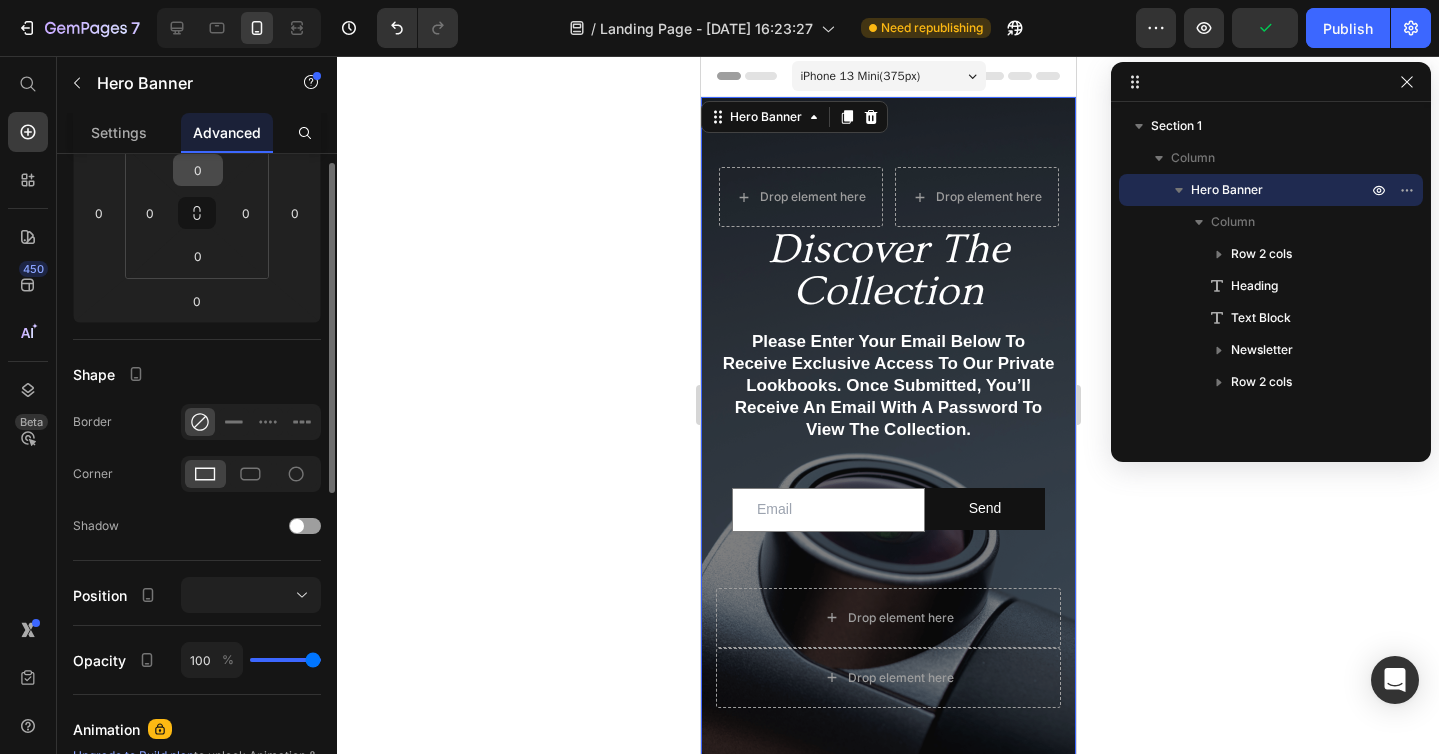 scroll, scrollTop: 445, scrollLeft: 0, axis: vertical 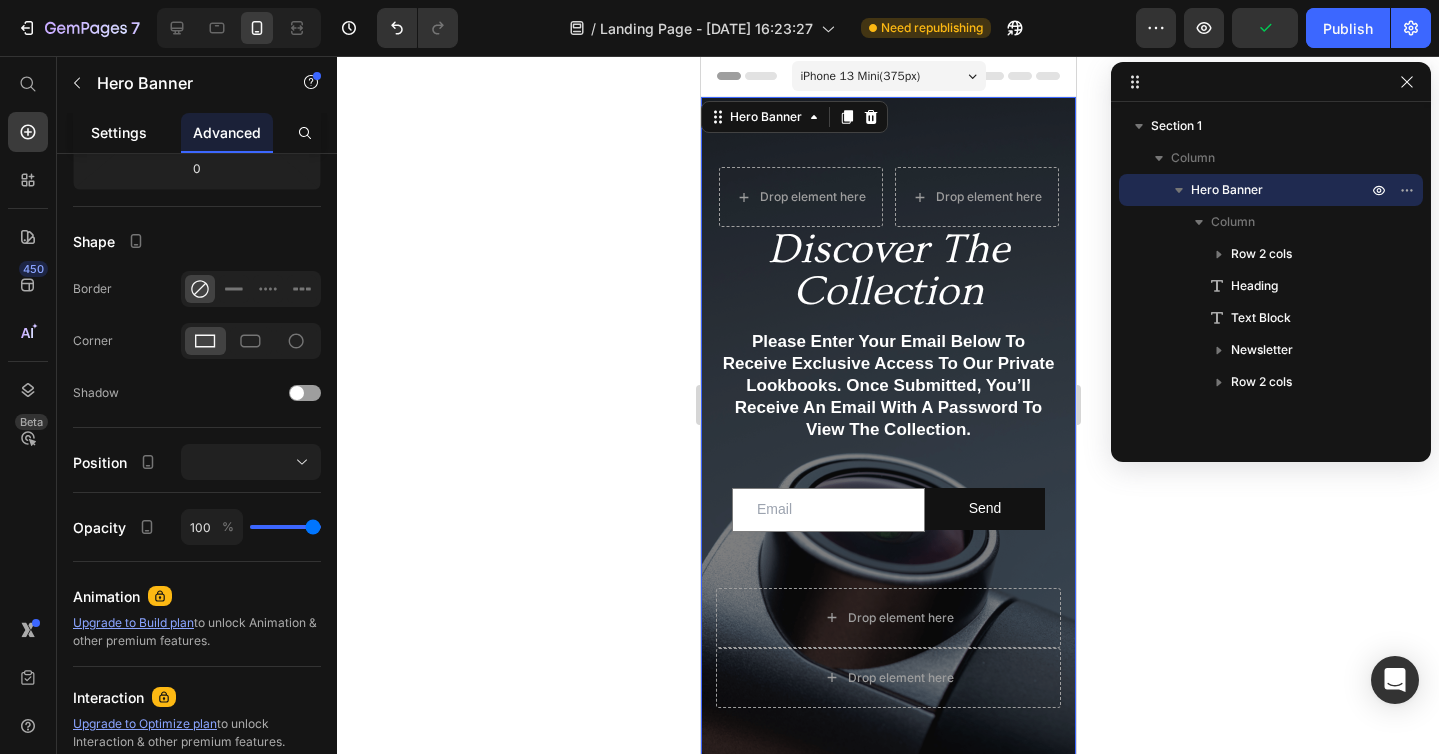 click on "Settings" at bounding box center (119, 132) 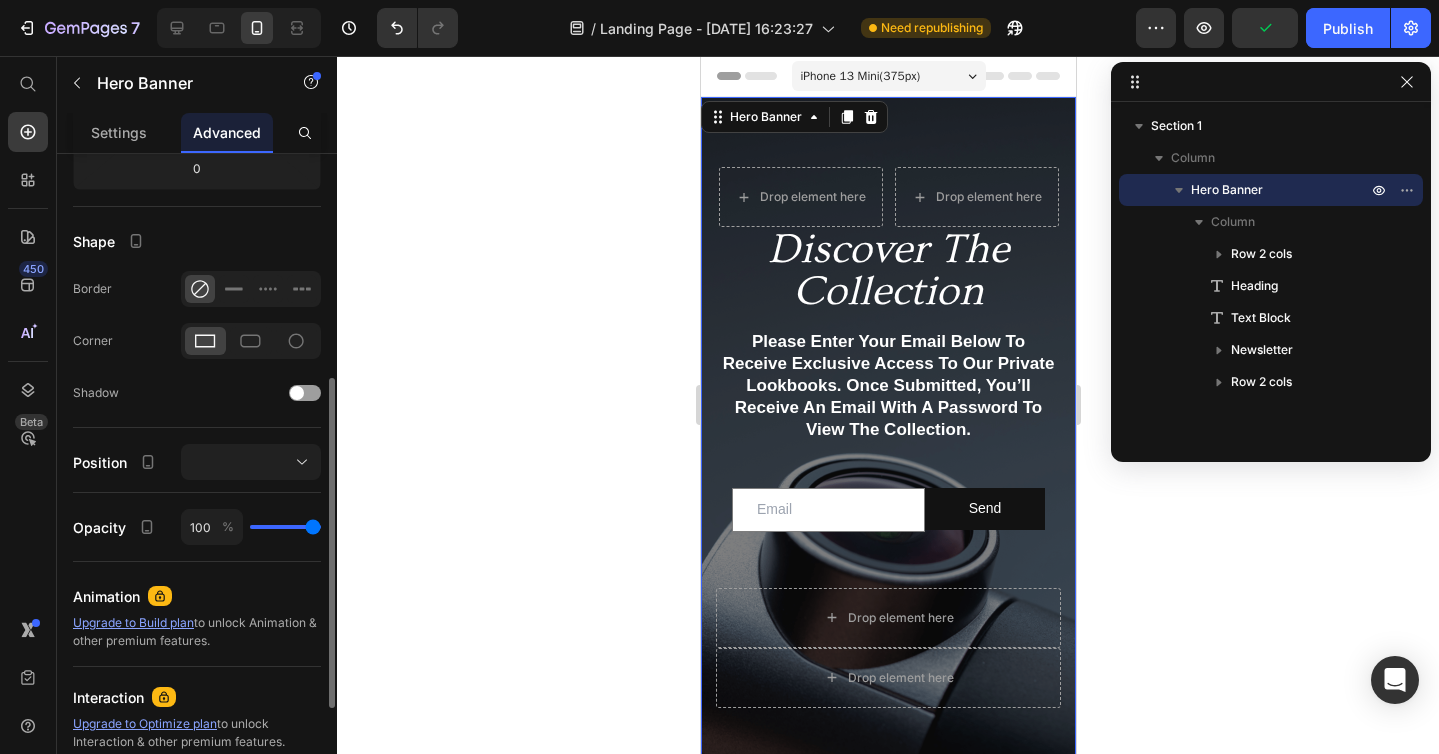 scroll, scrollTop: 0, scrollLeft: 0, axis: both 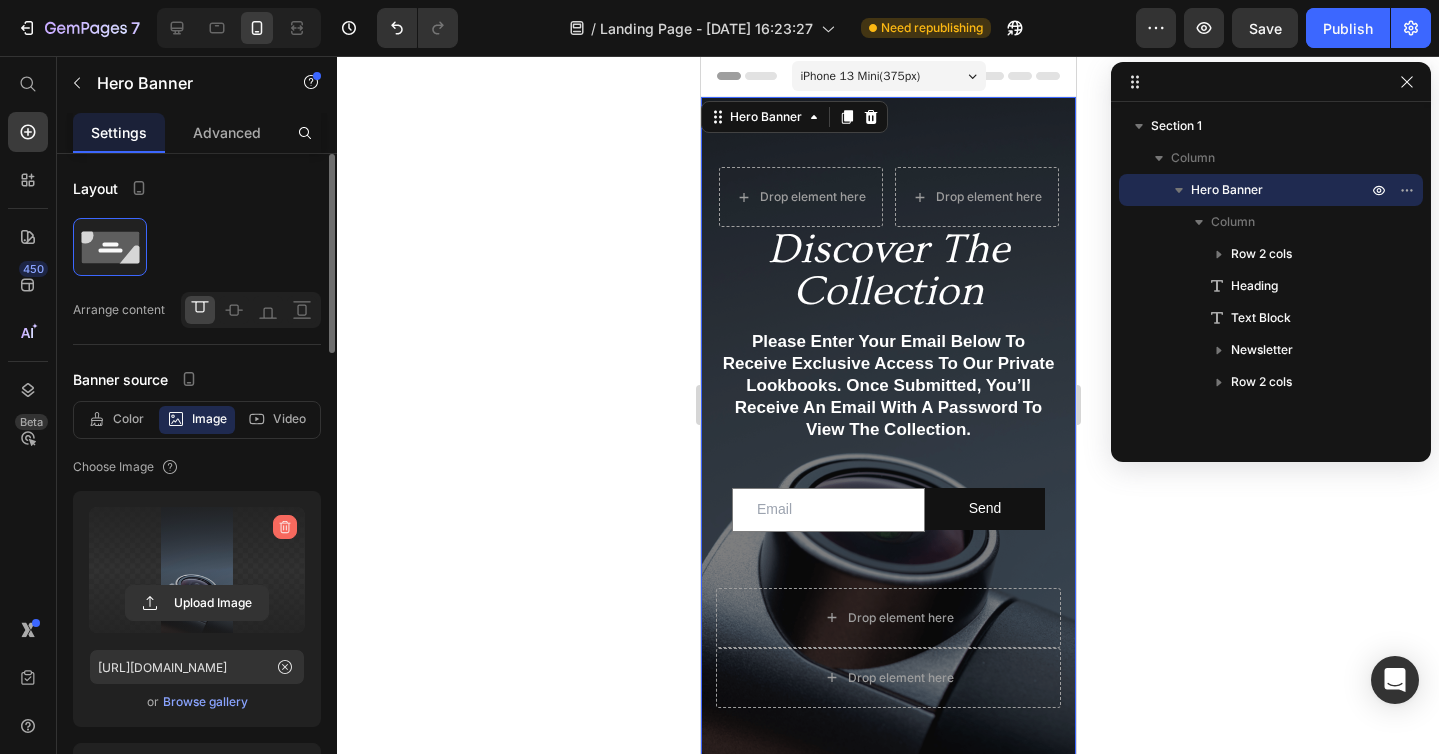 click at bounding box center [285, 527] 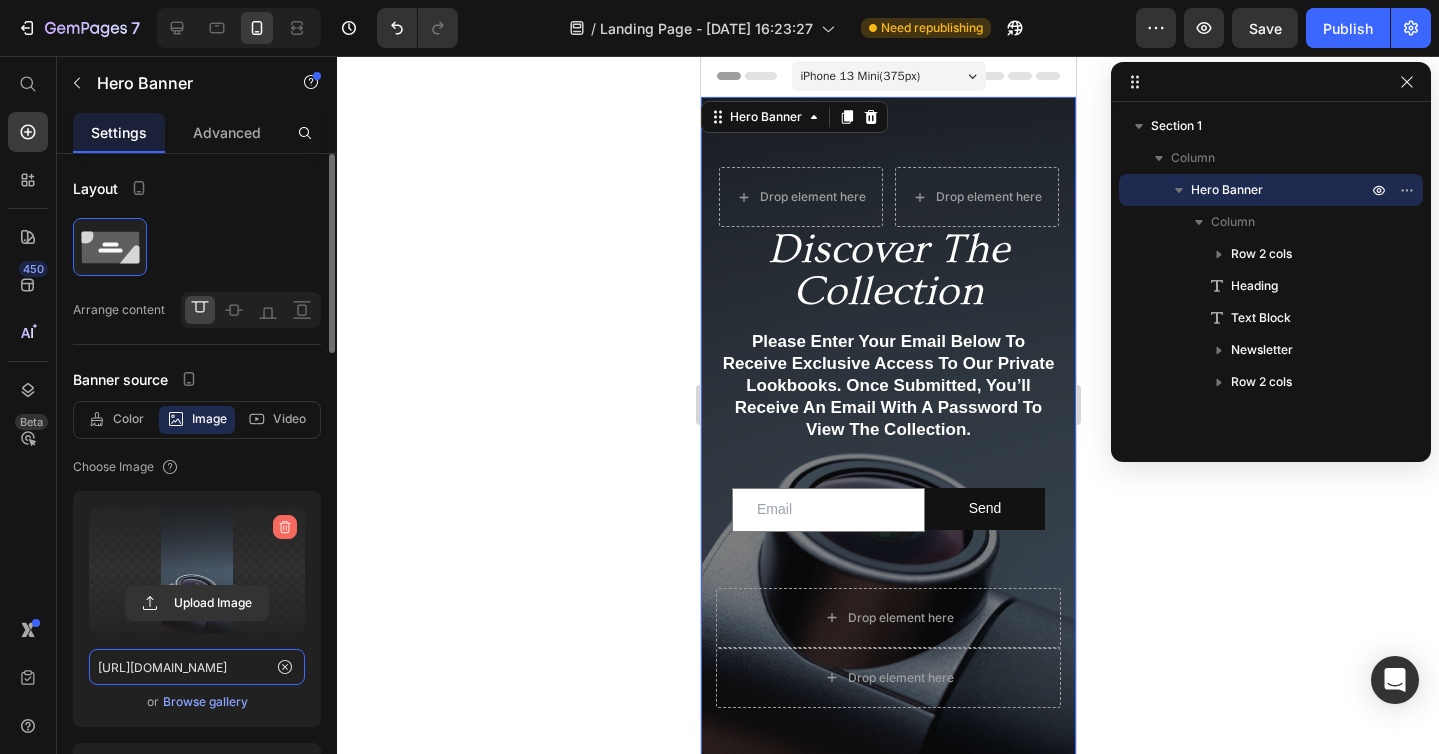 type 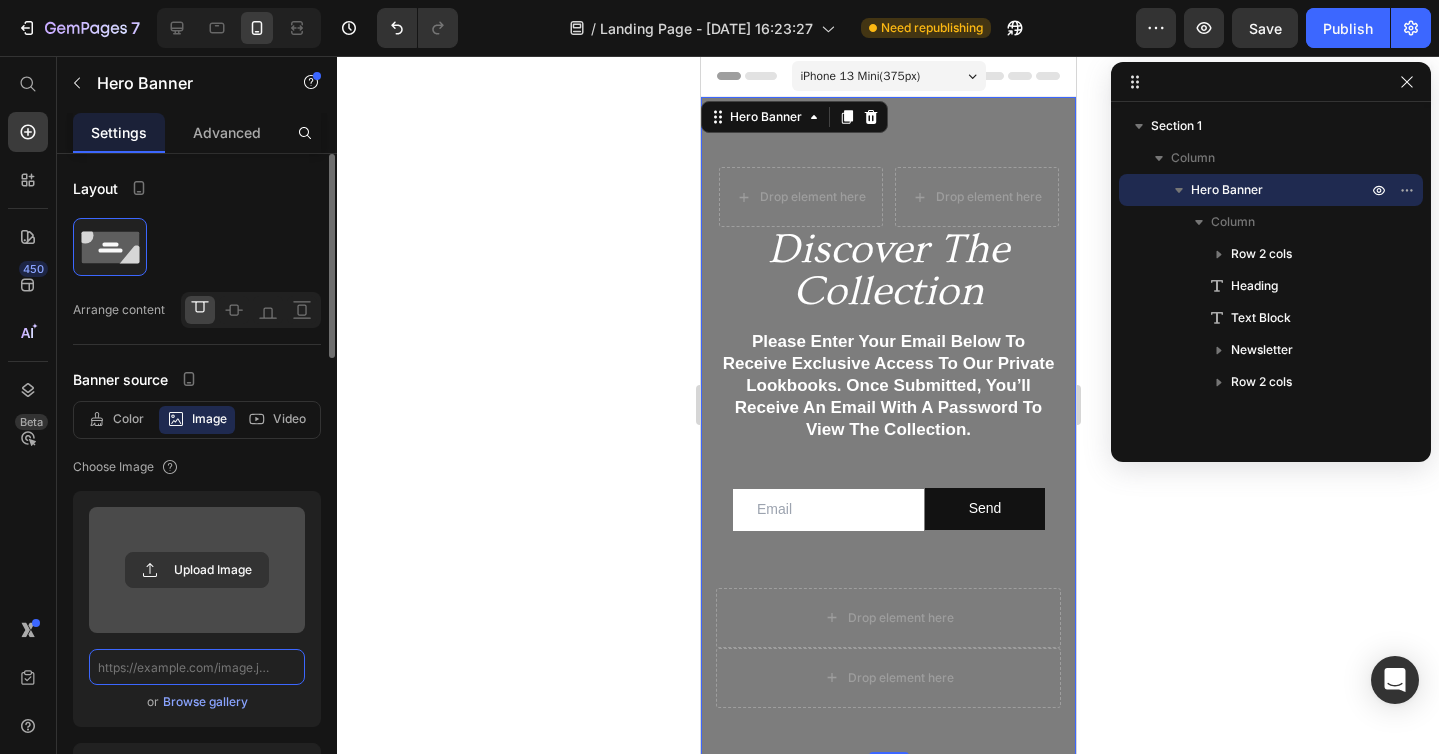 scroll, scrollTop: 0, scrollLeft: 0, axis: both 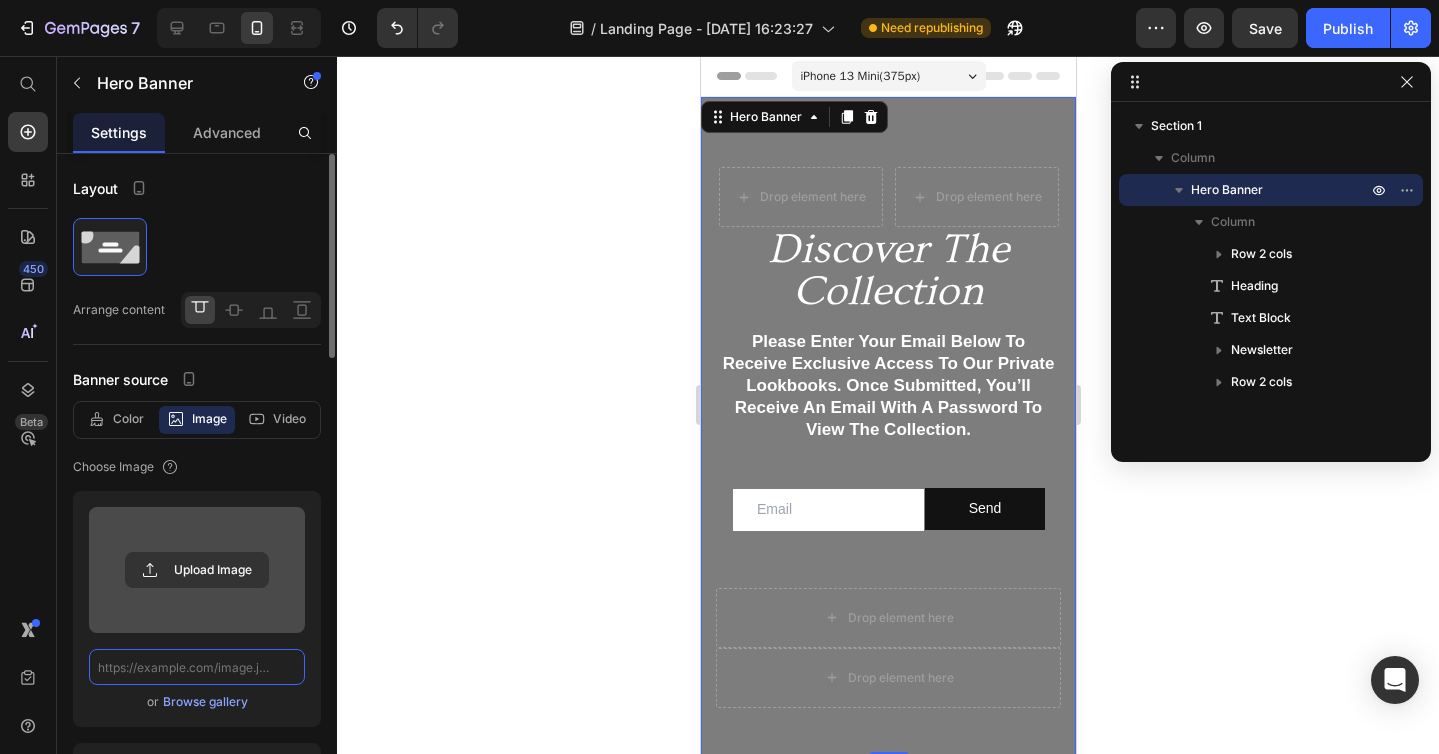 paste on "[URL][DOMAIN_NAME]" 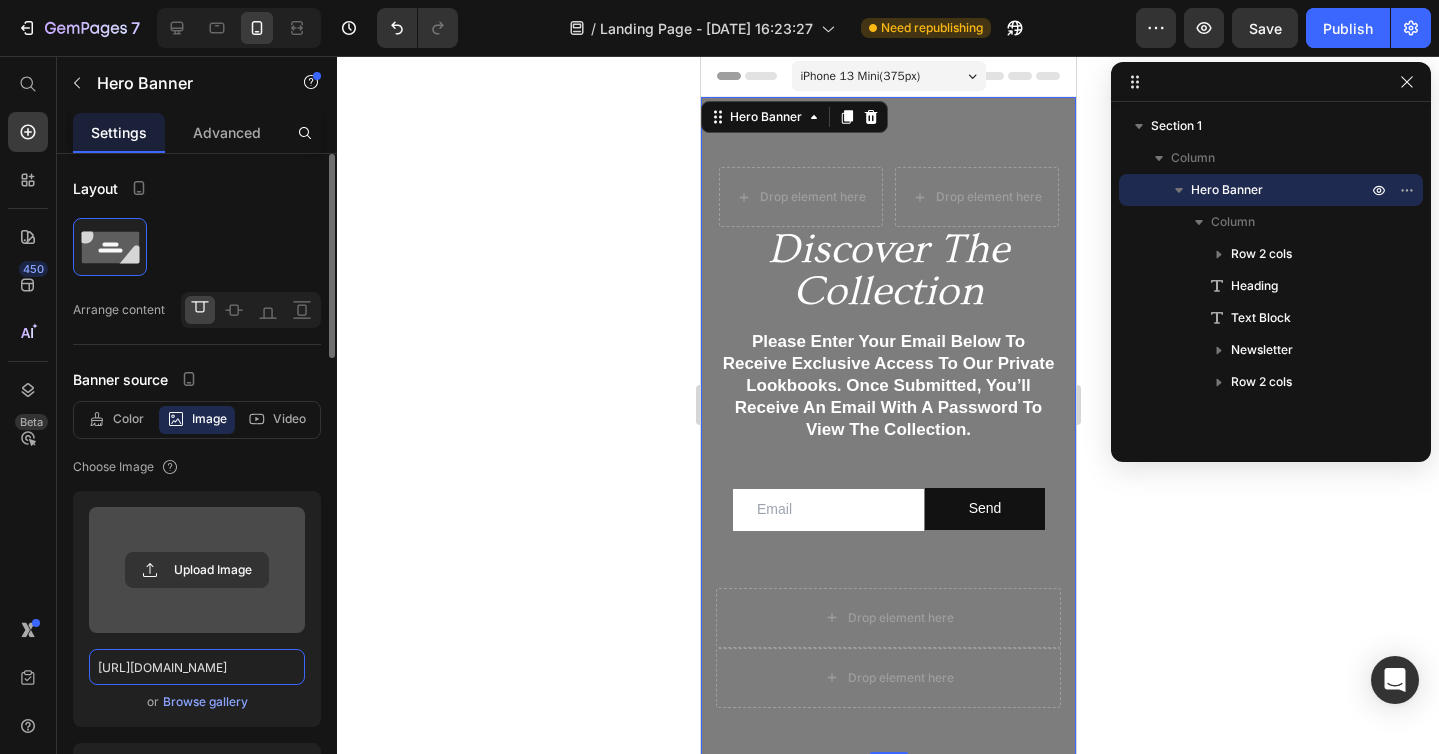 scroll, scrollTop: 0, scrollLeft: 593, axis: horizontal 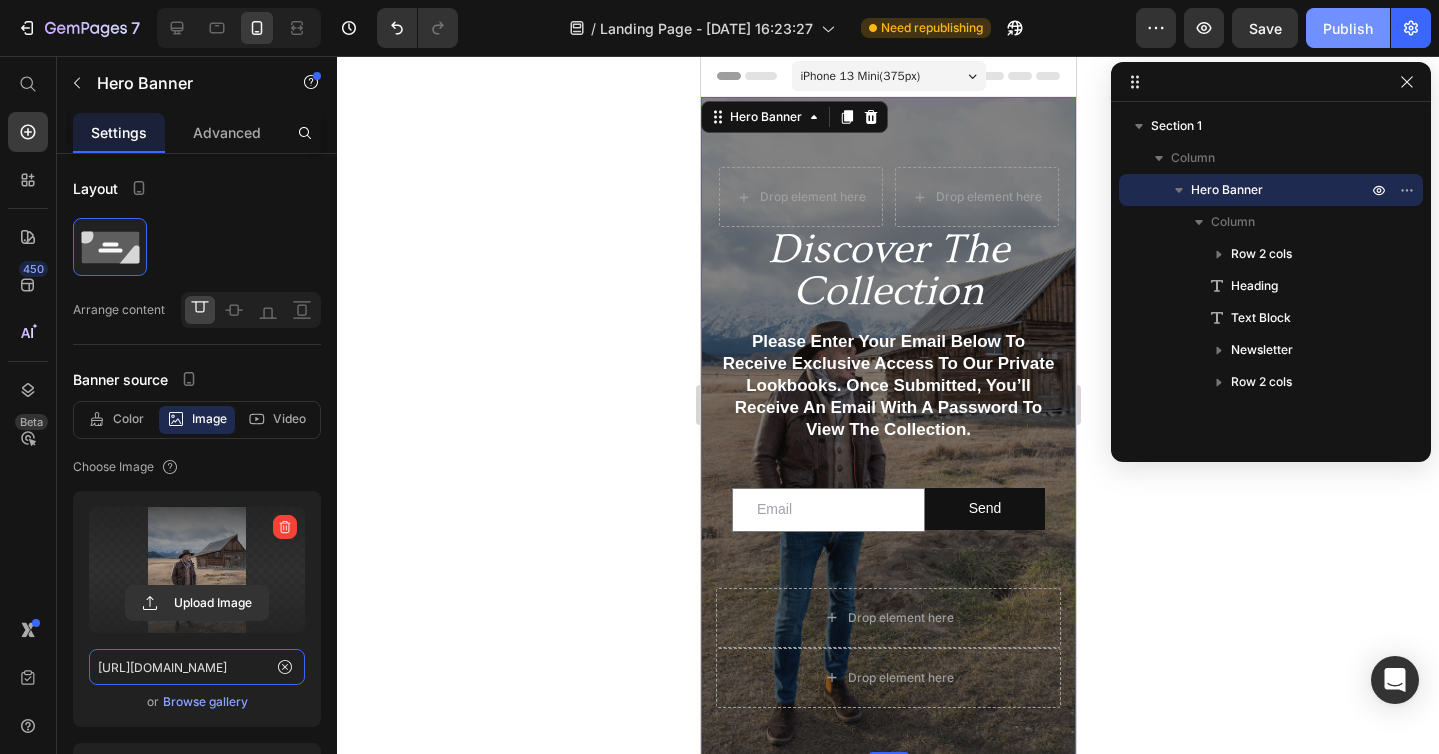 type on "[URL][DOMAIN_NAME]" 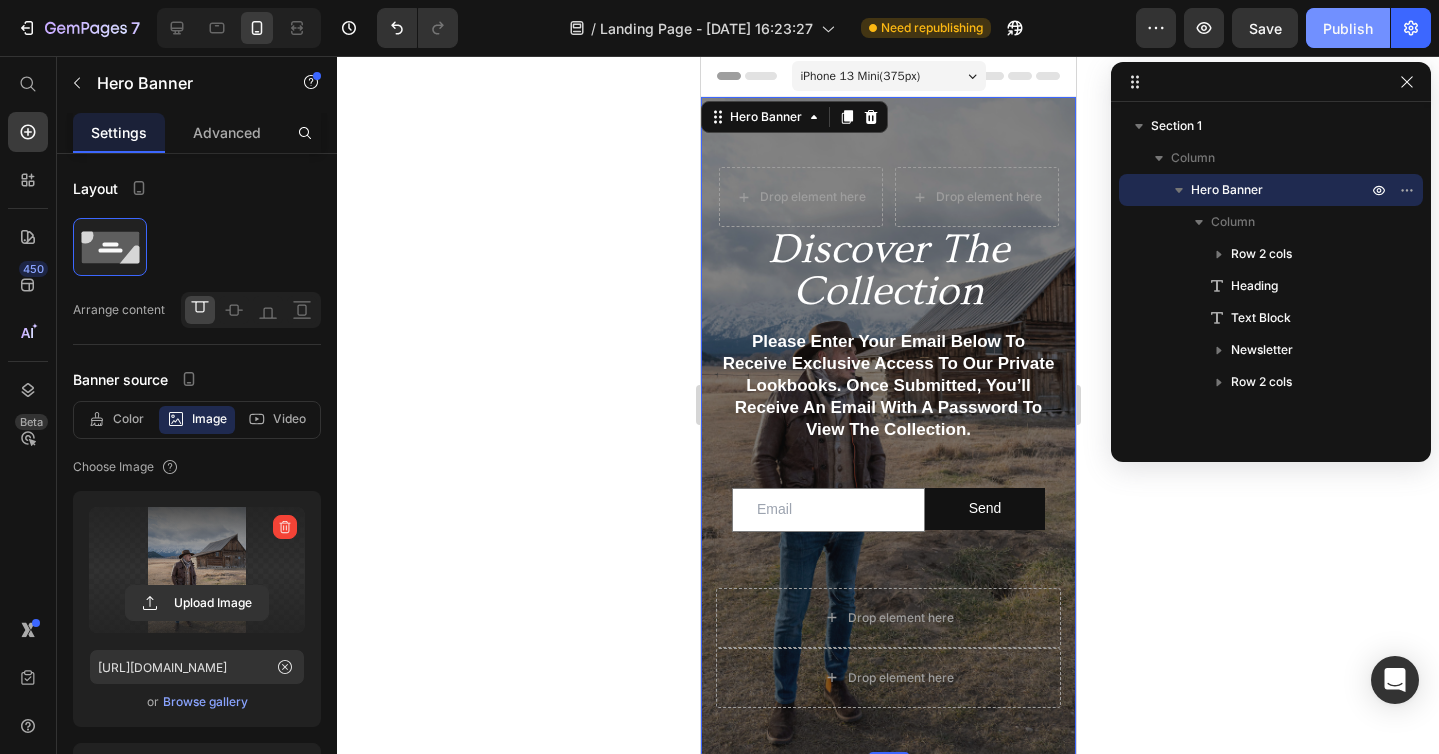 click on "Publish" at bounding box center [1348, 28] 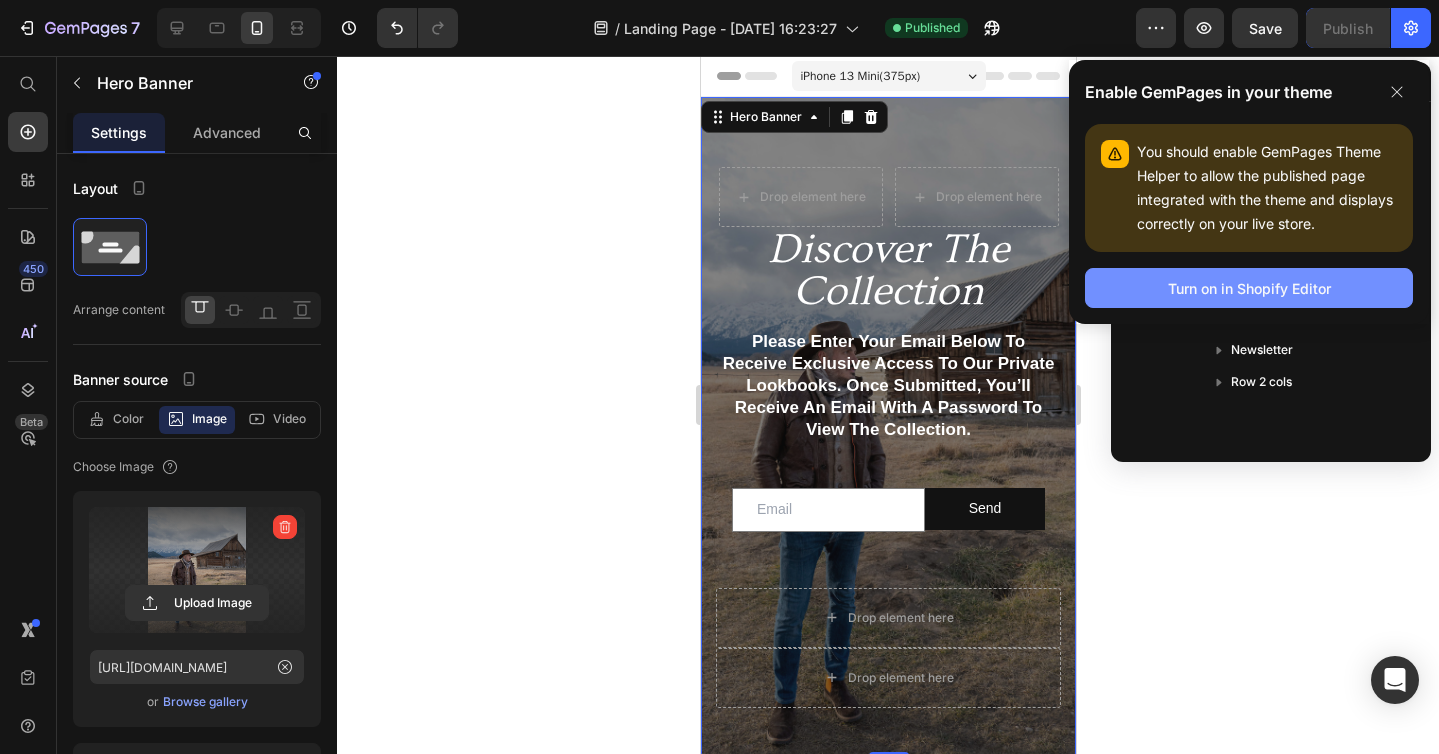 click on "Turn on in Shopify Editor" at bounding box center (1249, 288) 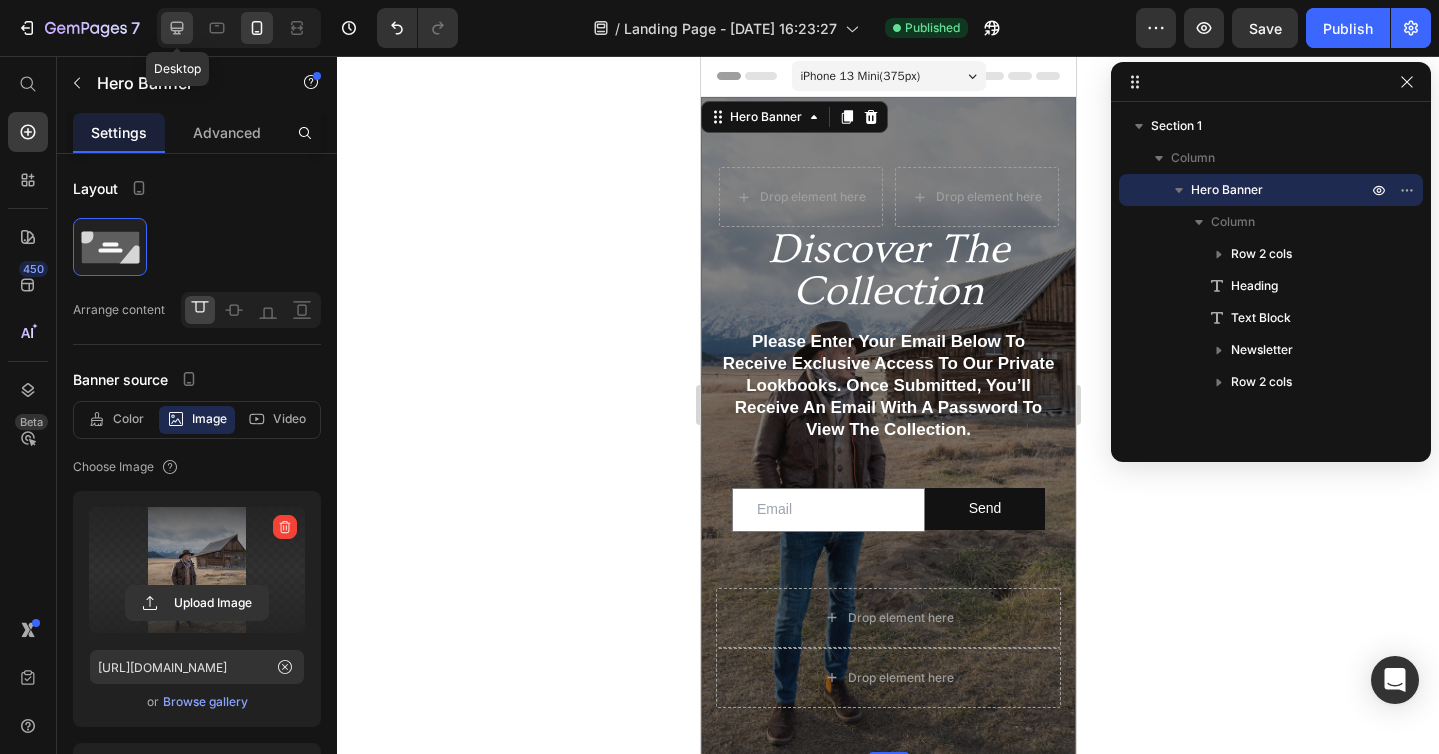 click 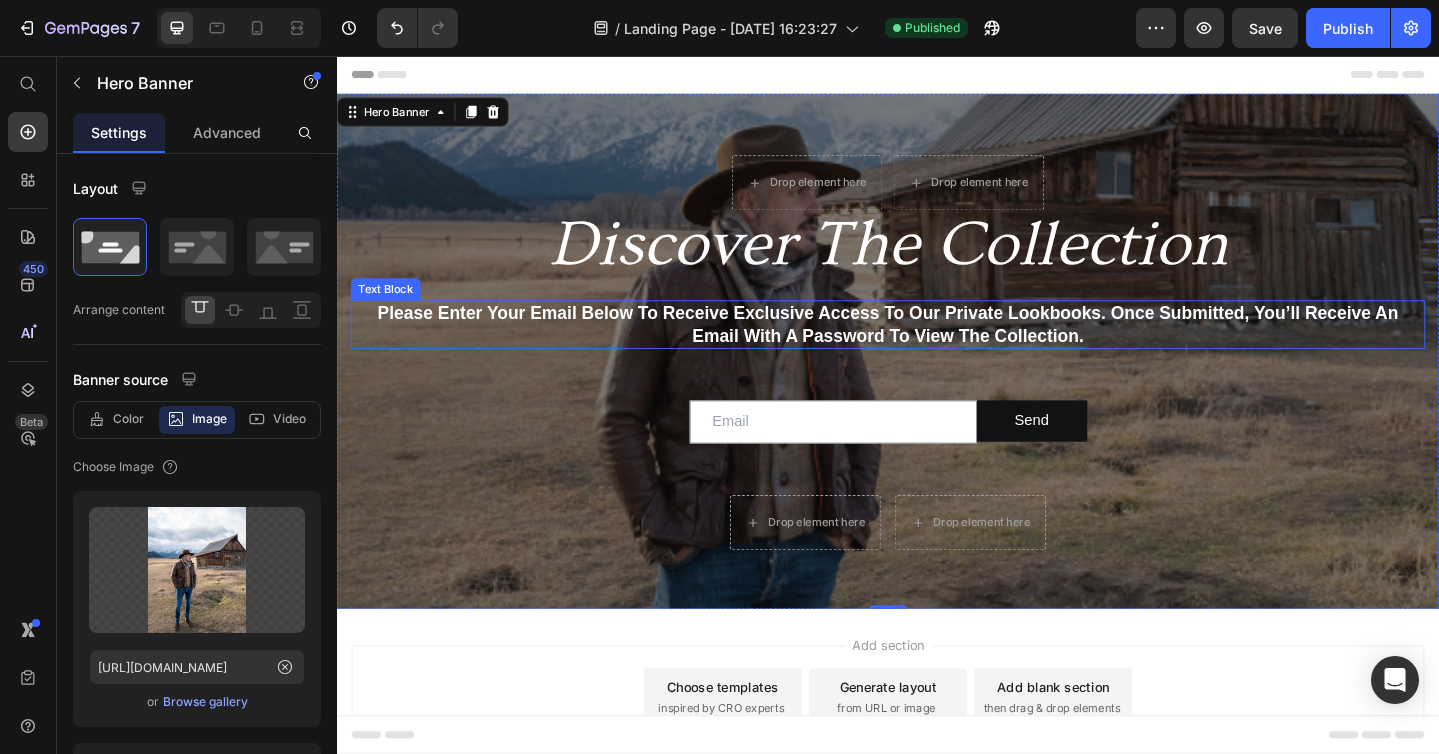 click on "Please enter your email below to receive exclusive access to our private lookbooks. Once submitted, you’ll receive an email with a password to view the collection." at bounding box center [937, 348] 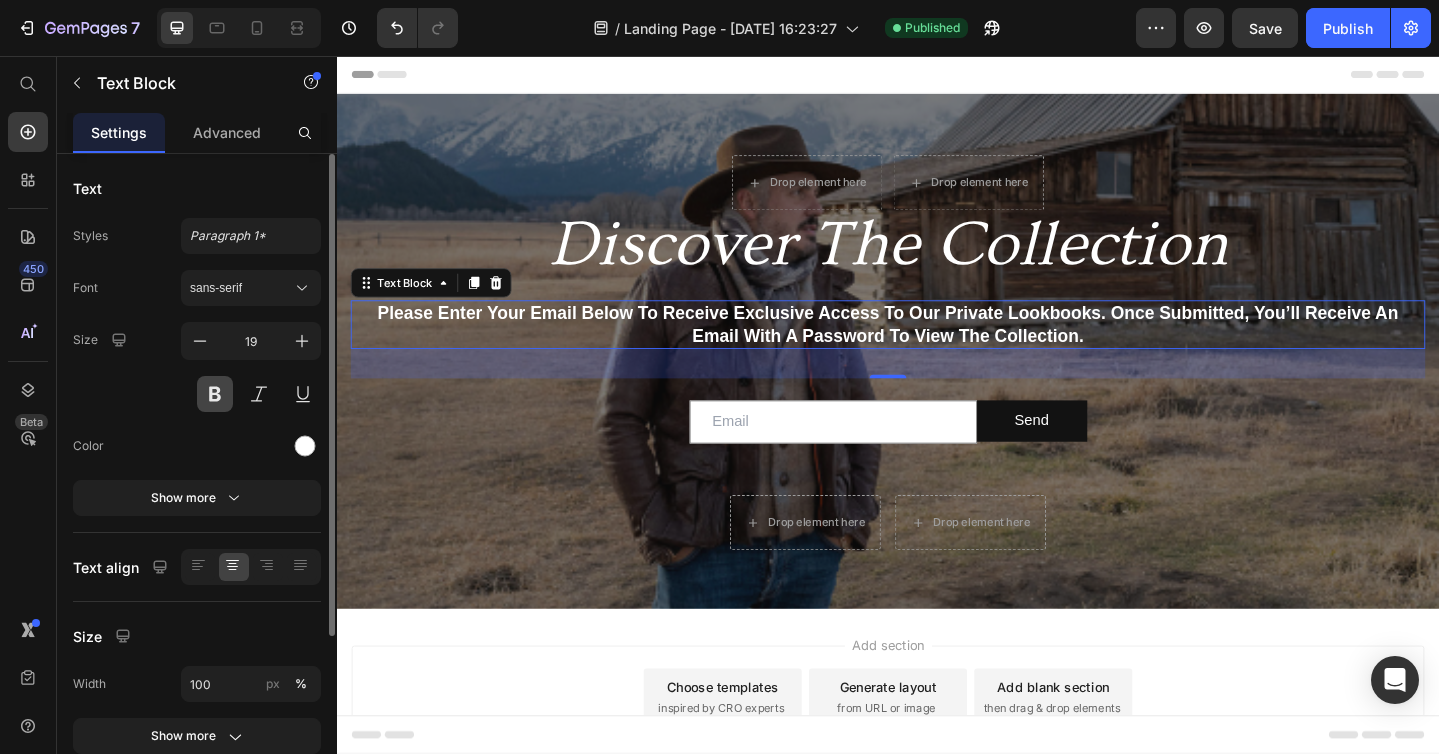 click at bounding box center (215, 394) 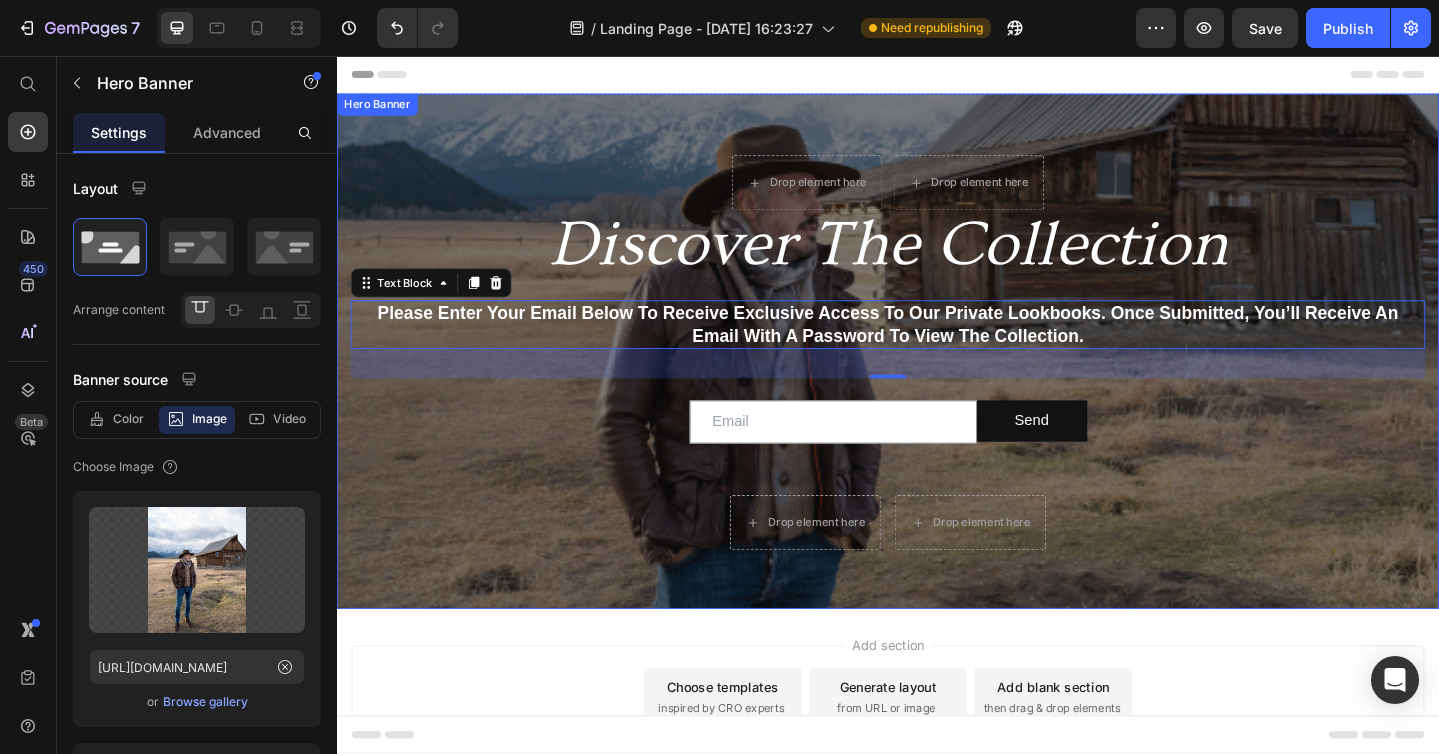 click on "Drop element here
Drop element here Row Discover The Collection Heading Please enter your email below to receive exclusive access to our private lookbooks. Once submitted, you’ll receive an email with a password to view the collection. Text Block   32 Email Field Send Submit Button Row Newsletter
Drop element here
Drop element here Row" at bounding box center (937, 395) 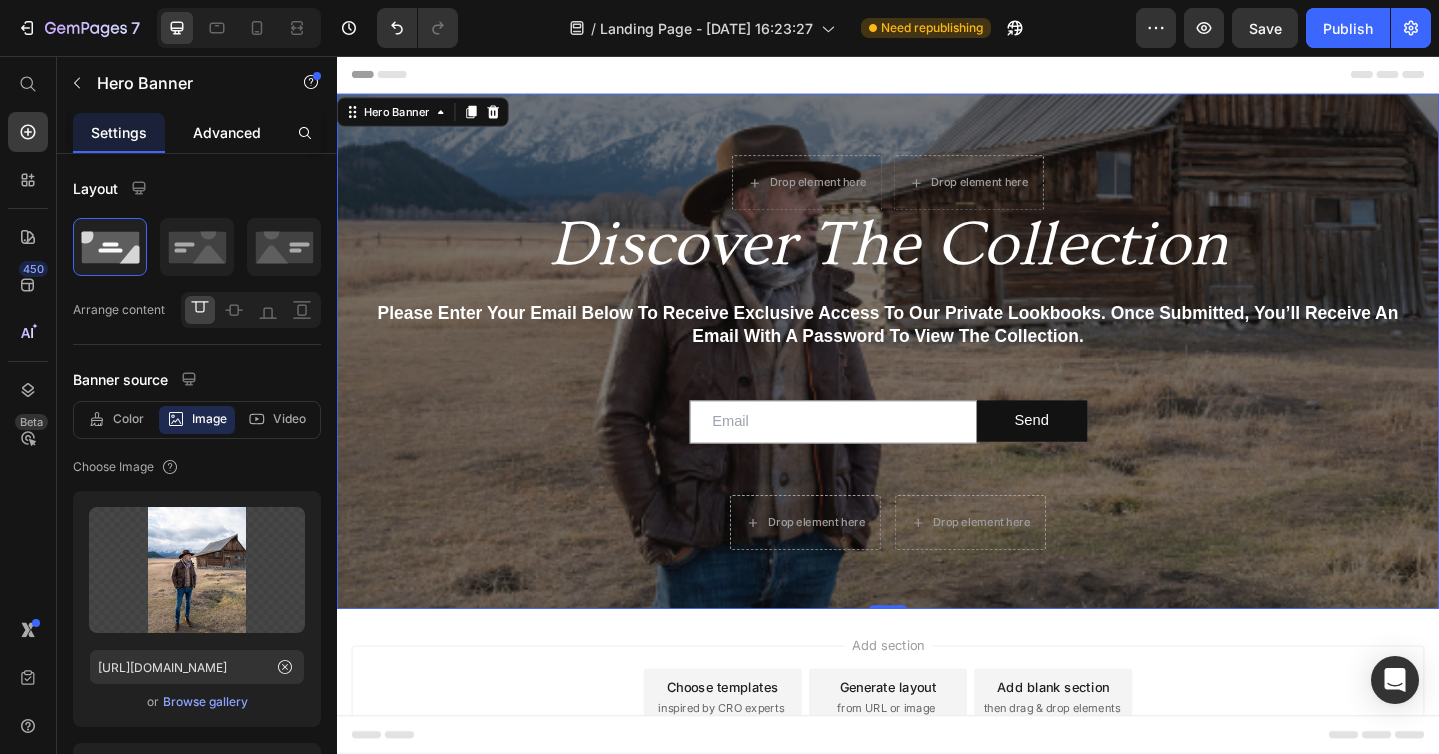 click on "Advanced" at bounding box center (227, 132) 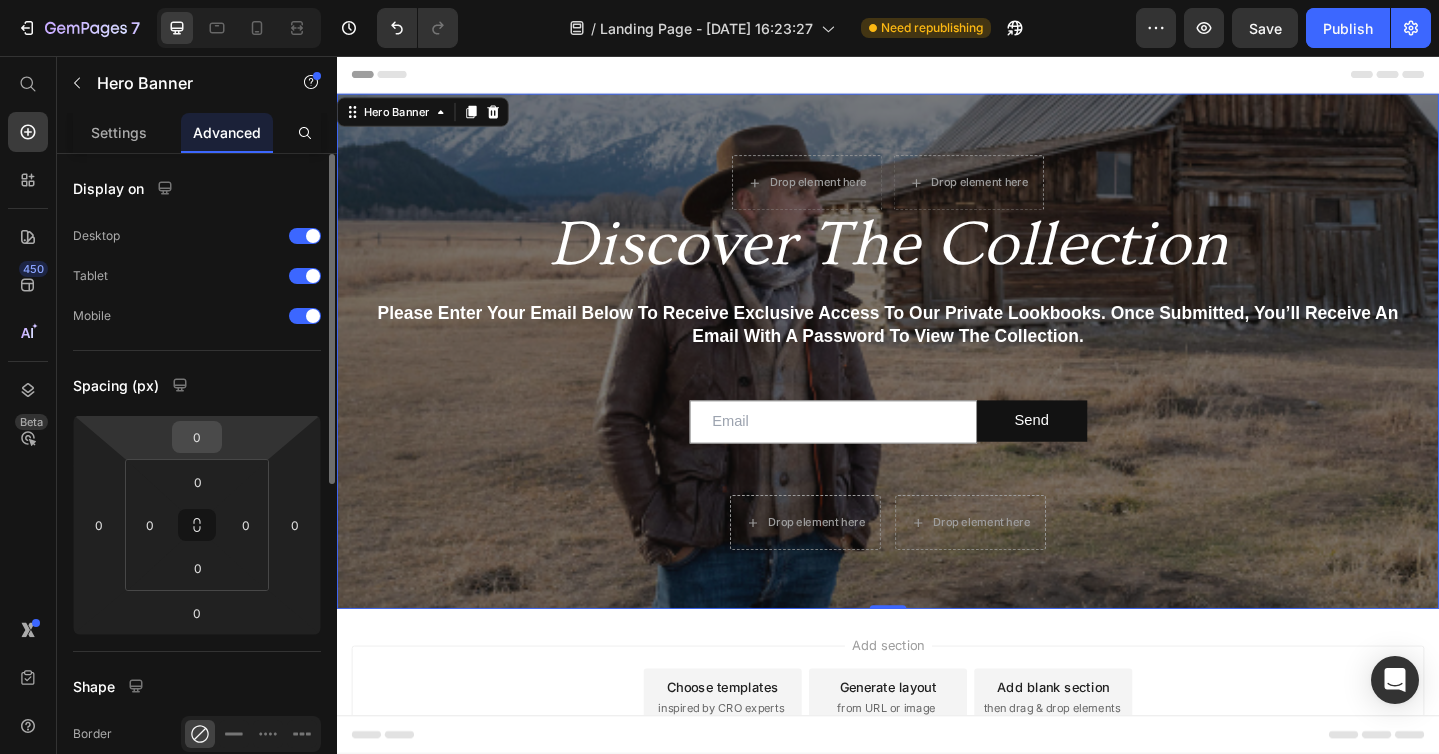 click on "0" at bounding box center (197, 437) 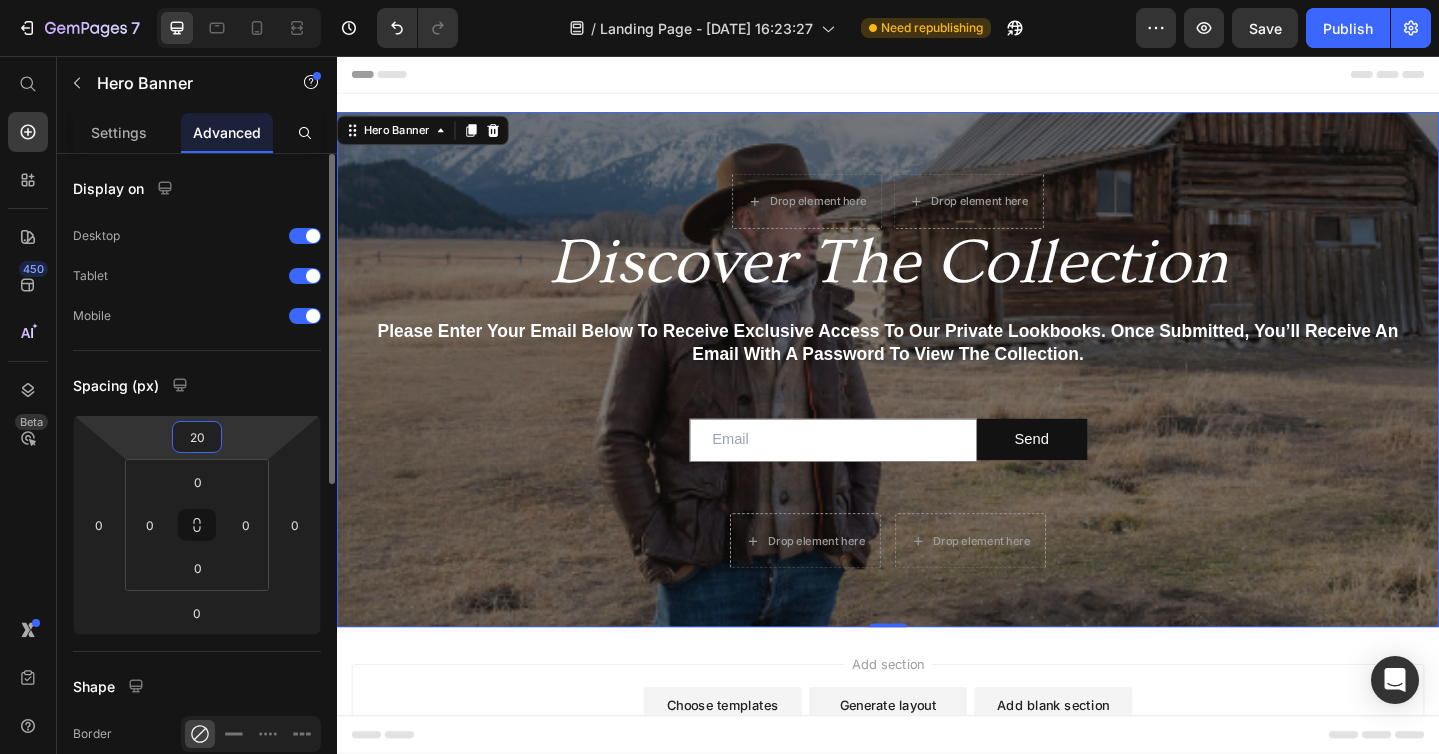 type on "2" 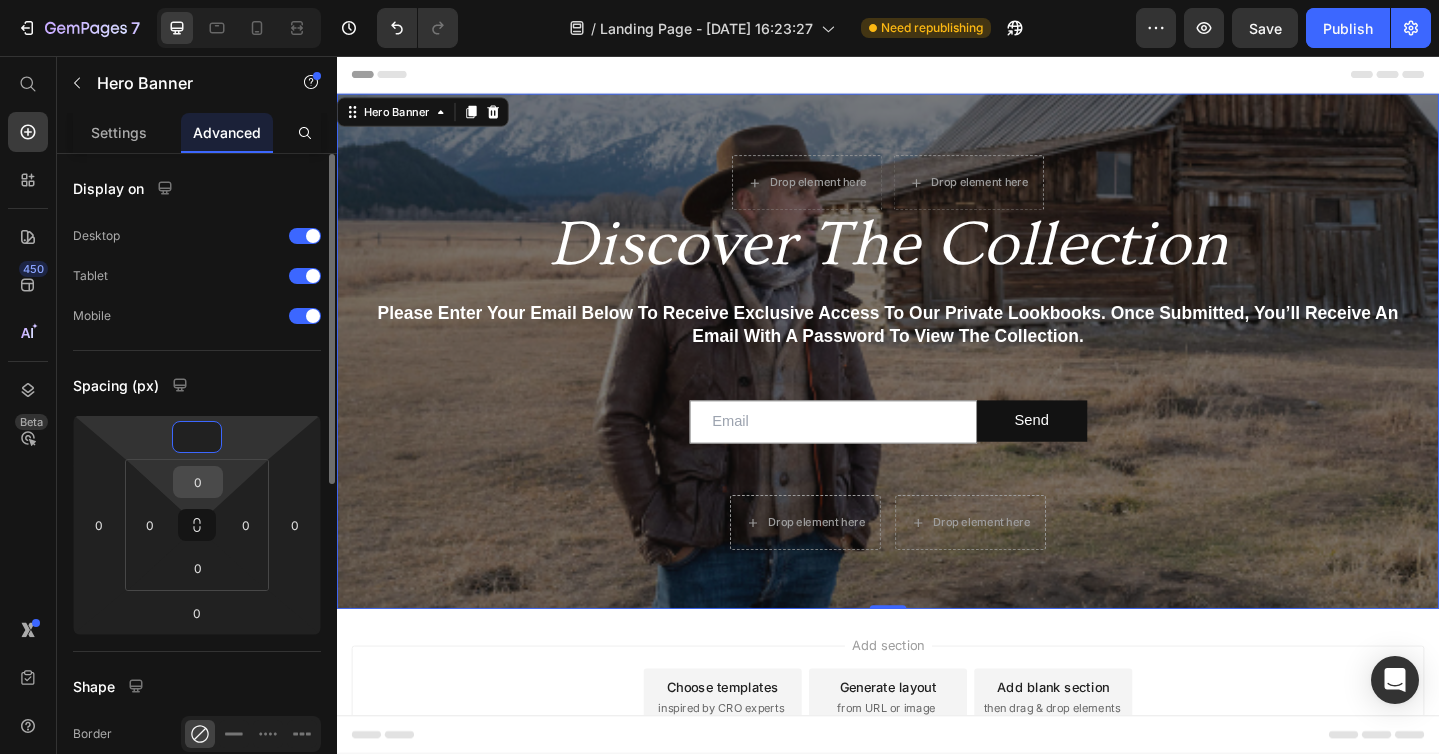 type on "0" 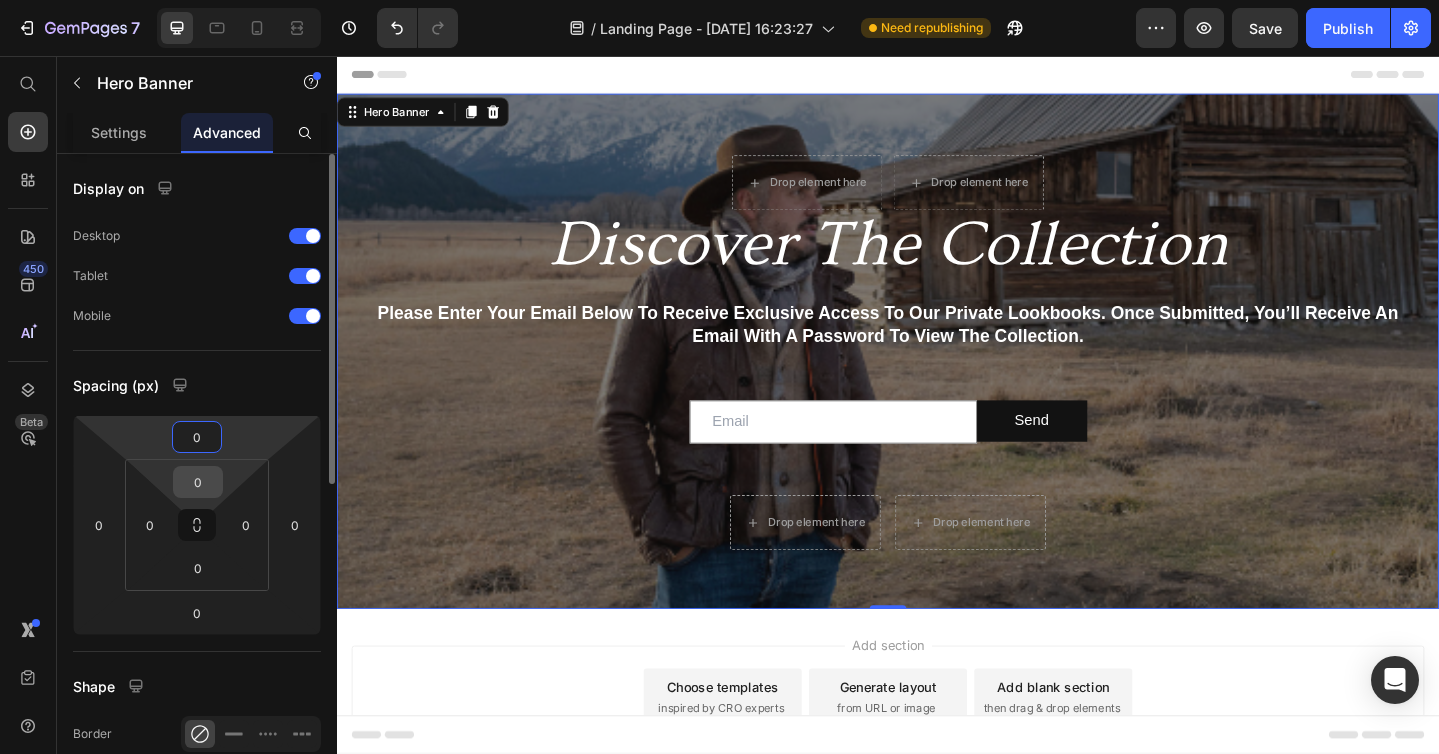click on "0" at bounding box center (198, 482) 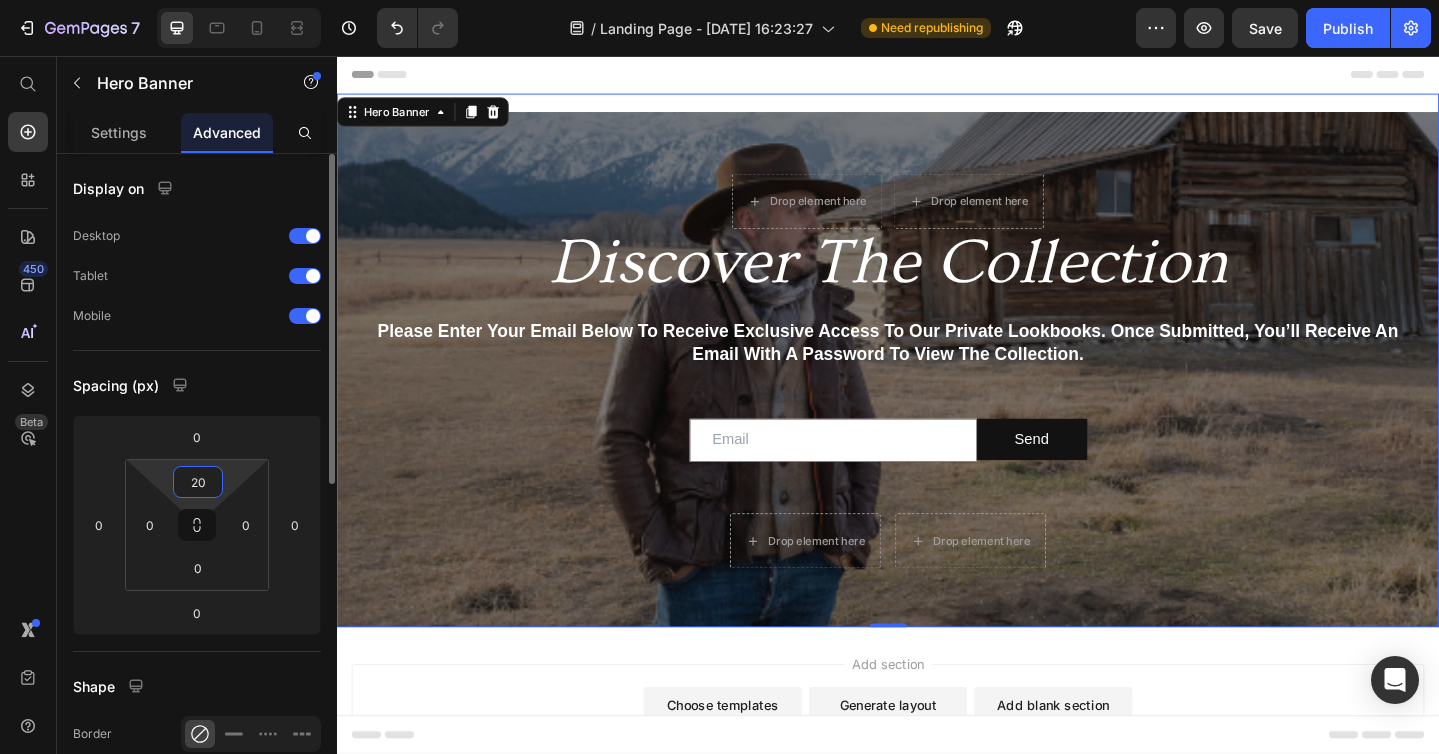 type on "2" 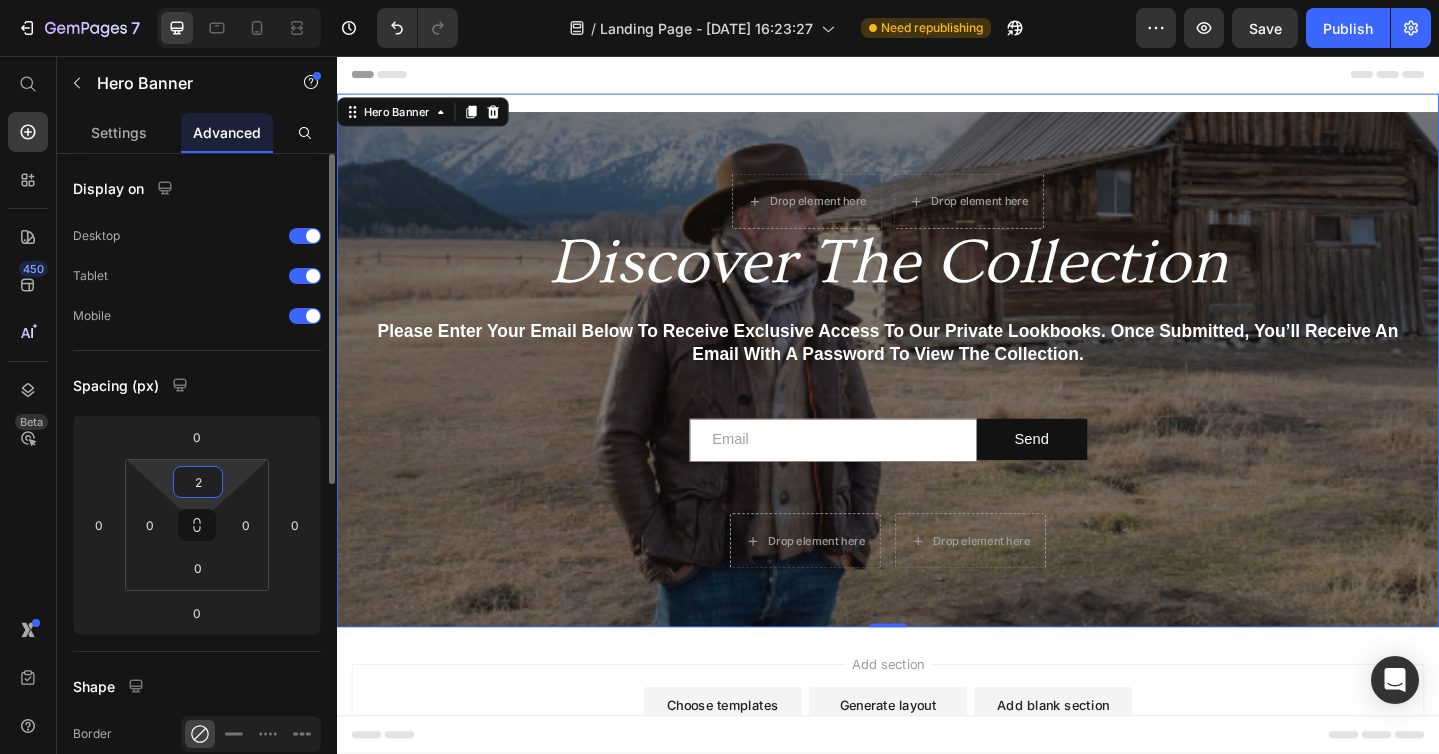 type 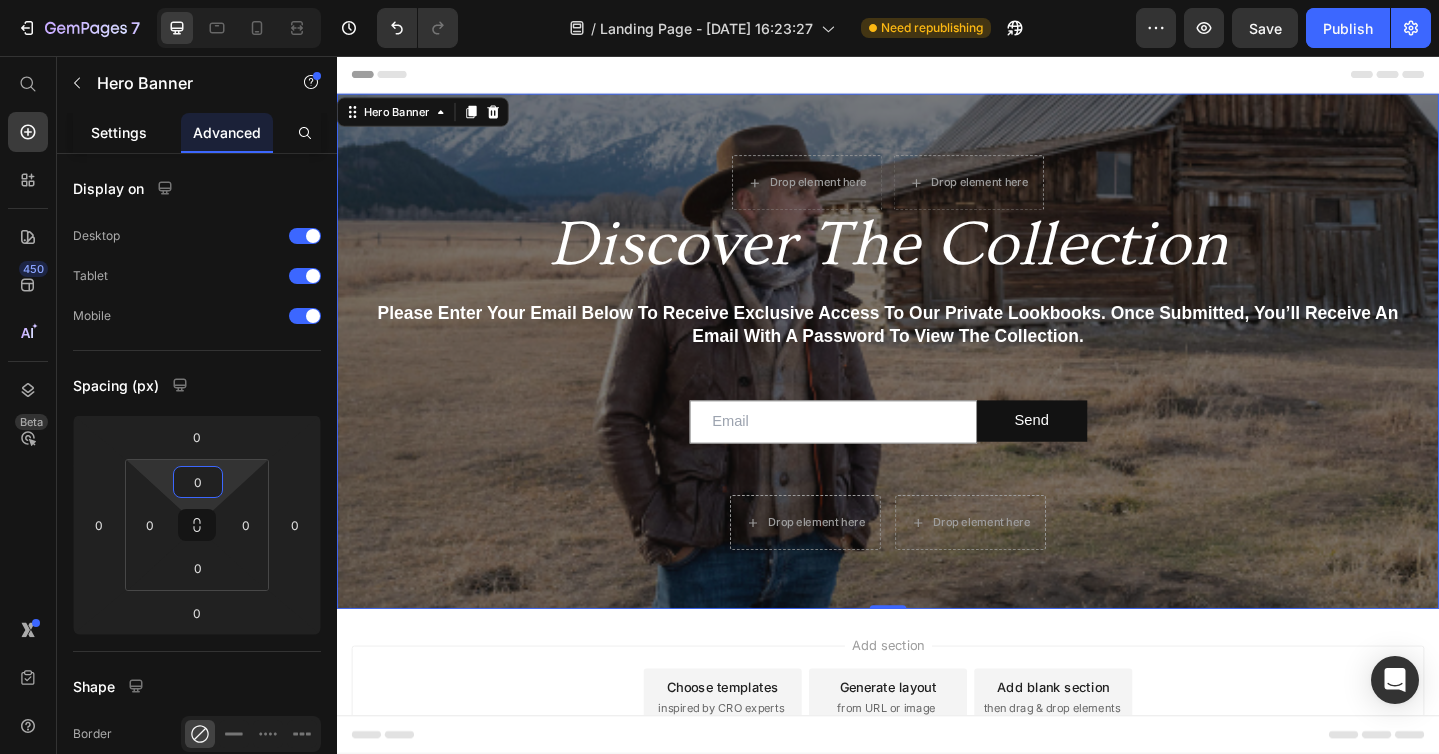 click on "Settings" at bounding box center [119, 132] 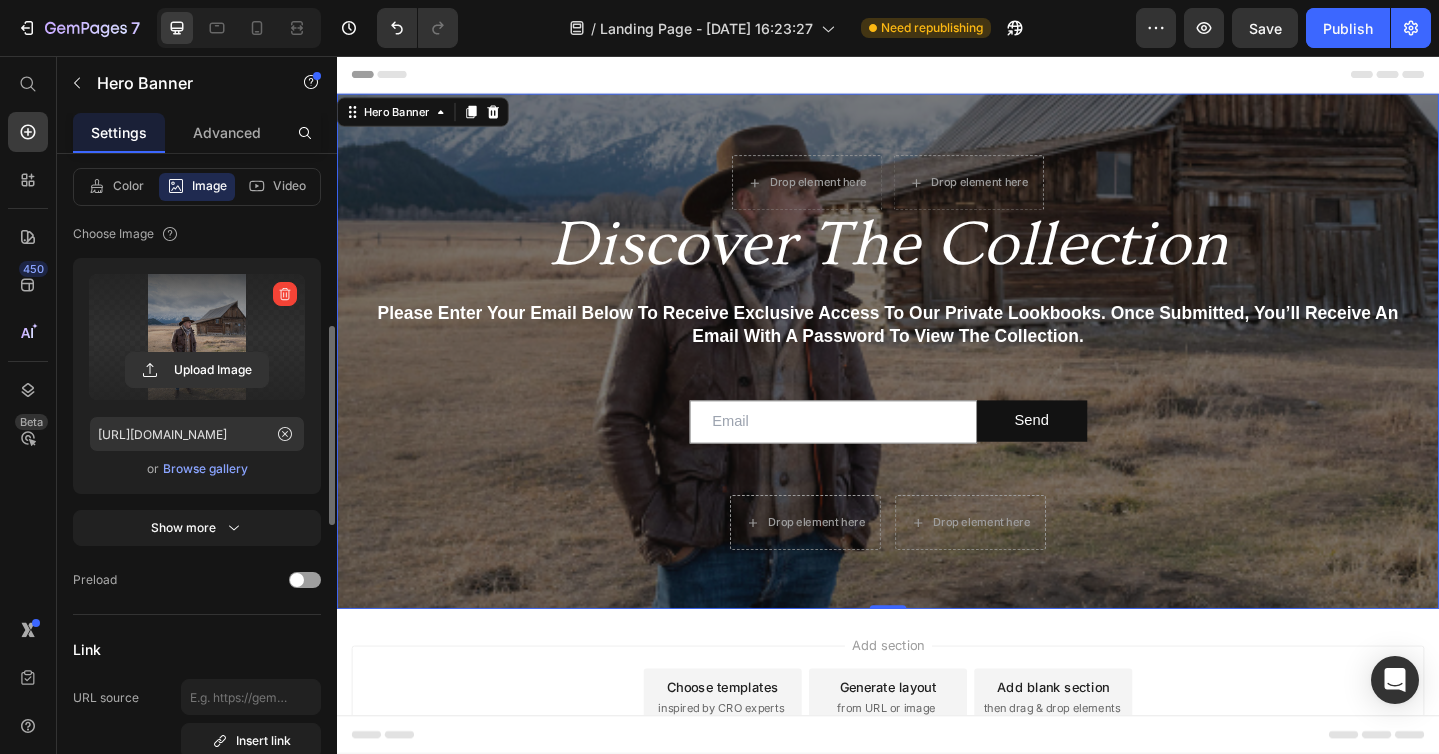 scroll, scrollTop: 311, scrollLeft: 0, axis: vertical 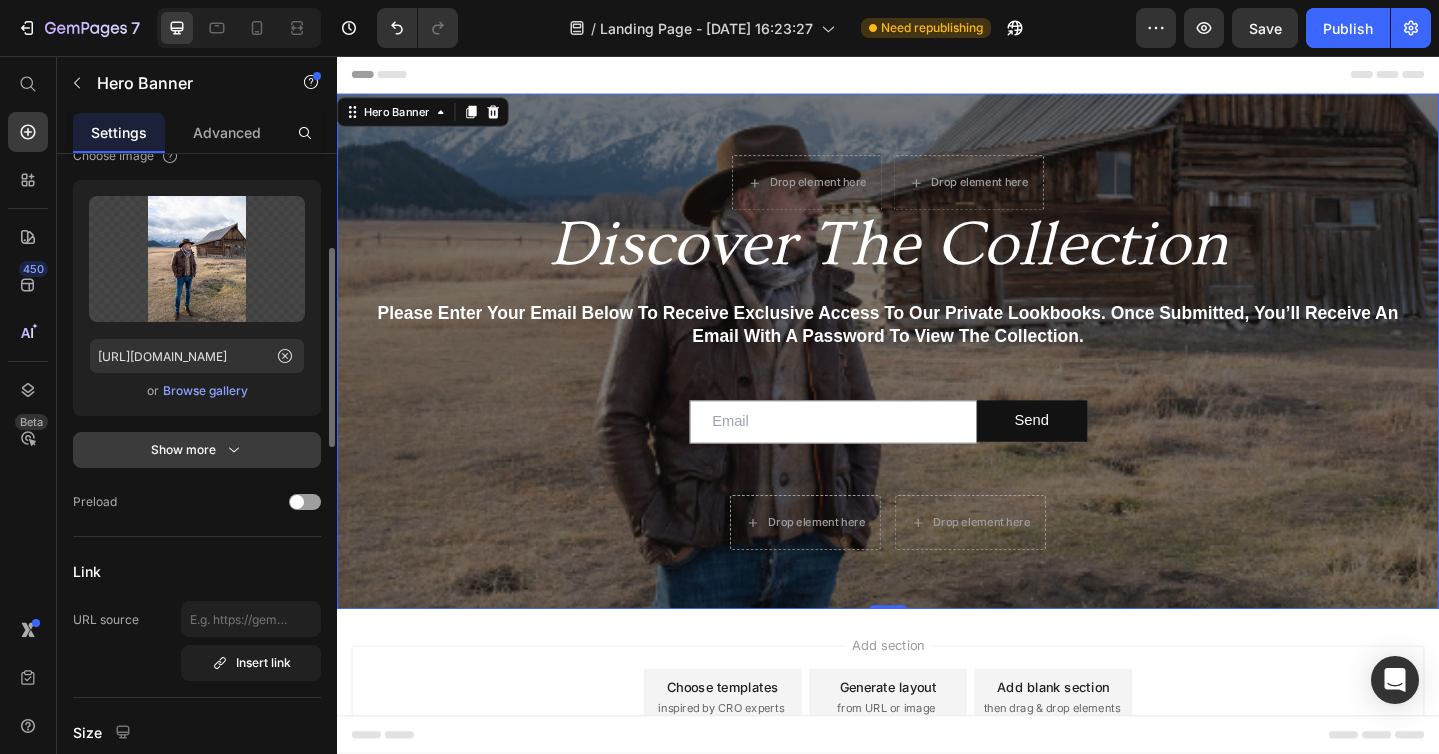 click on "Show more" at bounding box center (197, 450) 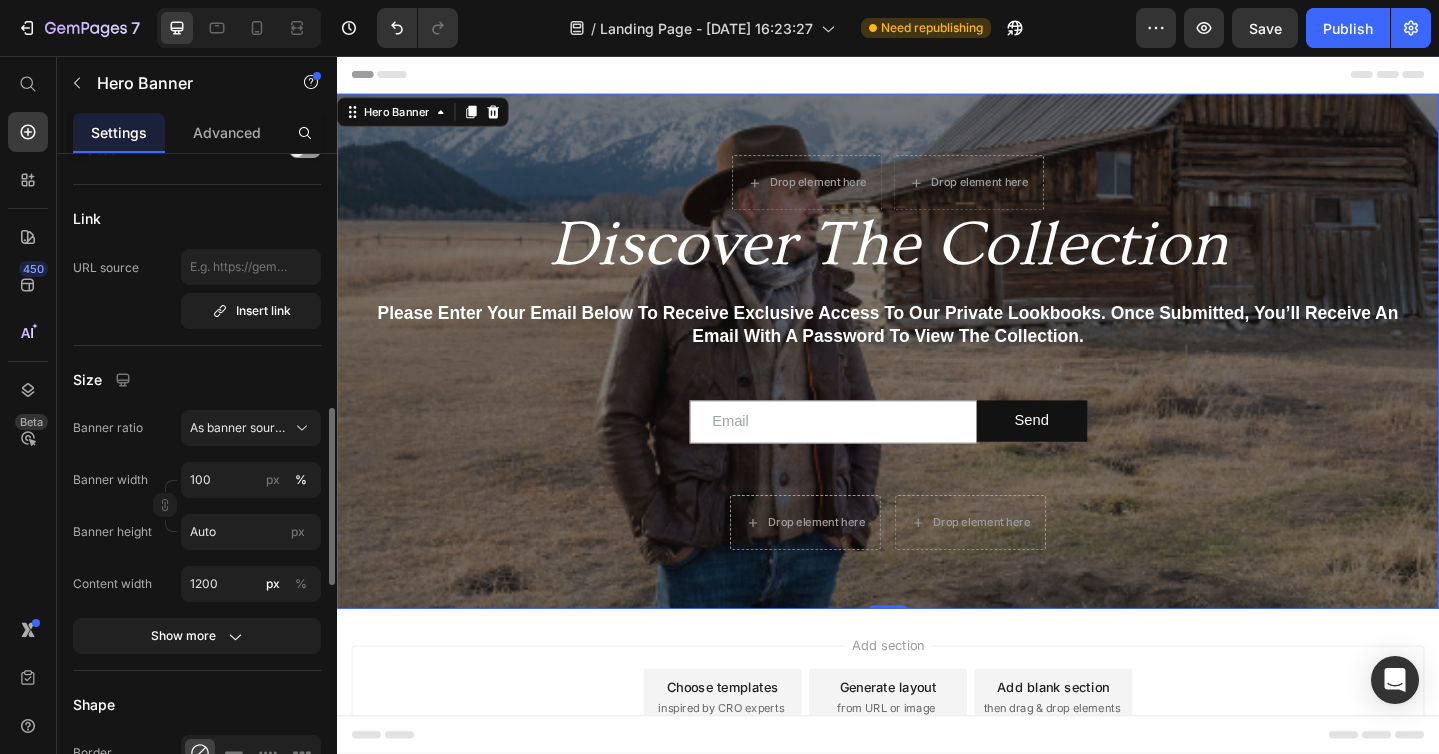 scroll, scrollTop: 937, scrollLeft: 0, axis: vertical 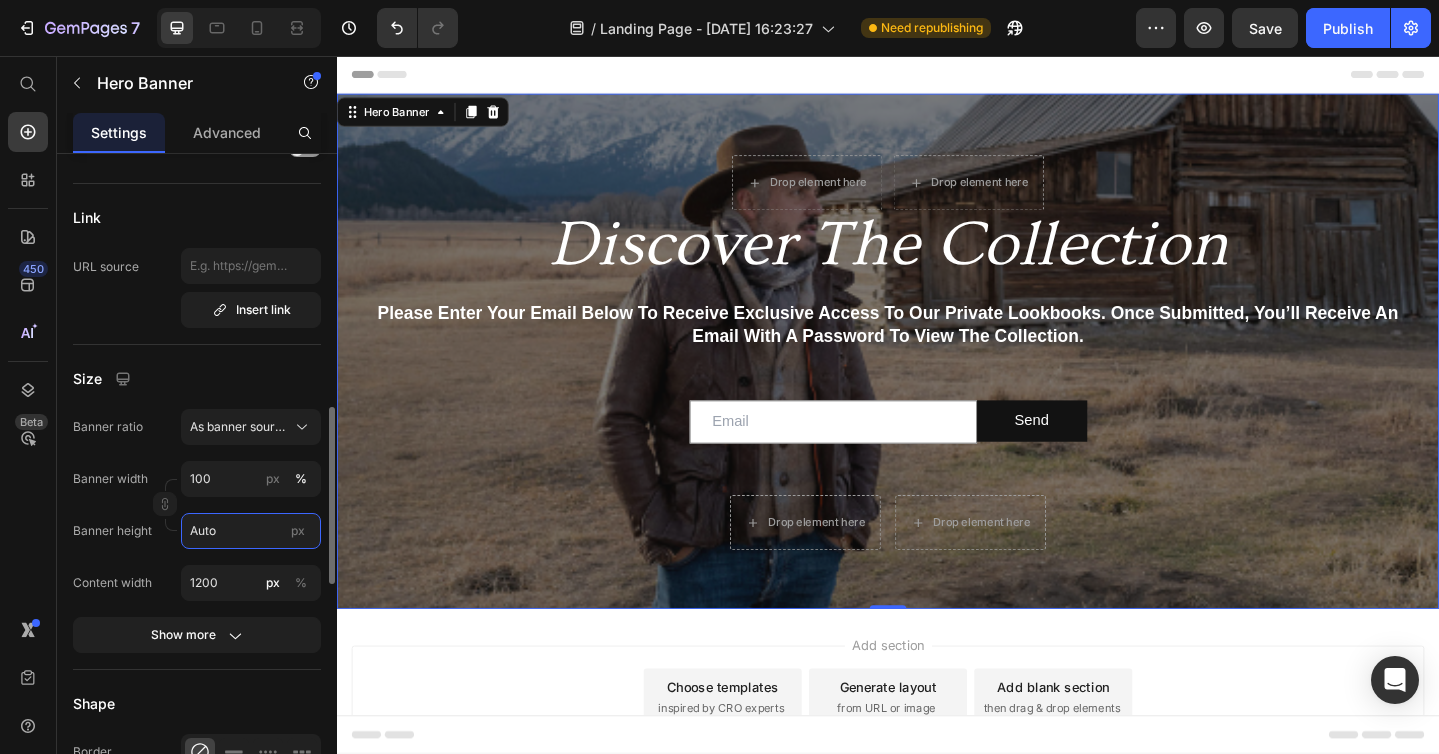 click on "Auto" at bounding box center [251, 531] 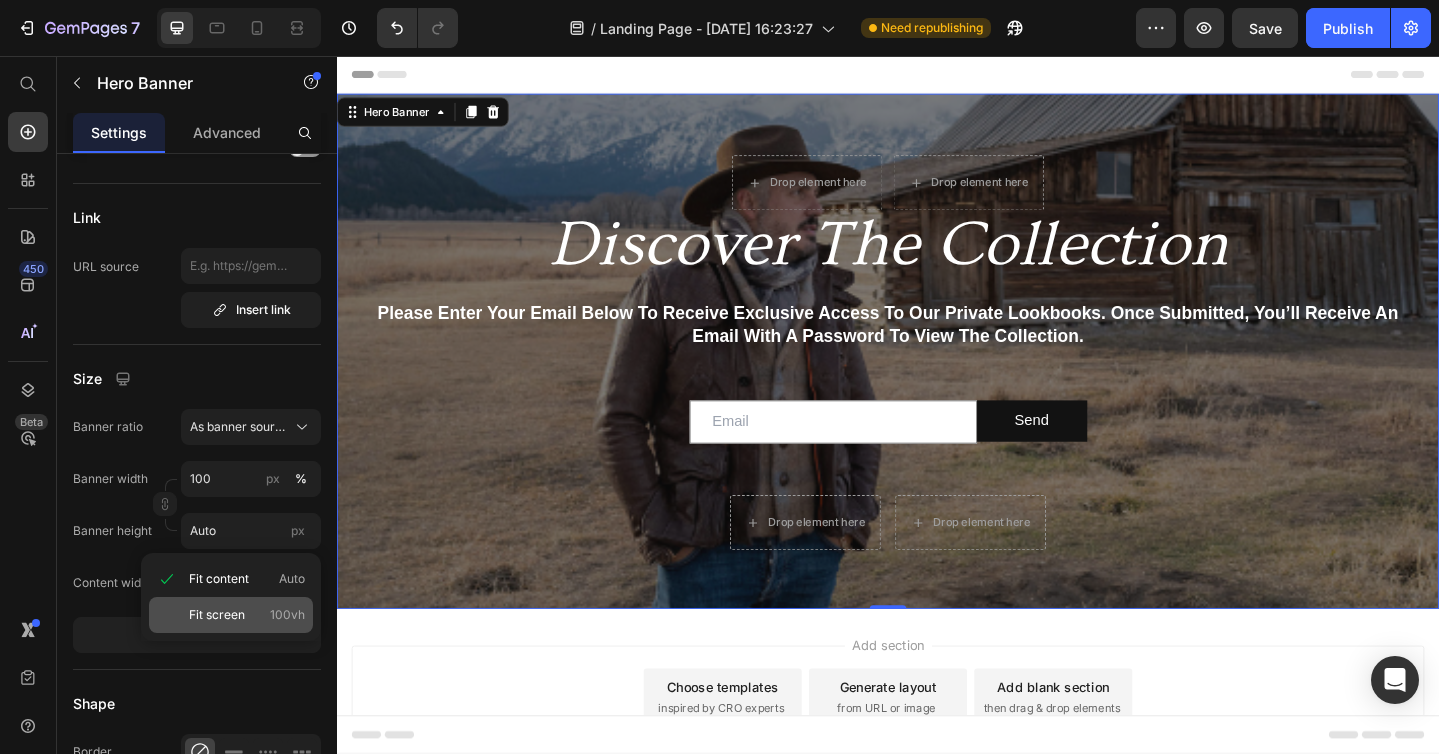 click on "Fit screen" at bounding box center [217, 615] 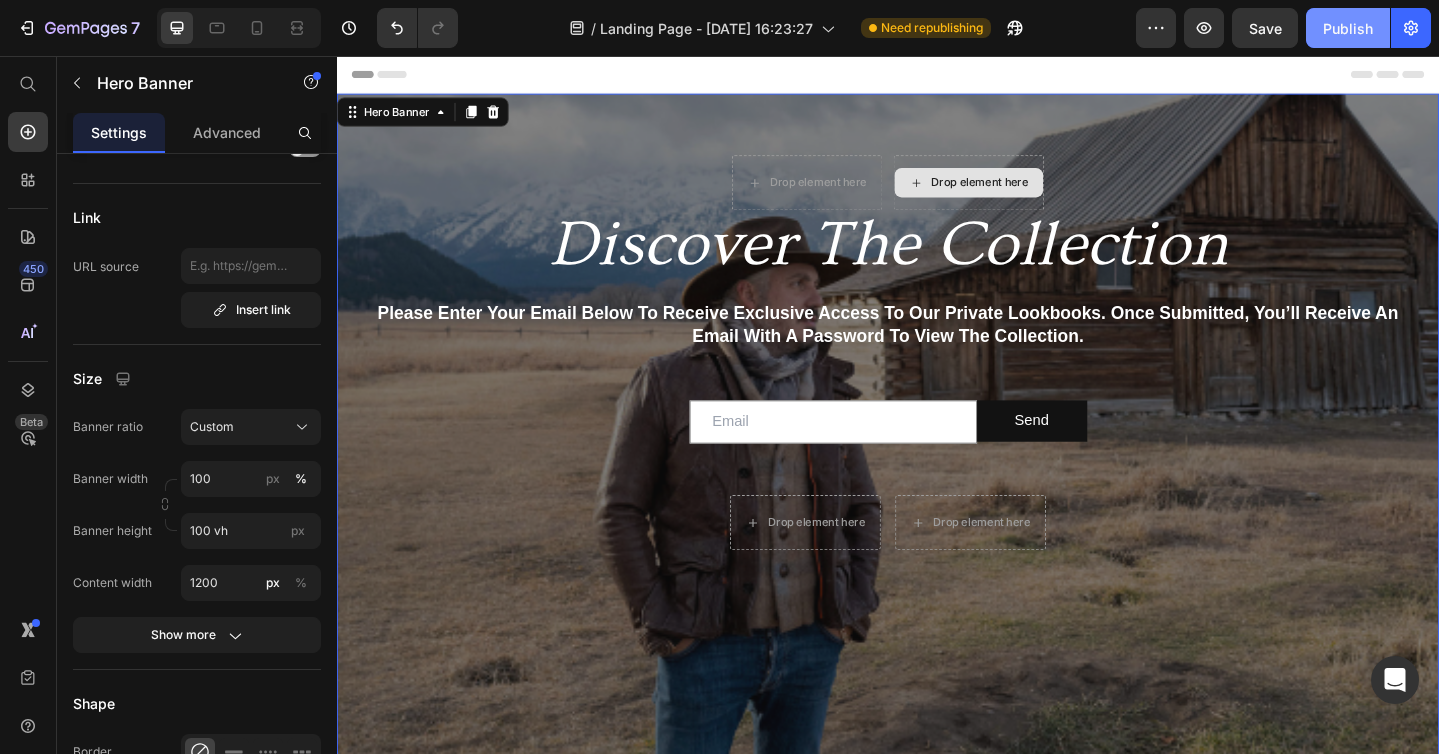click on "Publish" 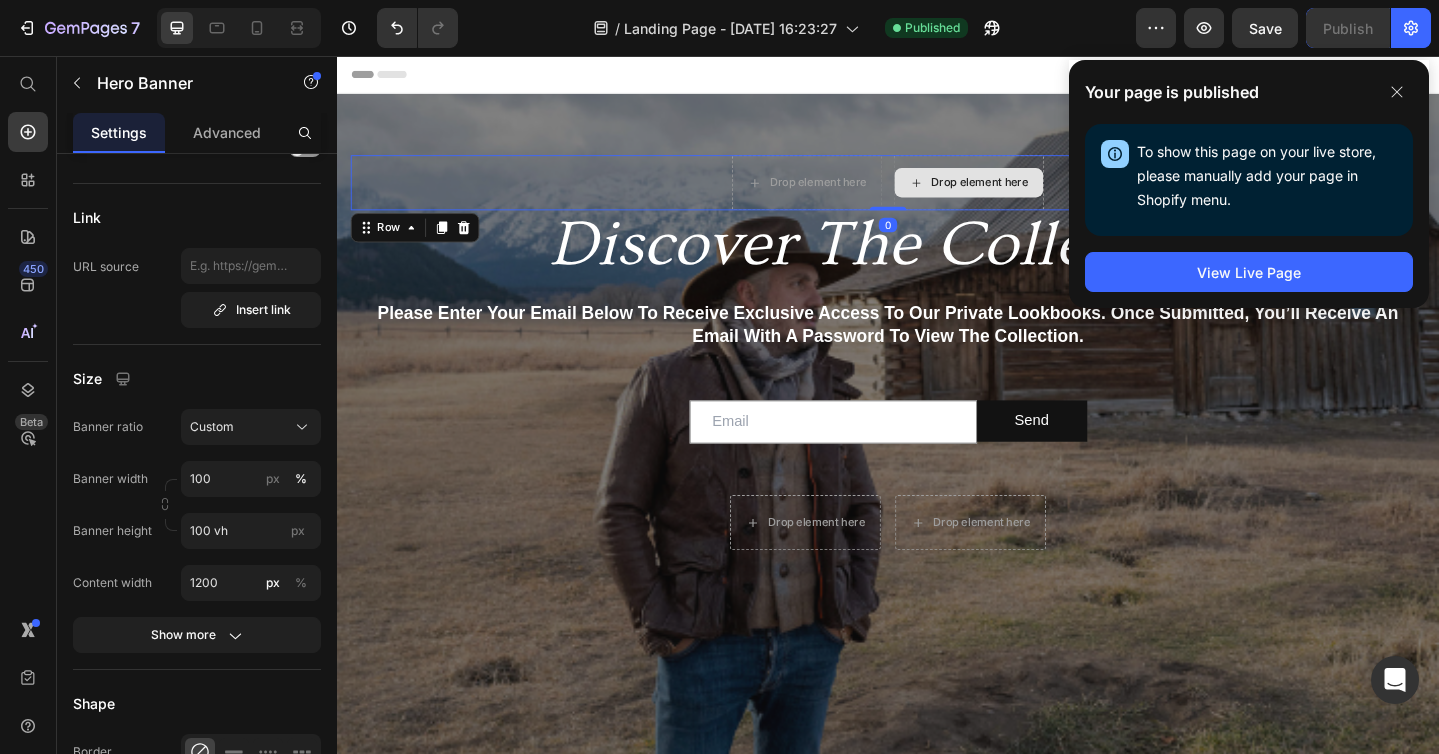 click on "Drop element here
Drop element here Row   0" at bounding box center (937, 194) 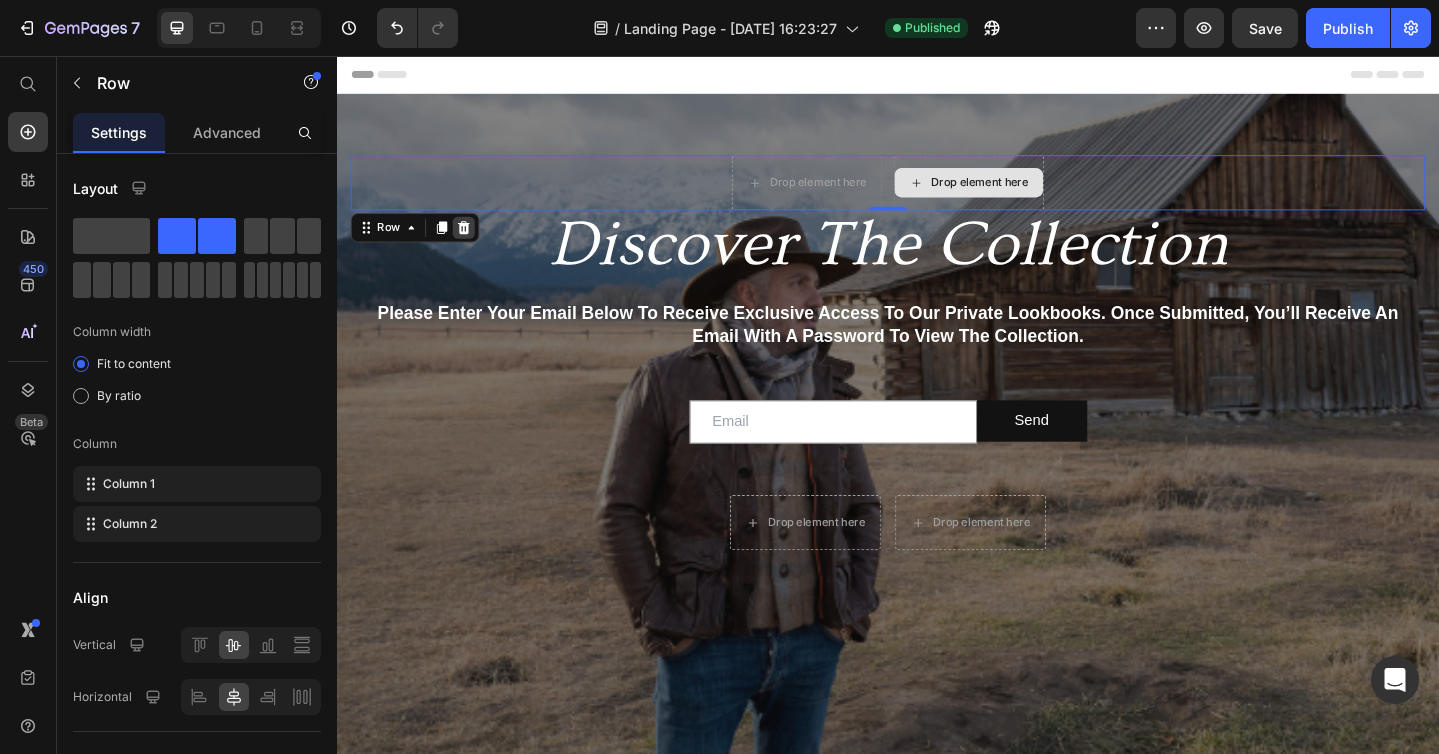 click 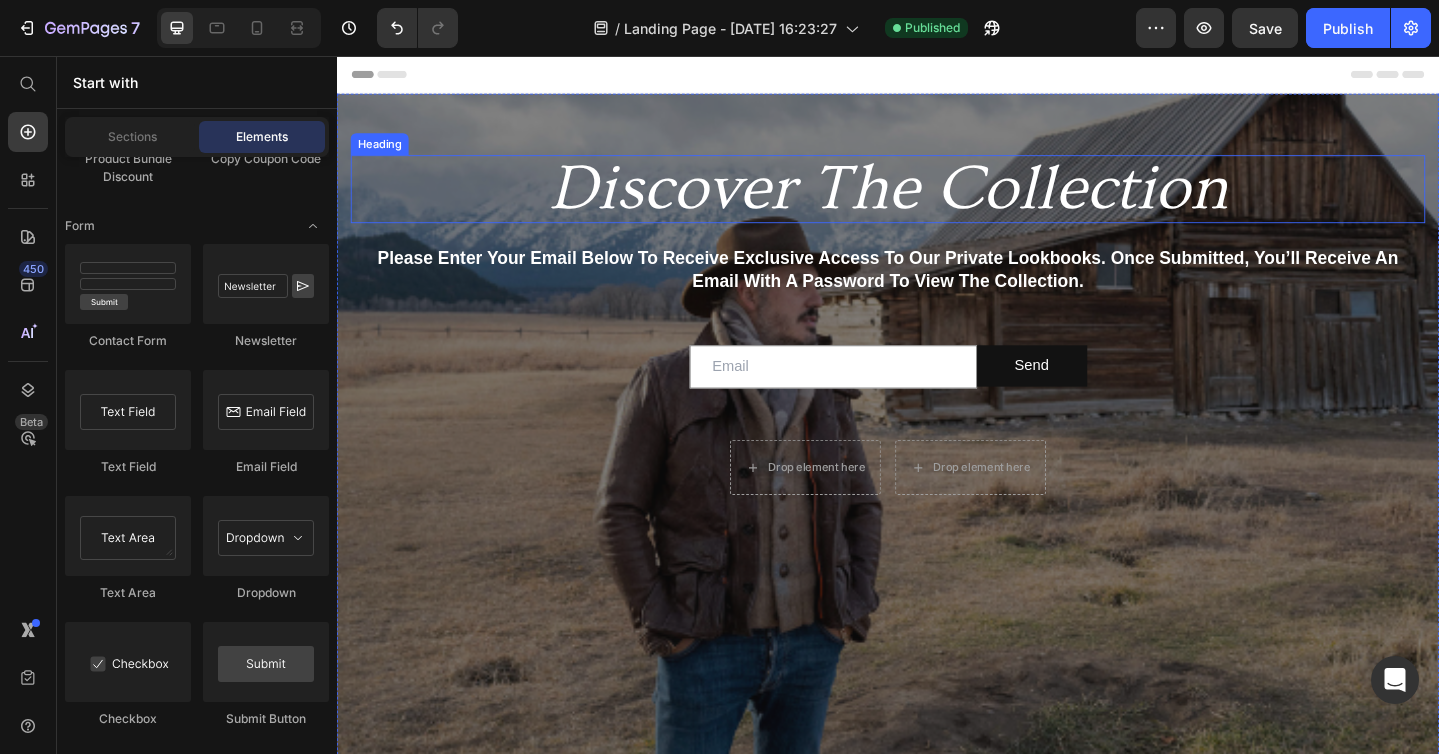 click on "Discover The Collection Heading" at bounding box center [937, 201] 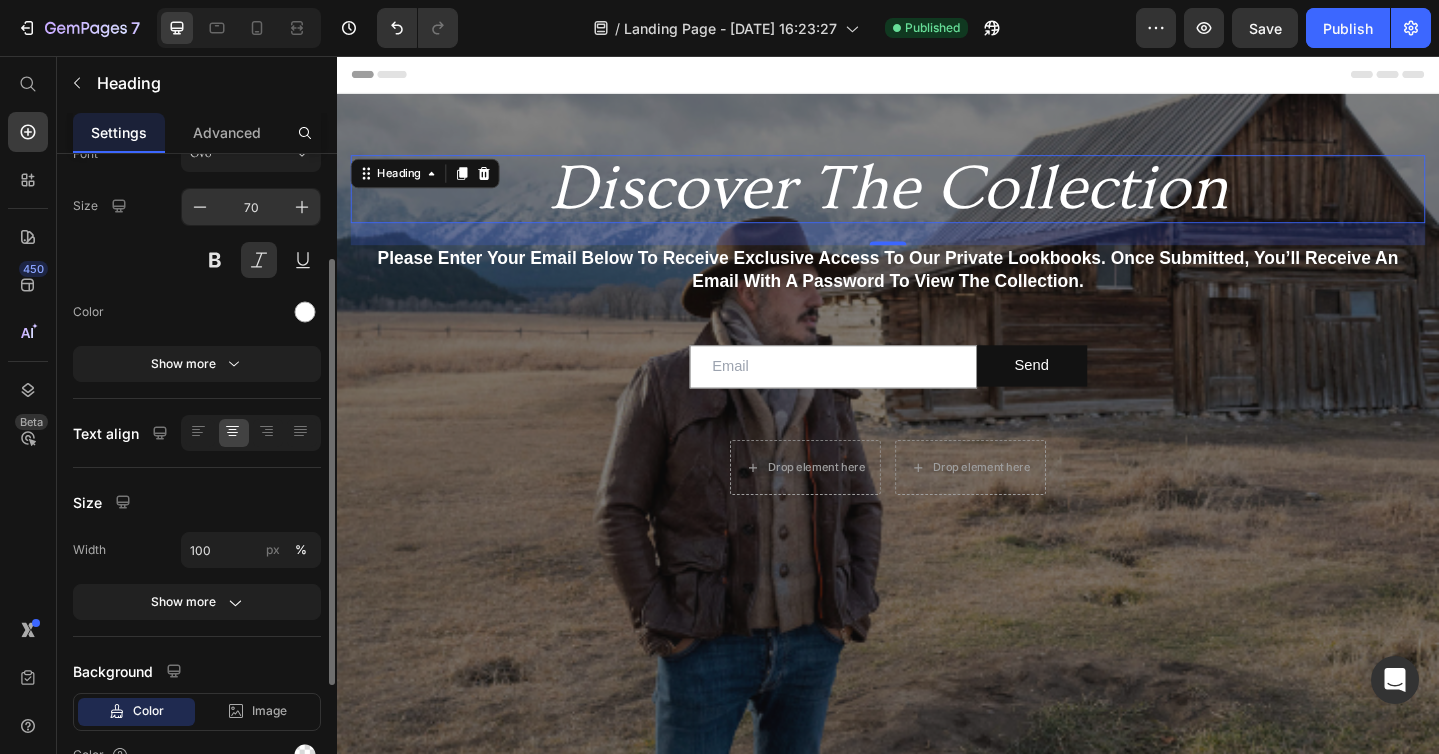 scroll, scrollTop: 169, scrollLeft: 0, axis: vertical 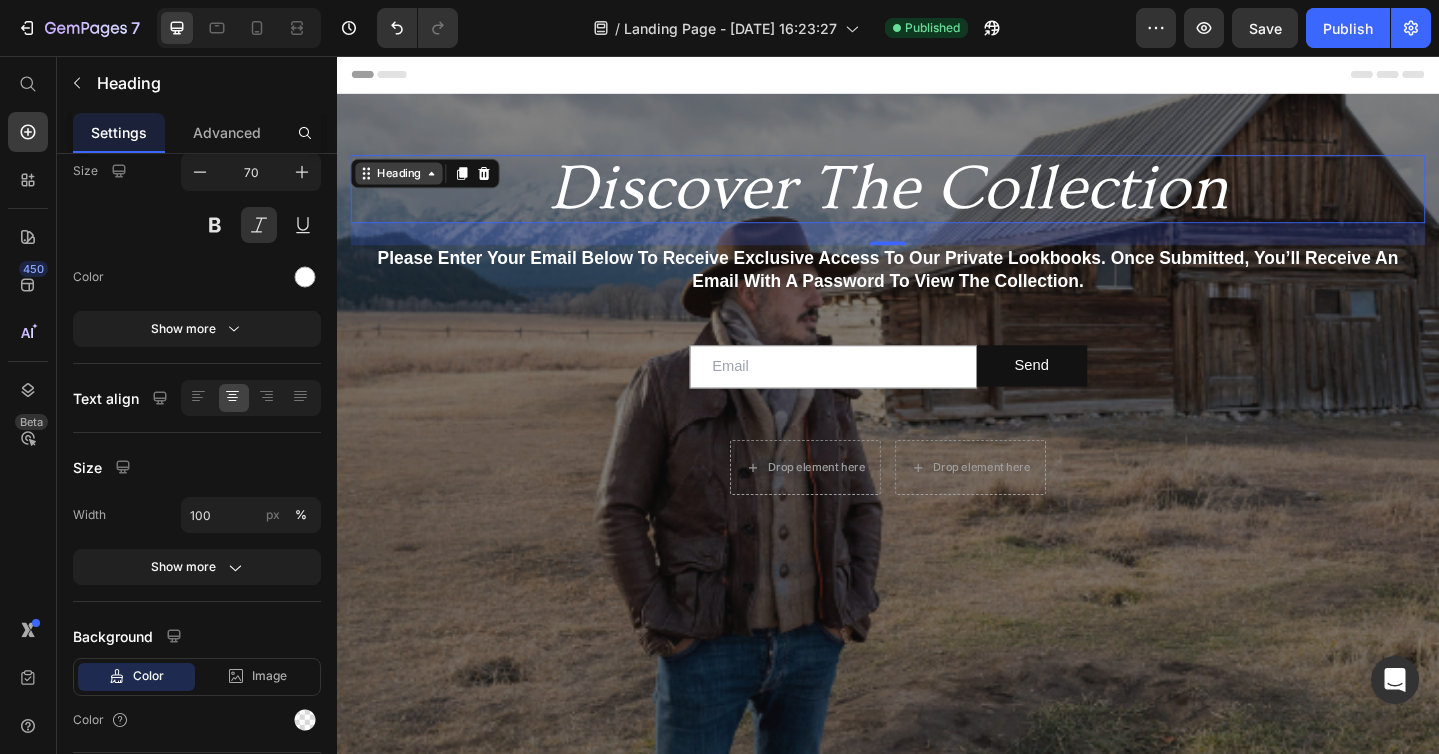click on "Heading" at bounding box center (404, 184) 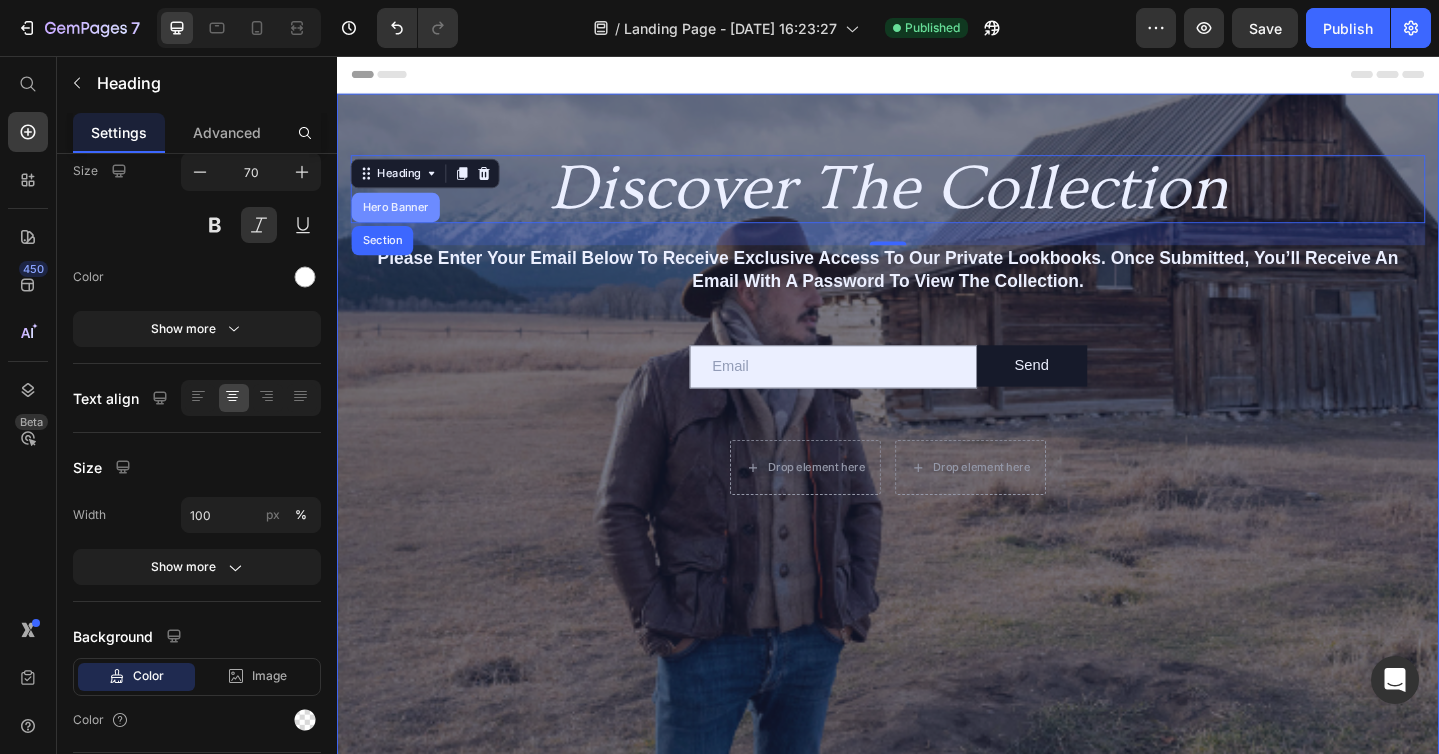 click on "Hero Banner" at bounding box center [401, 221] 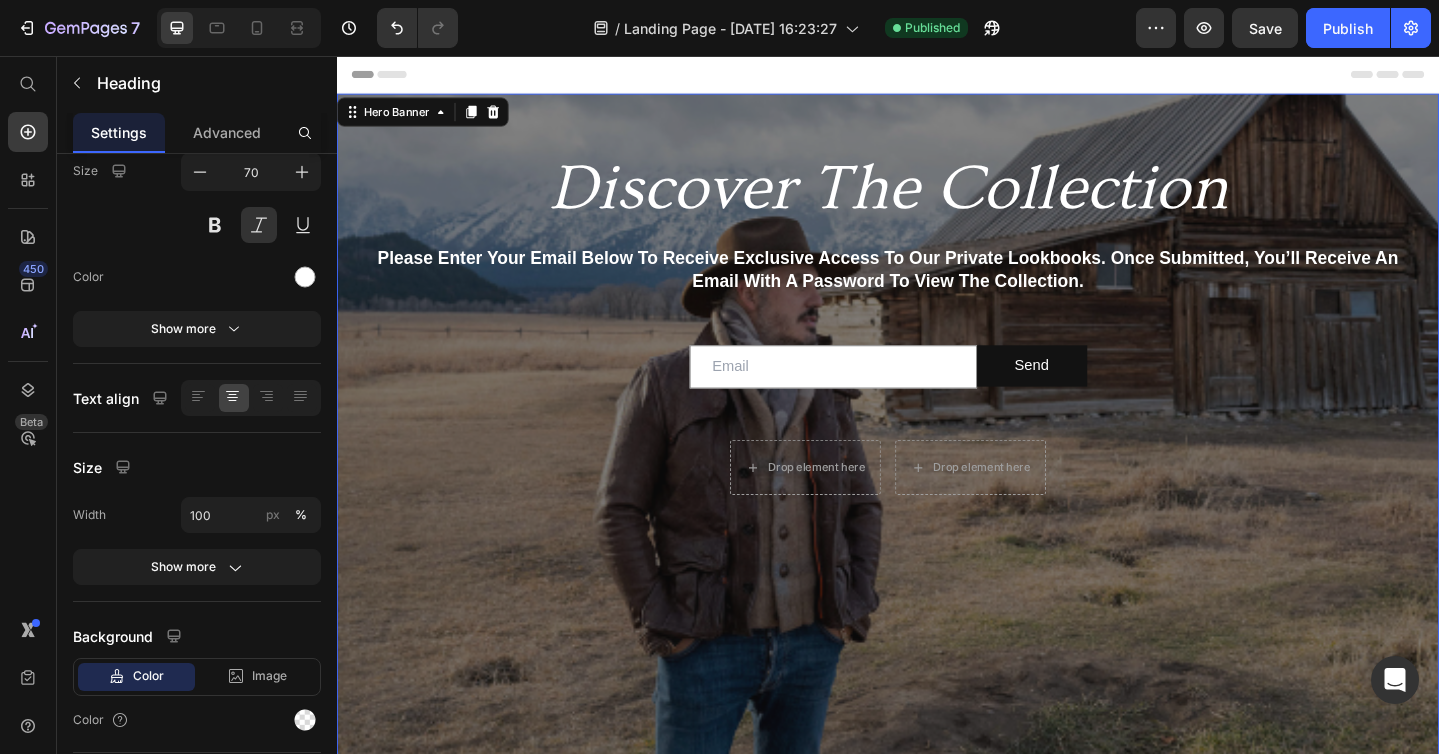 scroll, scrollTop: 0, scrollLeft: 0, axis: both 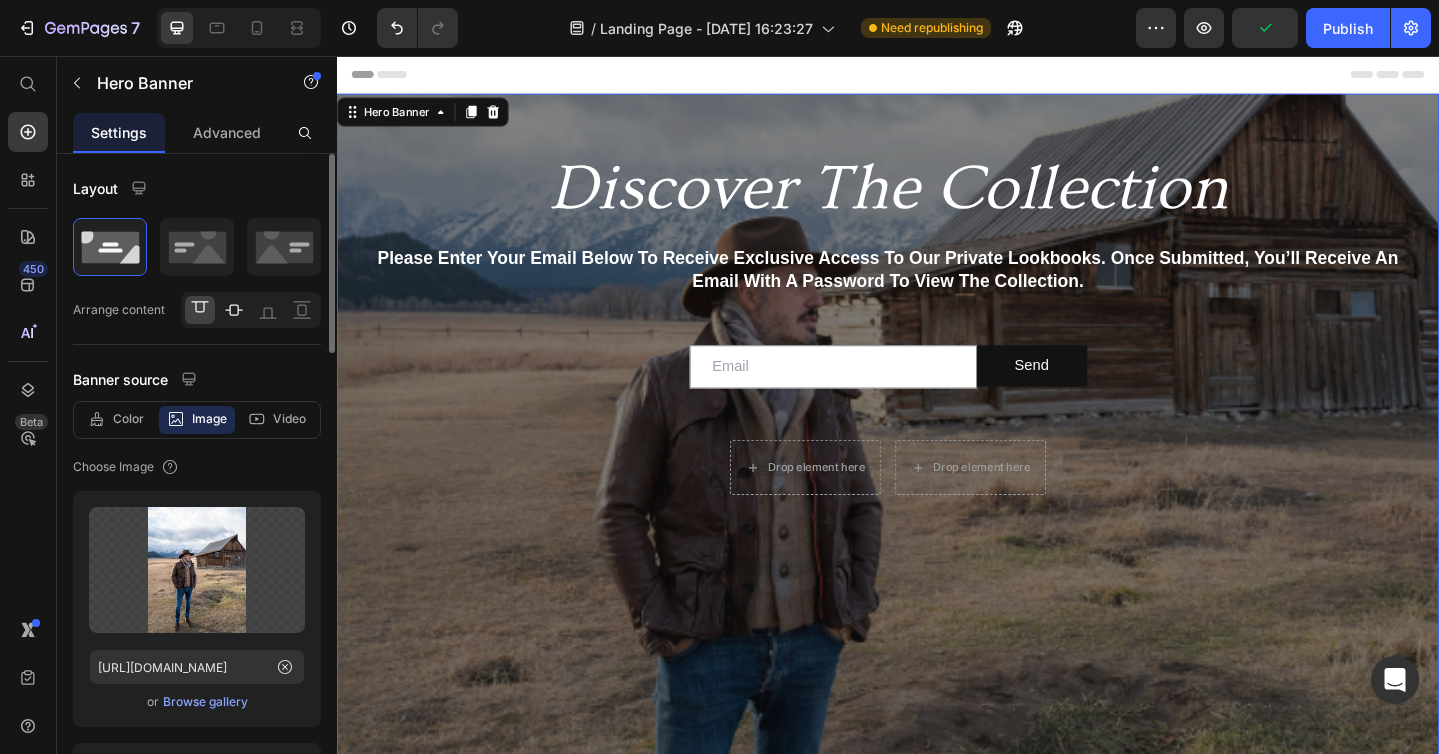 click 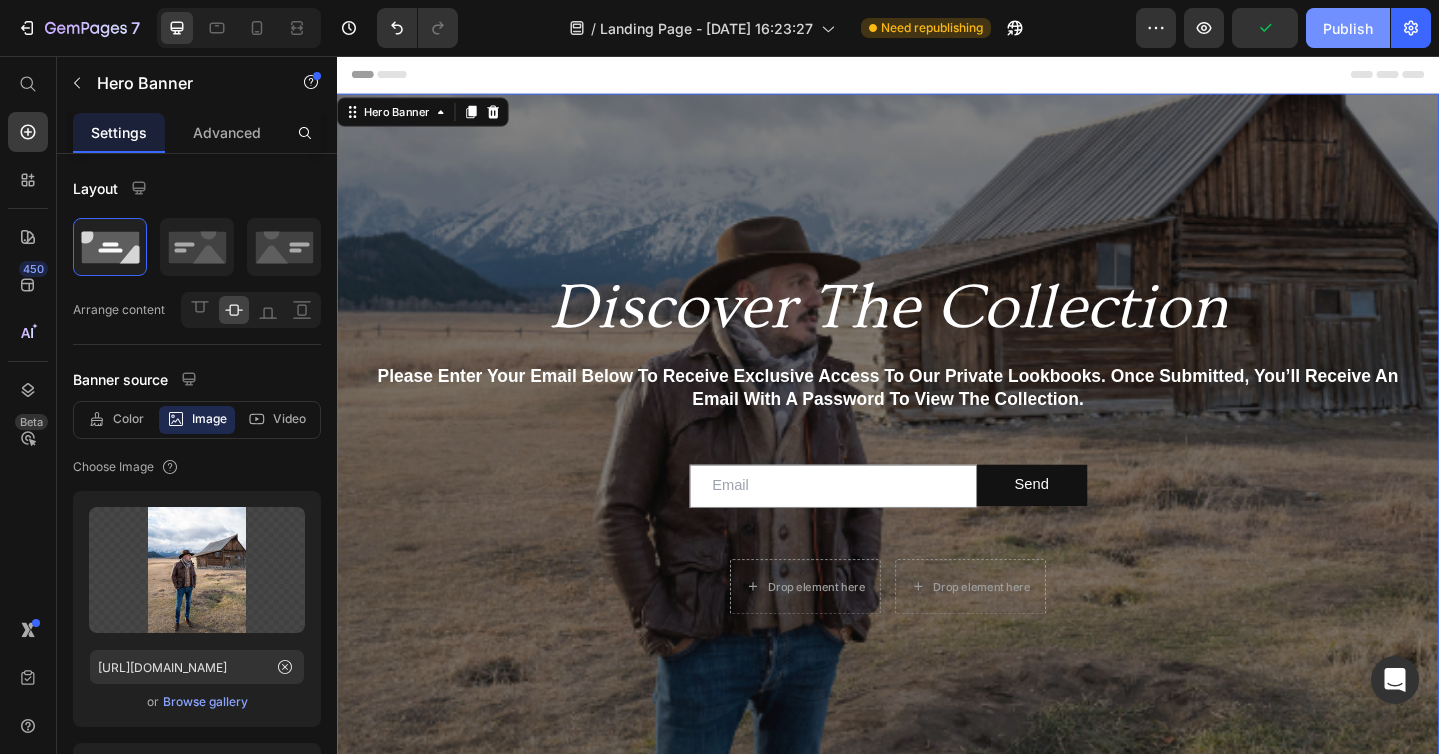 click on "Publish" at bounding box center (1348, 28) 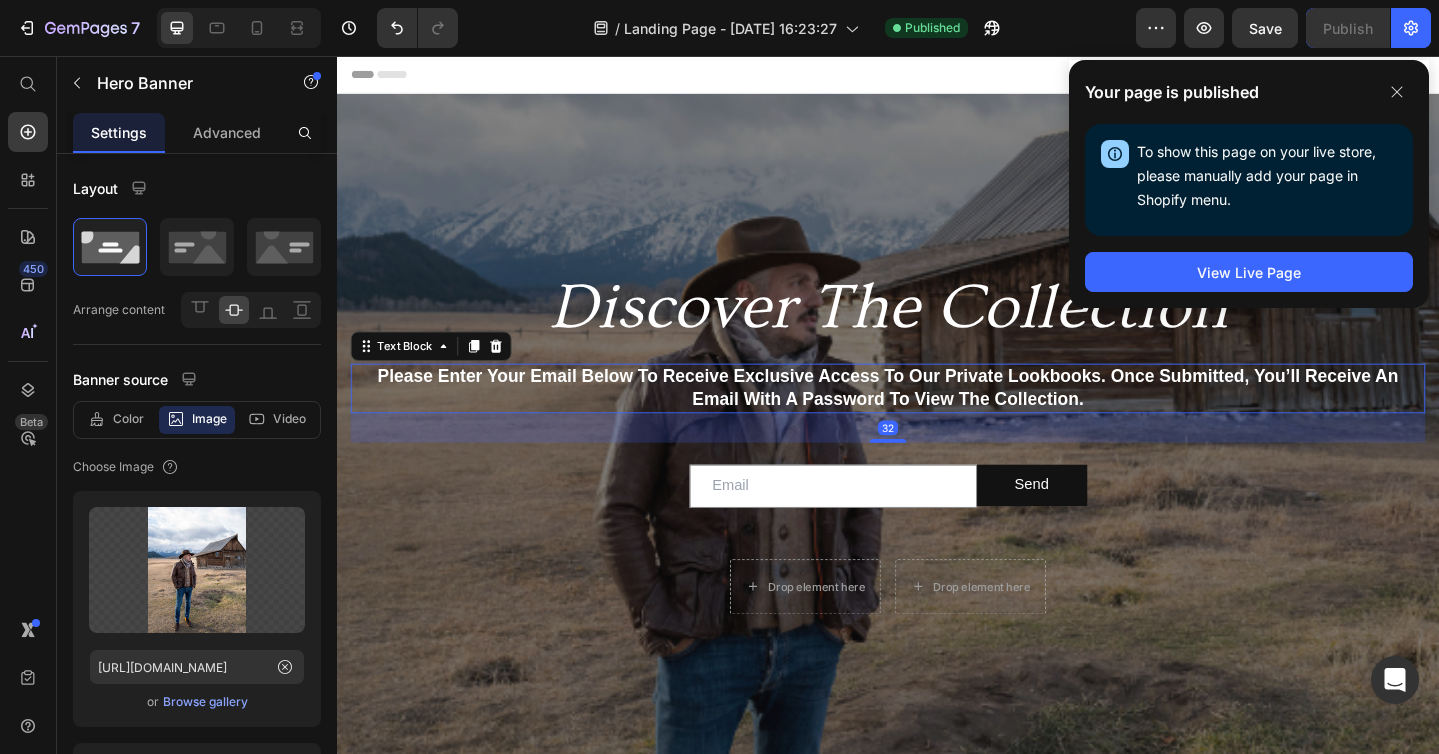 click on "Please enter your email below to receive exclusive access to our private lookbooks. Once submitted, you’ll receive an email with a password to view the collection." at bounding box center (937, 417) 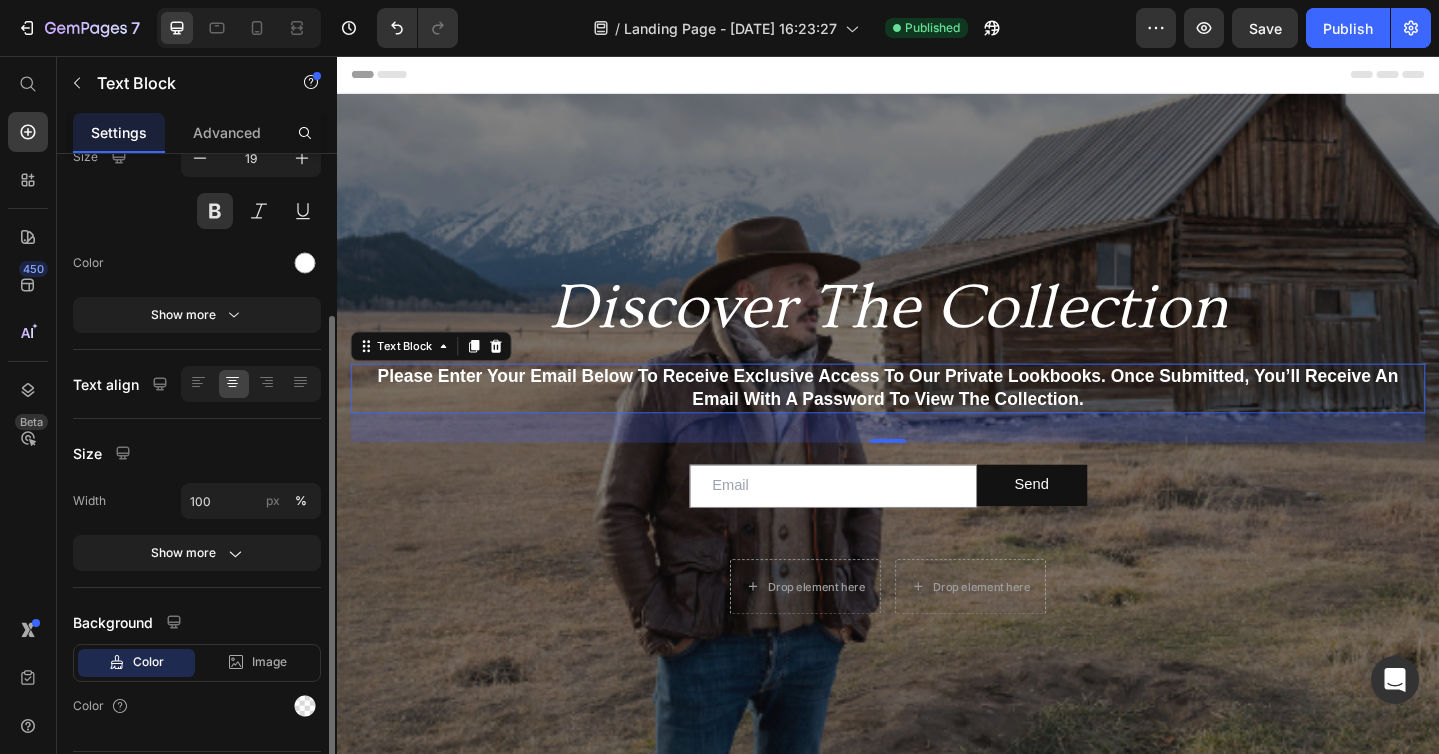 scroll, scrollTop: 238, scrollLeft: 0, axis: vertical 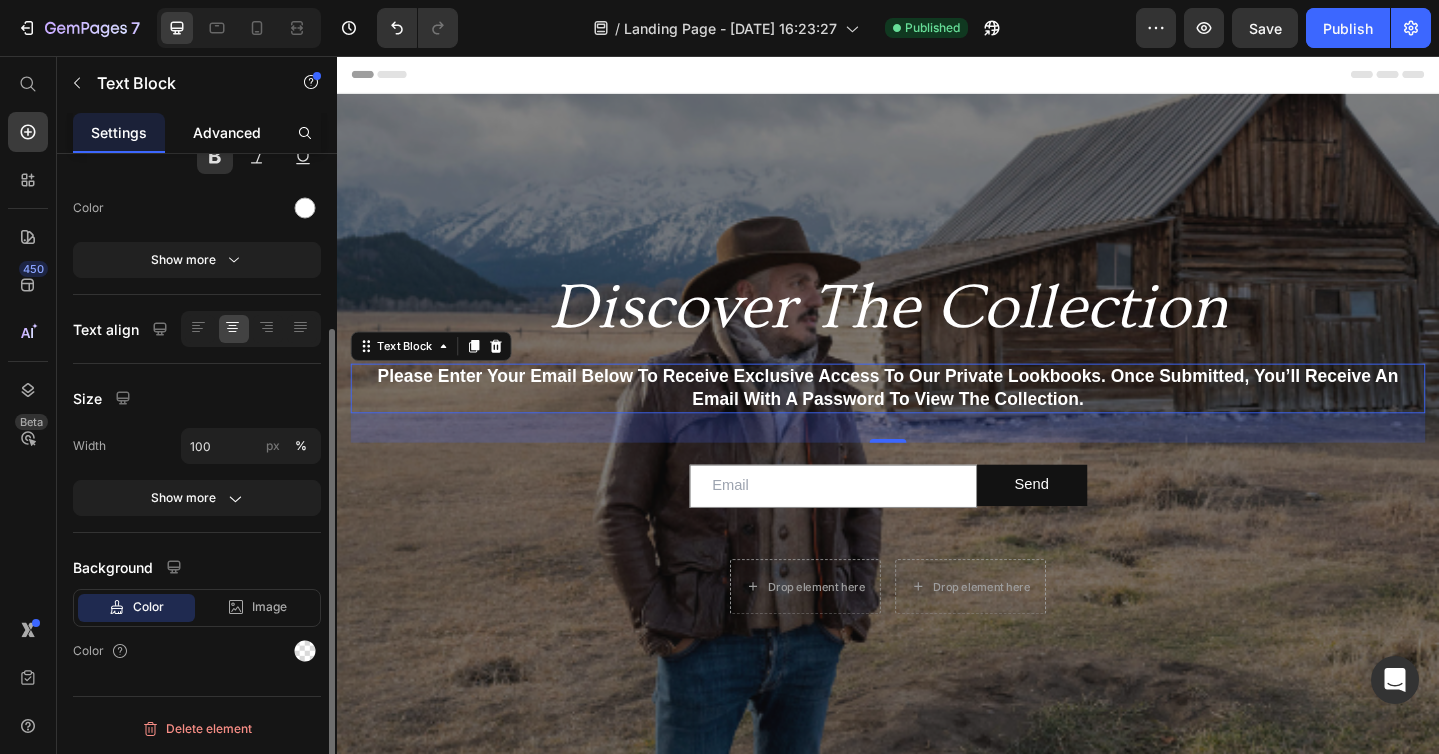 click on "Advanced" at bounding box center (227, 132) 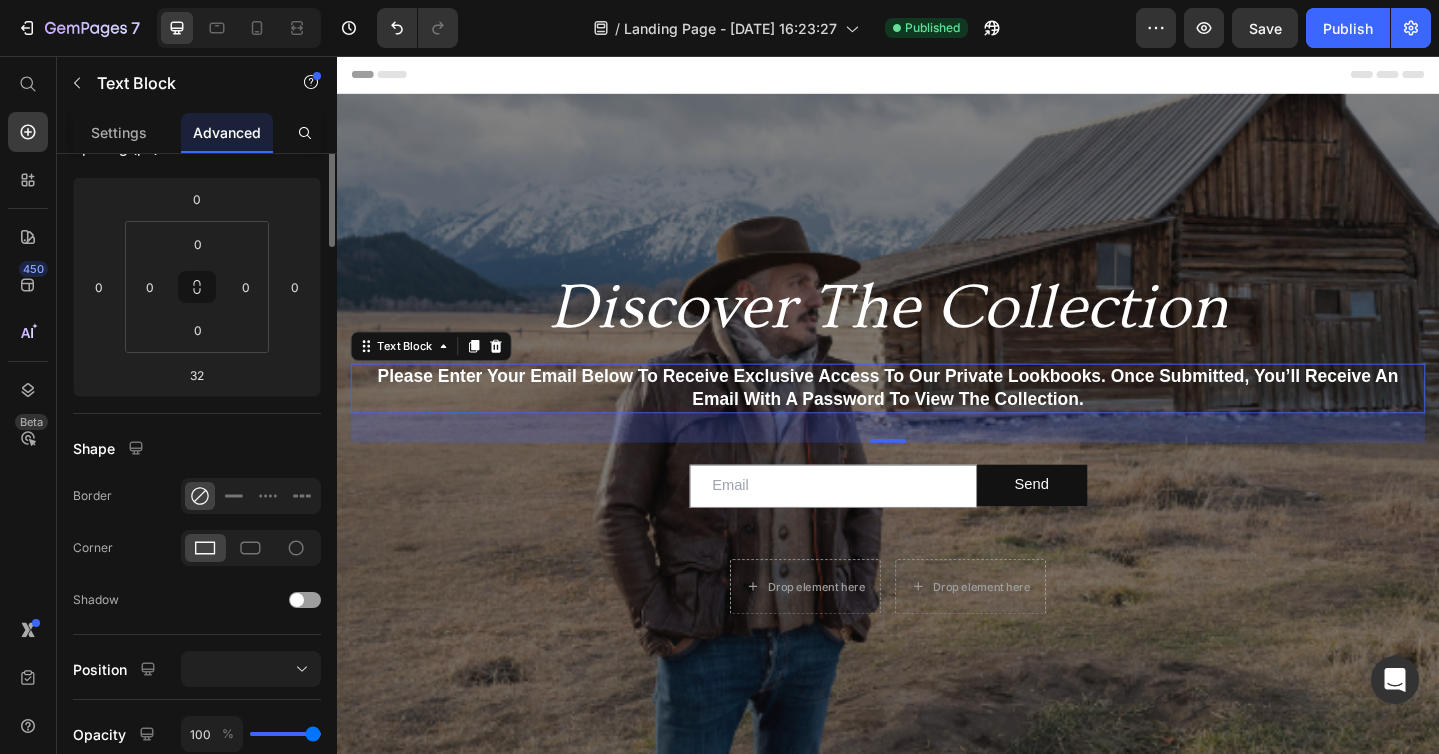 scroll, scrollTop: 0, scrollLeft: 0, axis: both 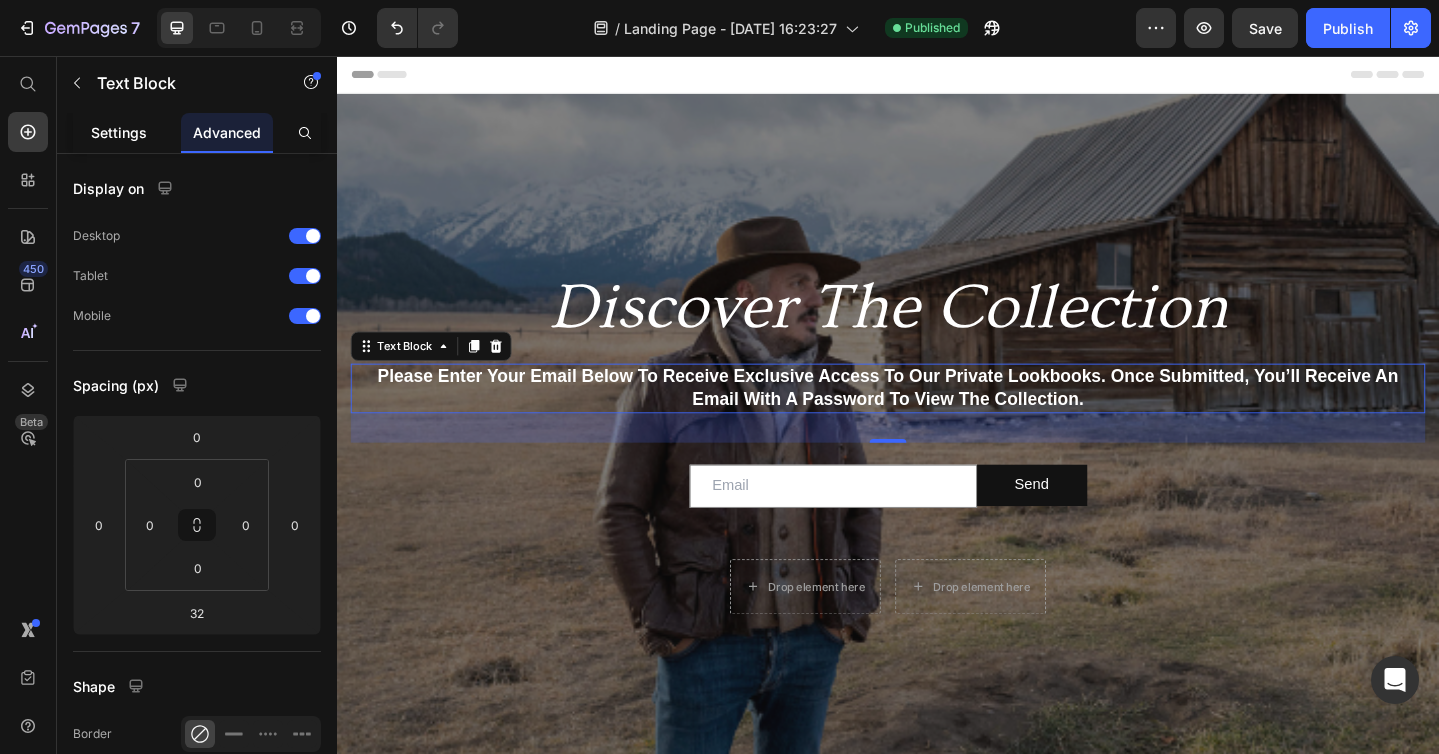 click on "Settings" 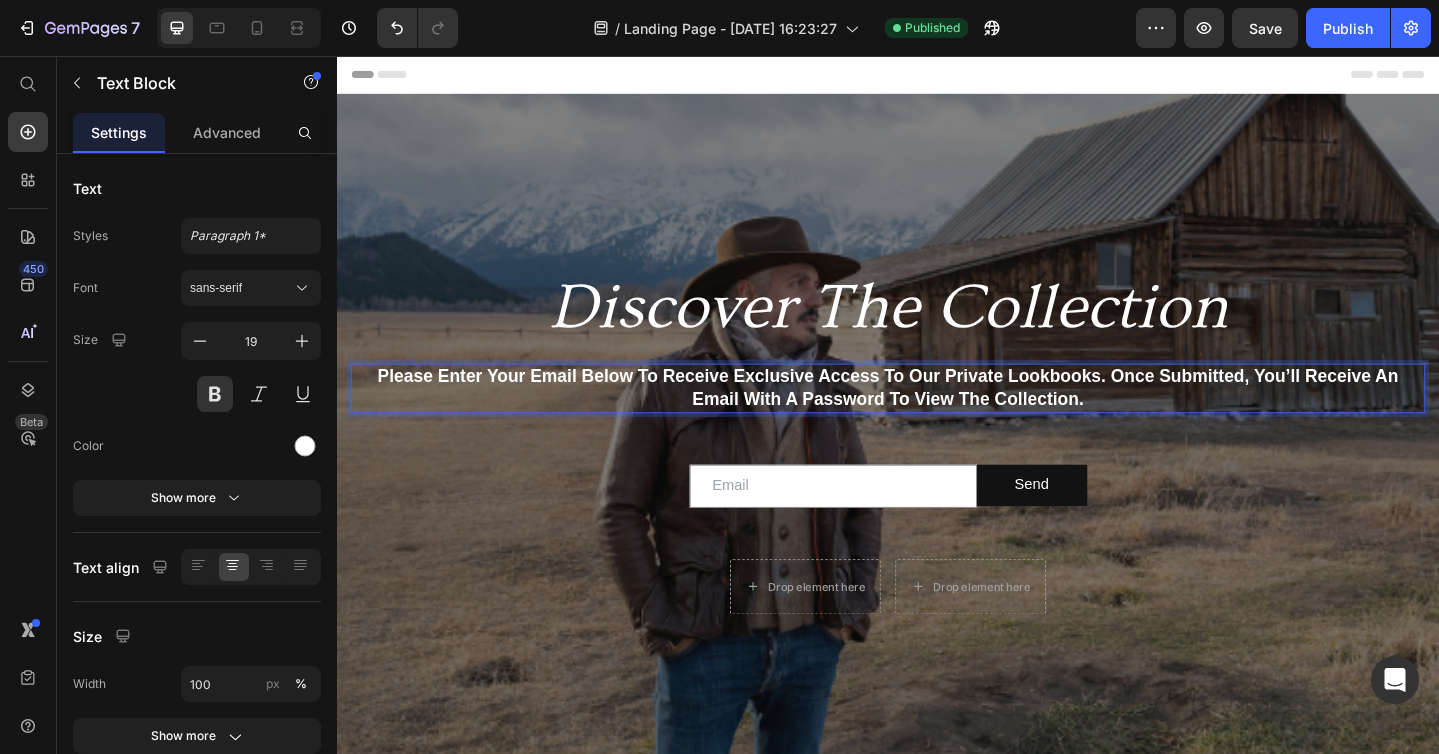 click on "Please enter your email below to receive exclusive access to our private lookbooks. Once submitted, you’ll receive an email with a password to view the collection." at bounding box center (937, 417) 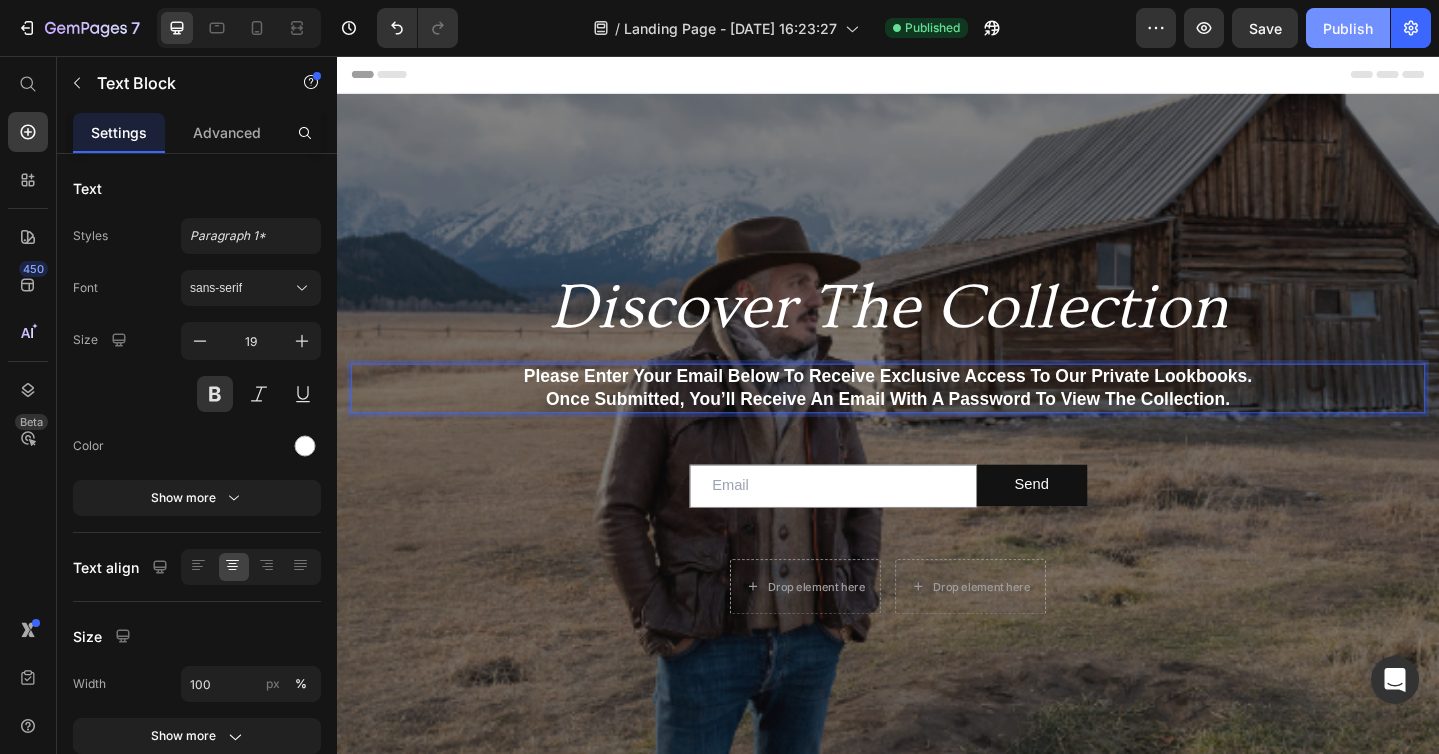 click on "Publish" at bounding box center (1348, 28) 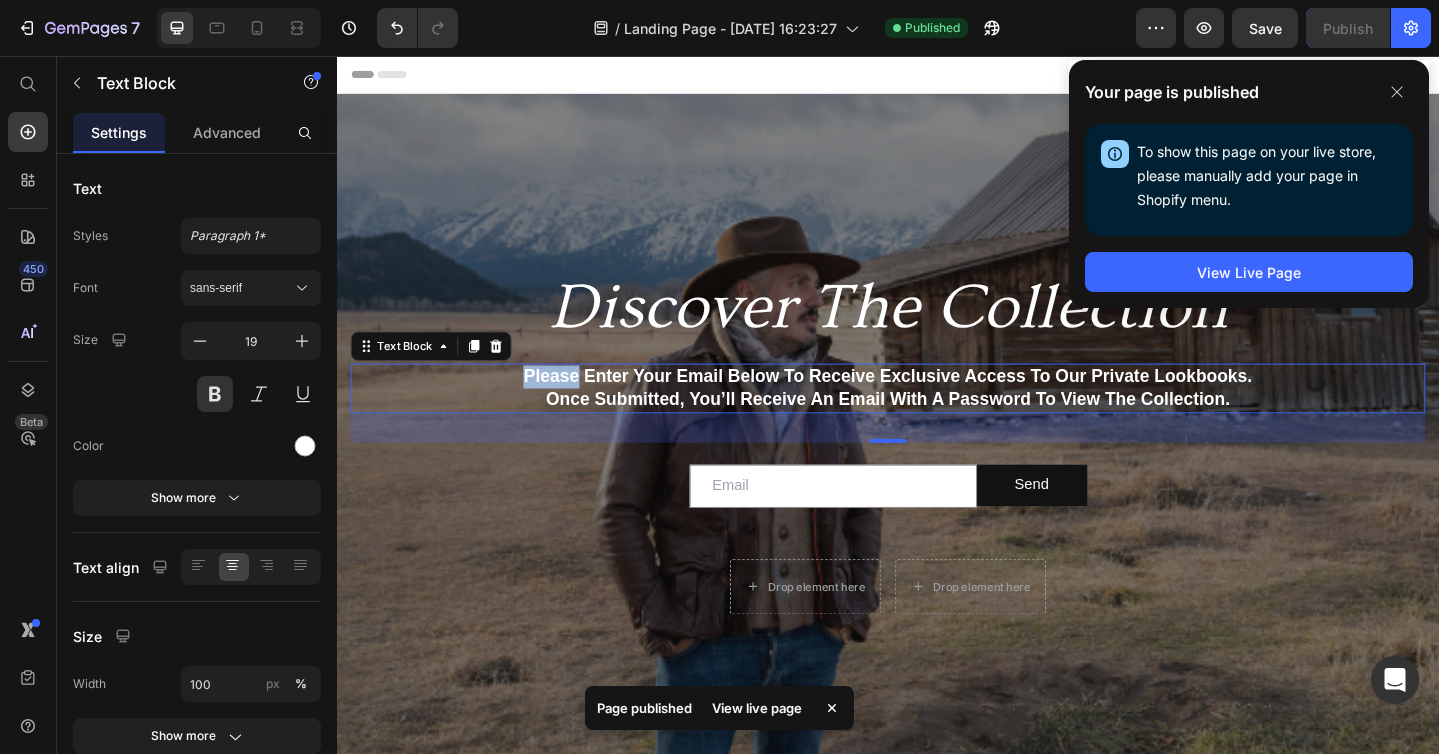 click on "Please enter your email below to receive exclusive access to our private lookbooks." at bounding box center (937, 405) 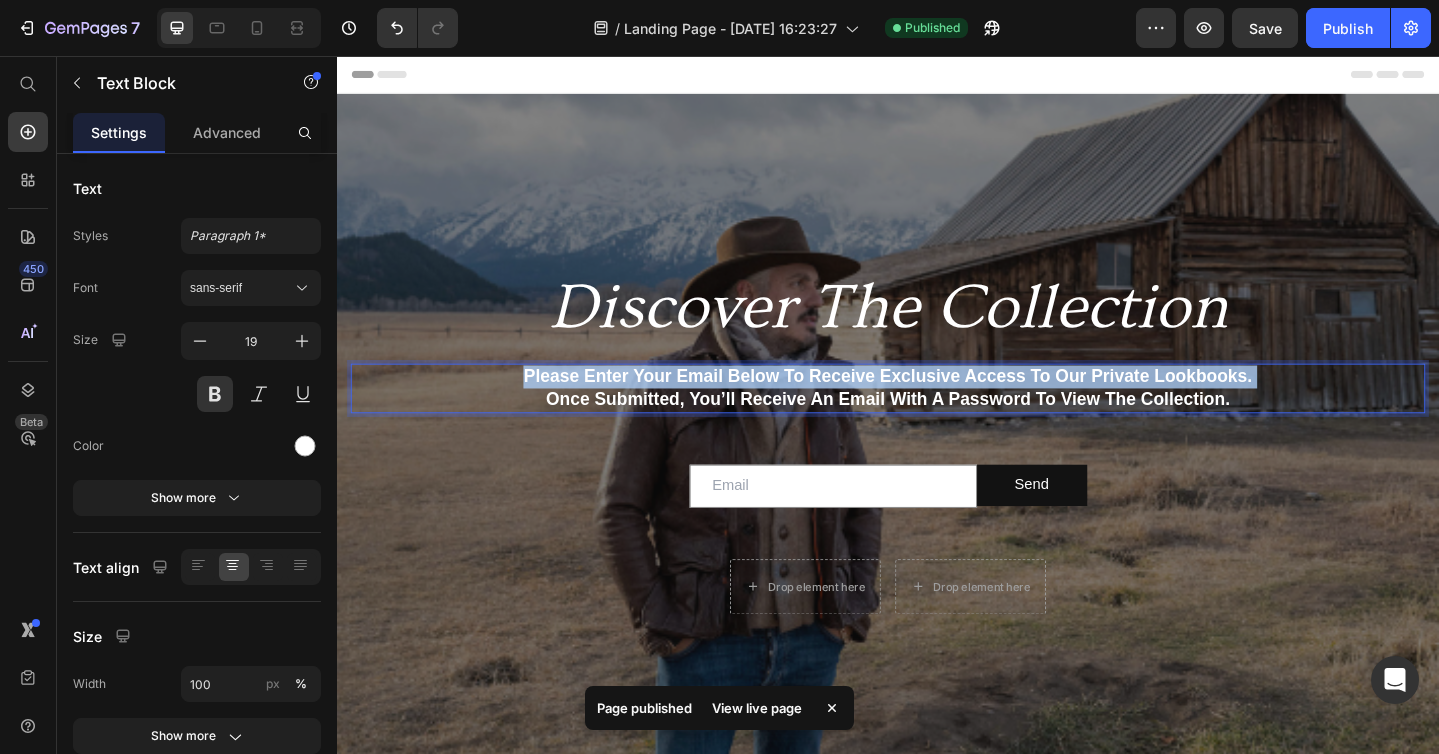 click on "Please enter your email below to receive exclusive access to our private lookbooks." at bounding box center [937, 405] 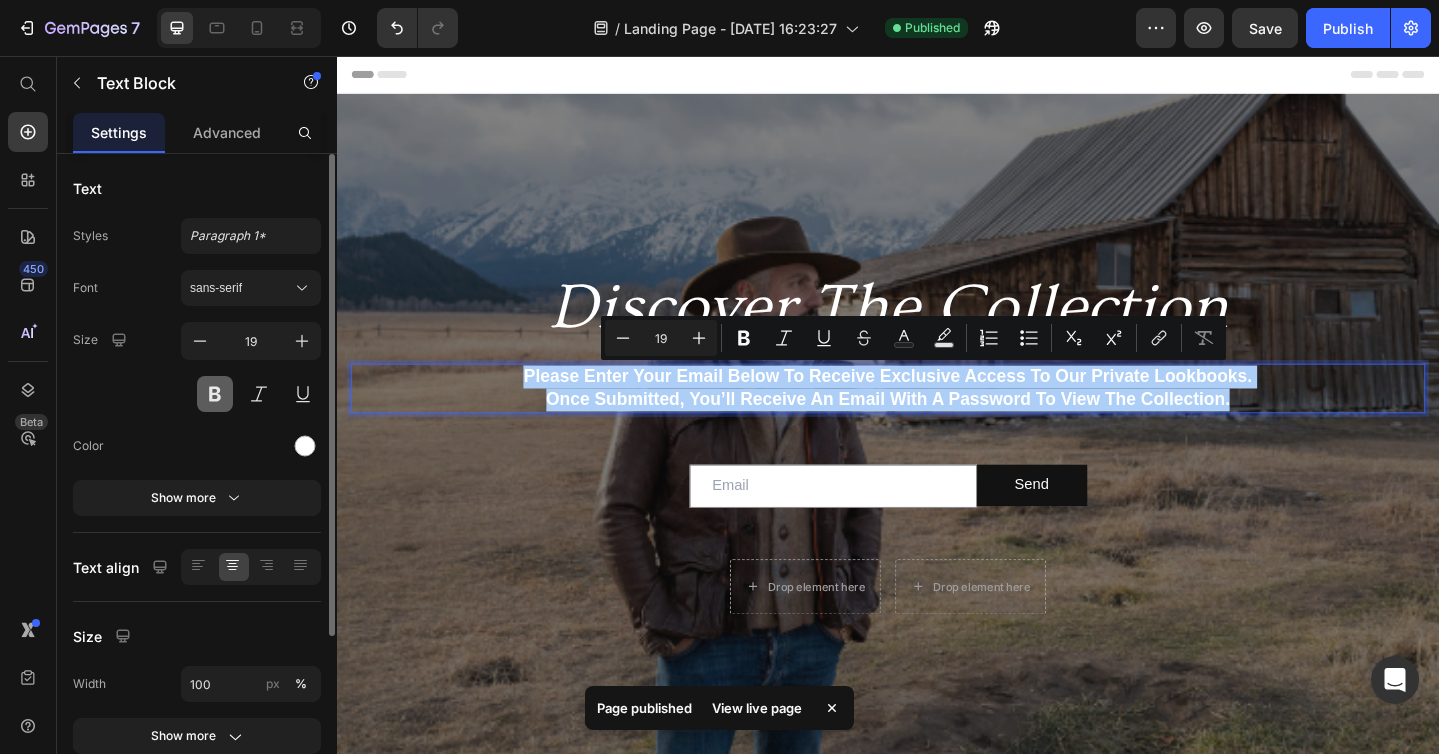 click at bounding box center [215, 394] 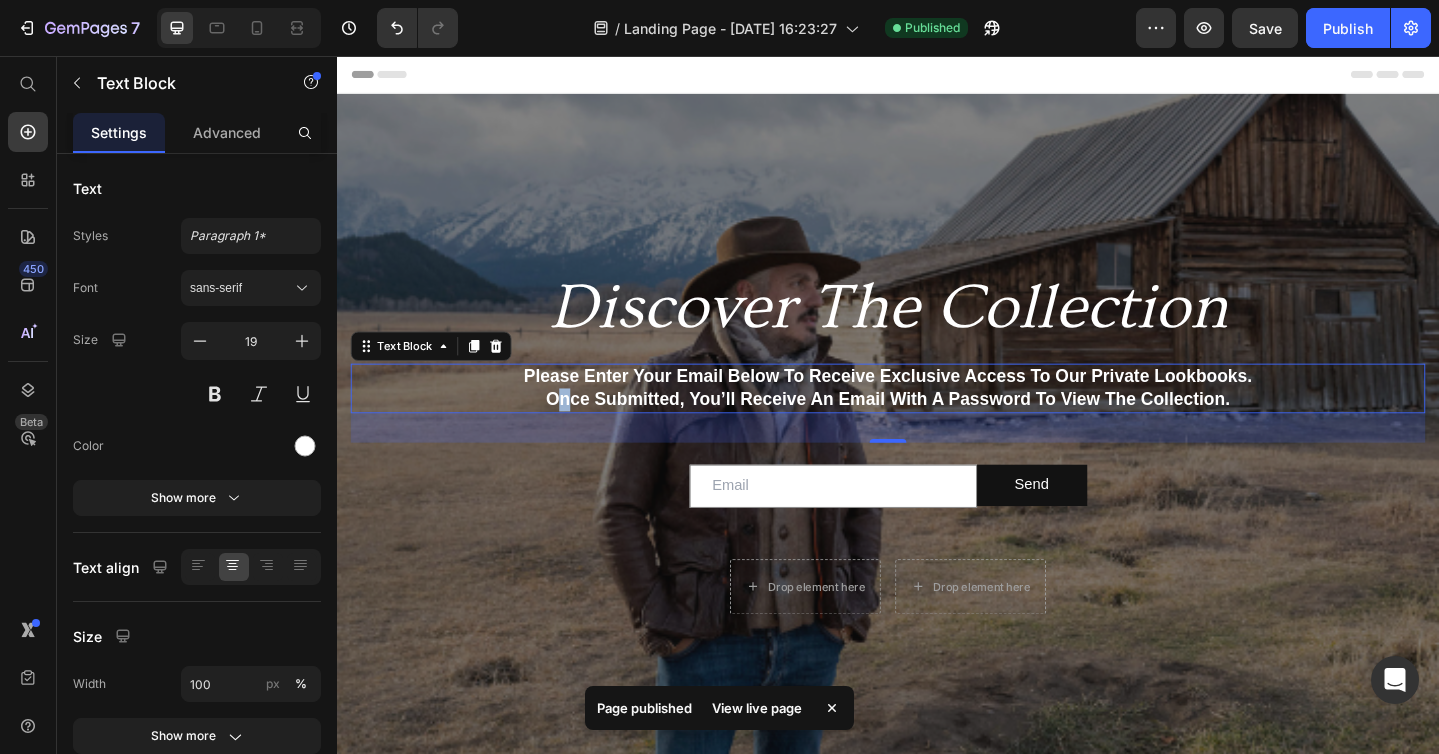 click on "Once submitted, you’ll receive an email with a password to view the collection." at bounding box center (937, 430) 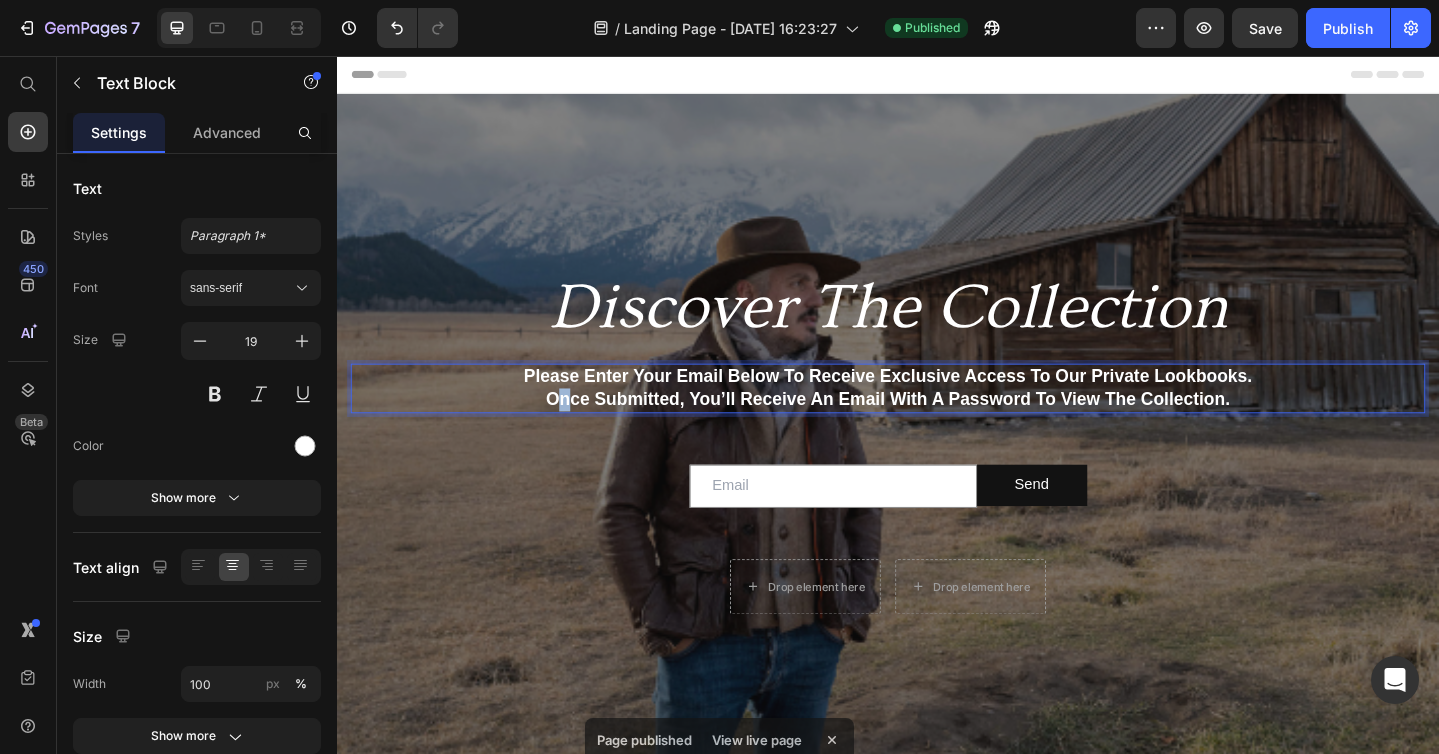 click on "Once submitted, you’ll receive an email with a password to view the collection." at bounding box center [937, 430] 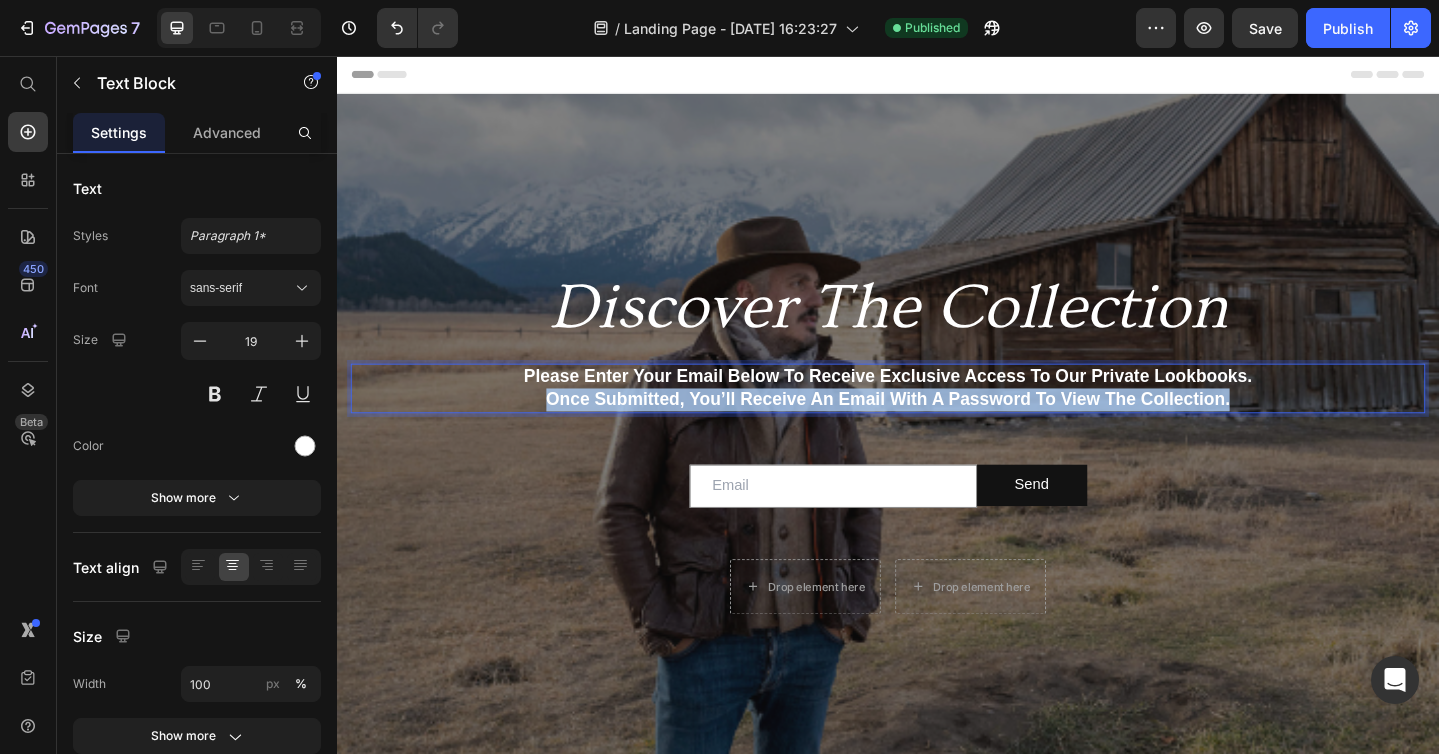 click on "Once submitted, you’ll receive an email with a password to view the collection." at bounding box center (937, 430) 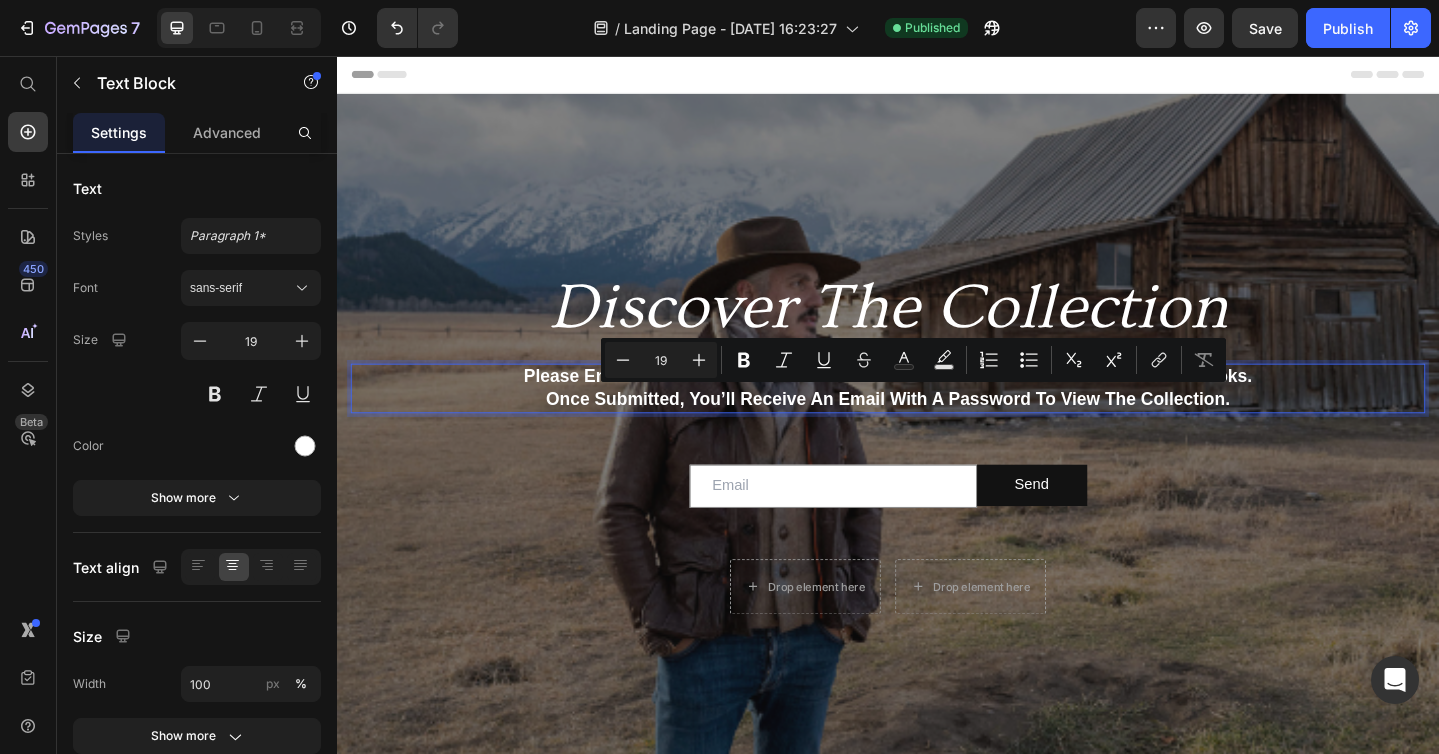 click on "Please enter your email below to receive exclusive access to our private lookbooks." at bounding box center [937, 405] 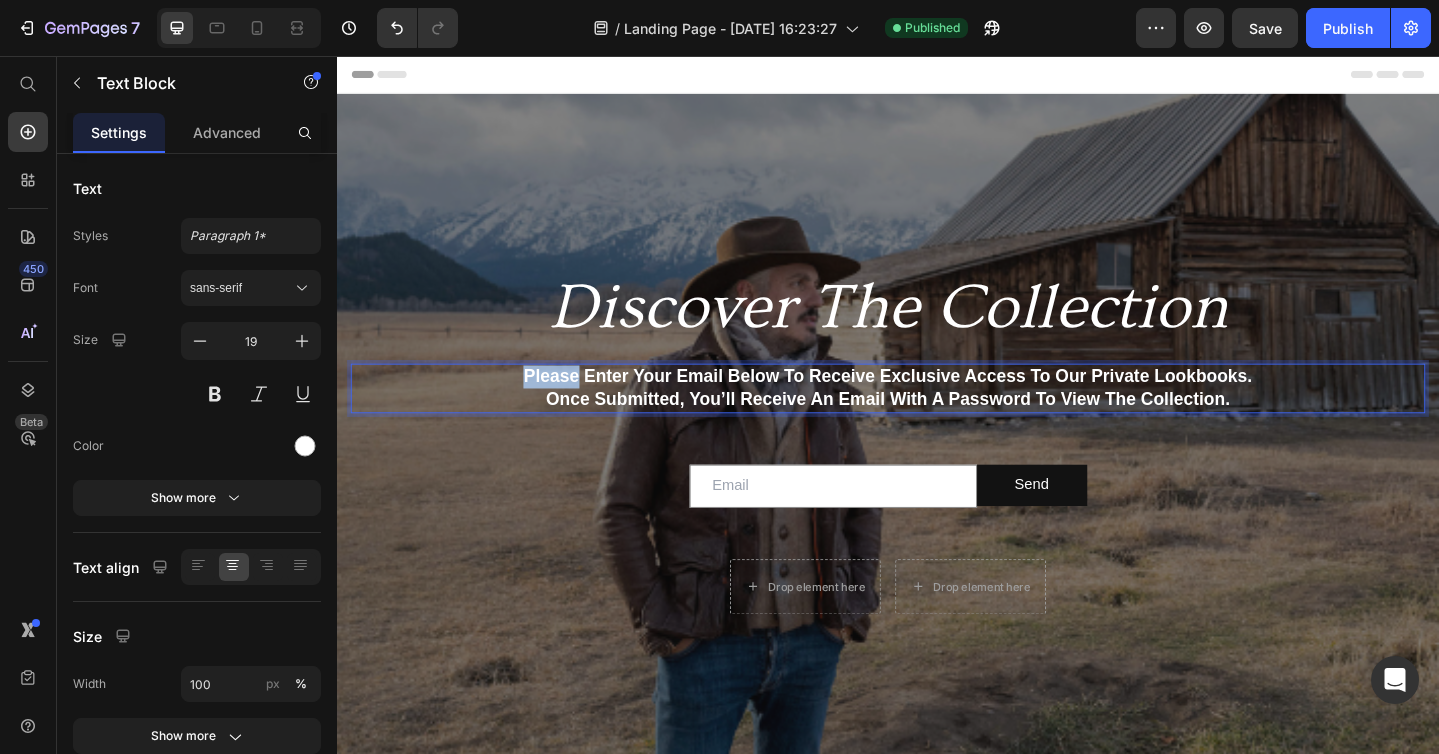 click on "Please enter your email below to receive exclusive access to our private lookbooks." at bounding box center (937, 405) 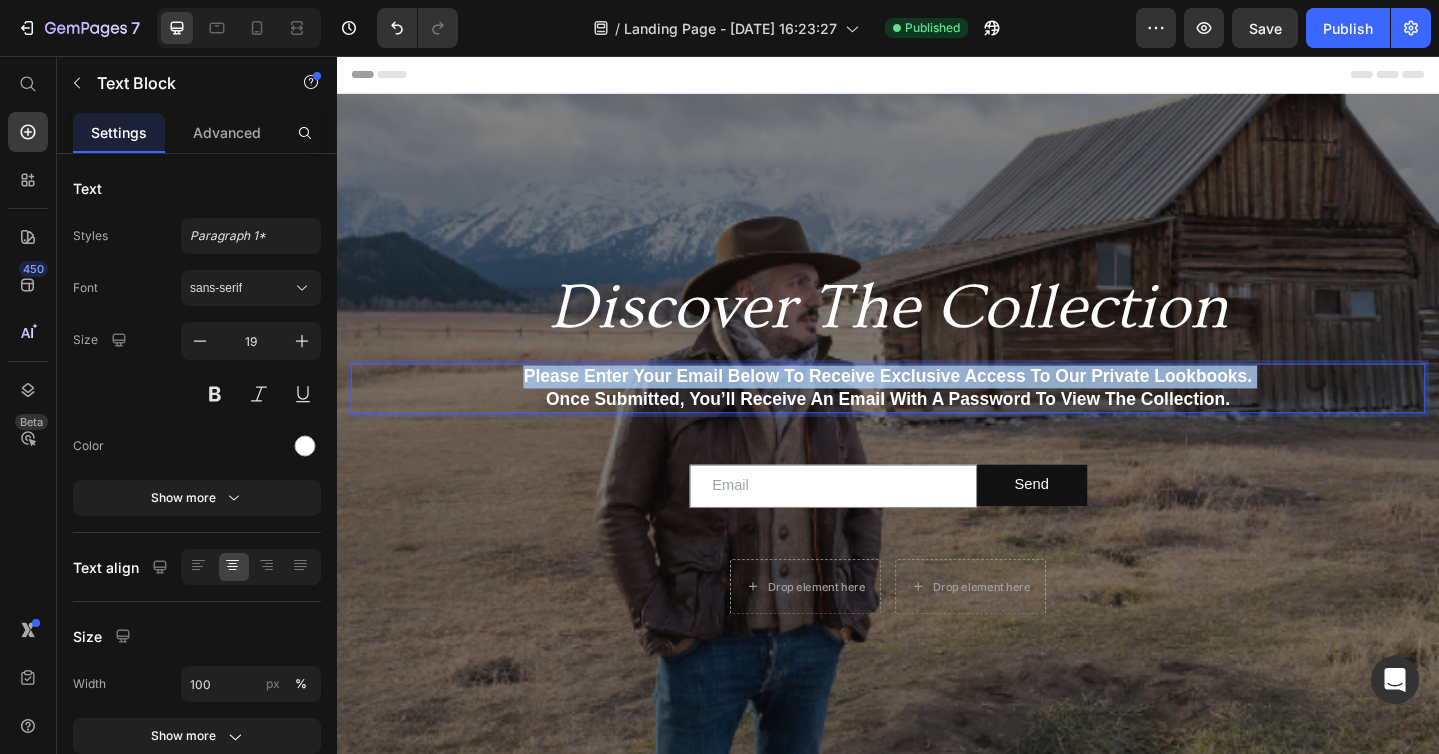 click on "Please enter your email below to receive exclusive access to our private lookbooks." at bounding box center [937, 405] 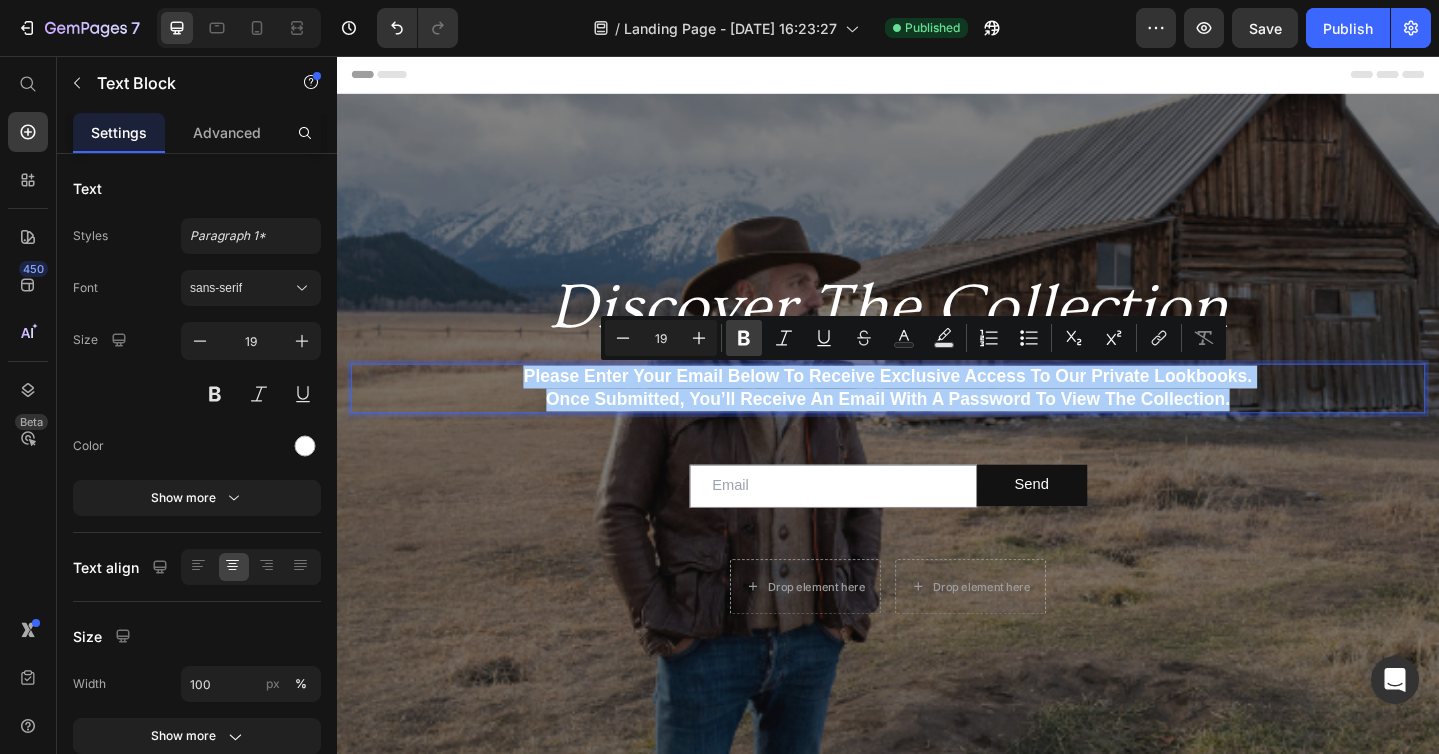 click 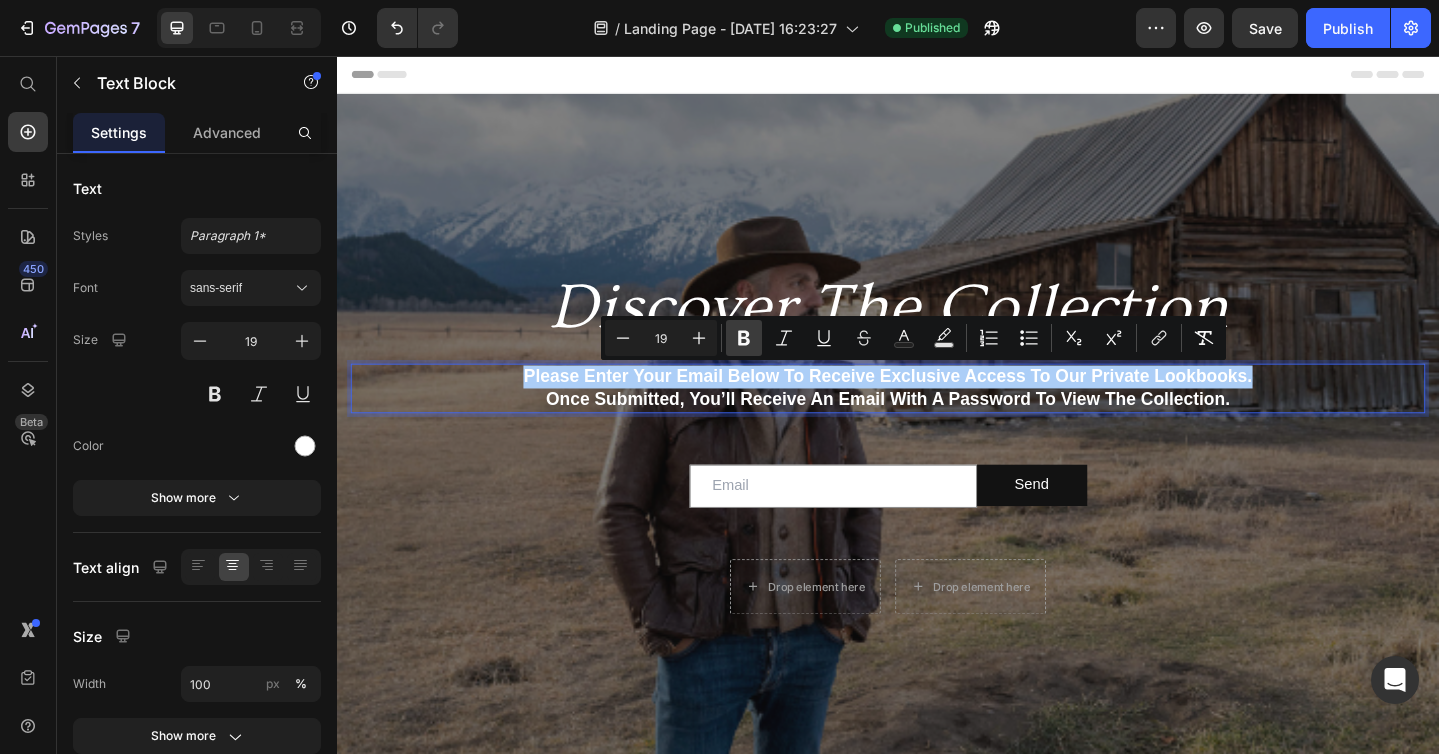 click 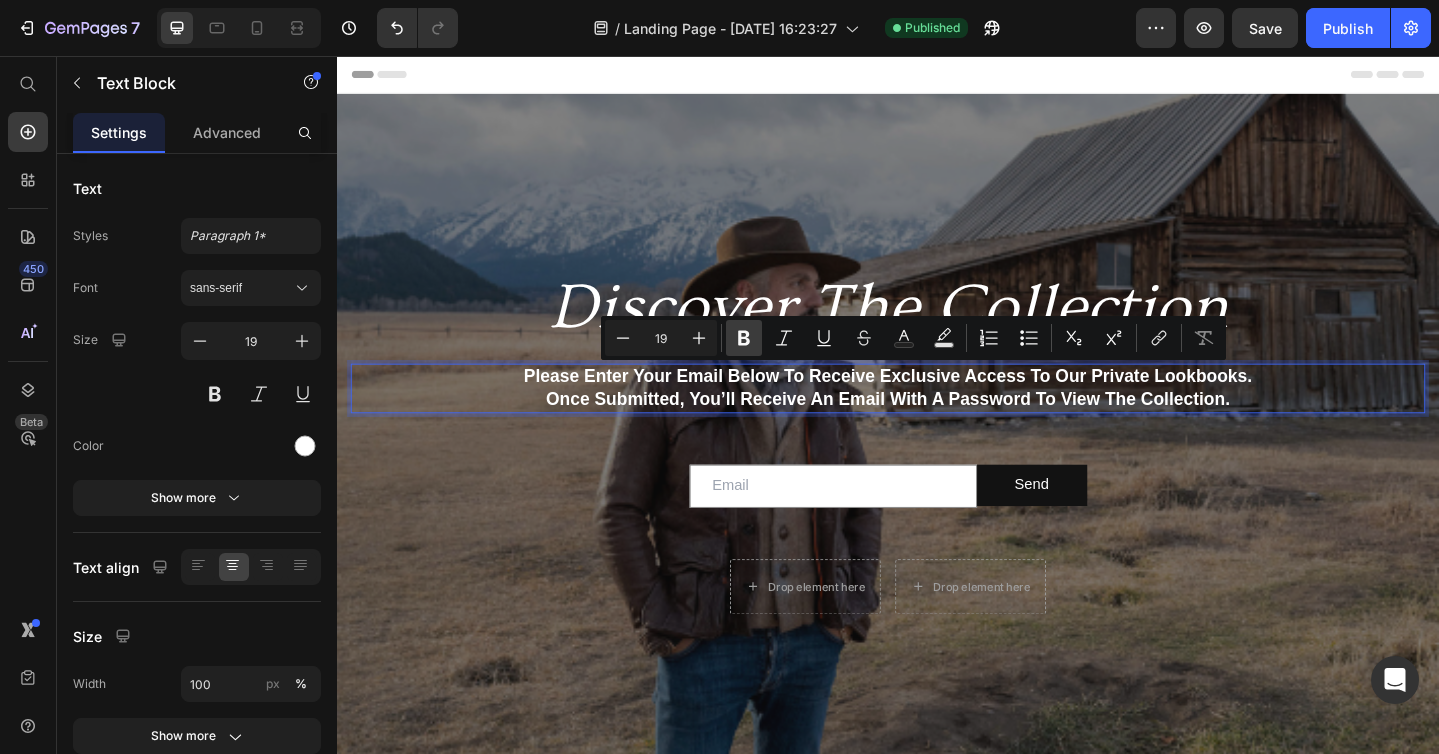 click 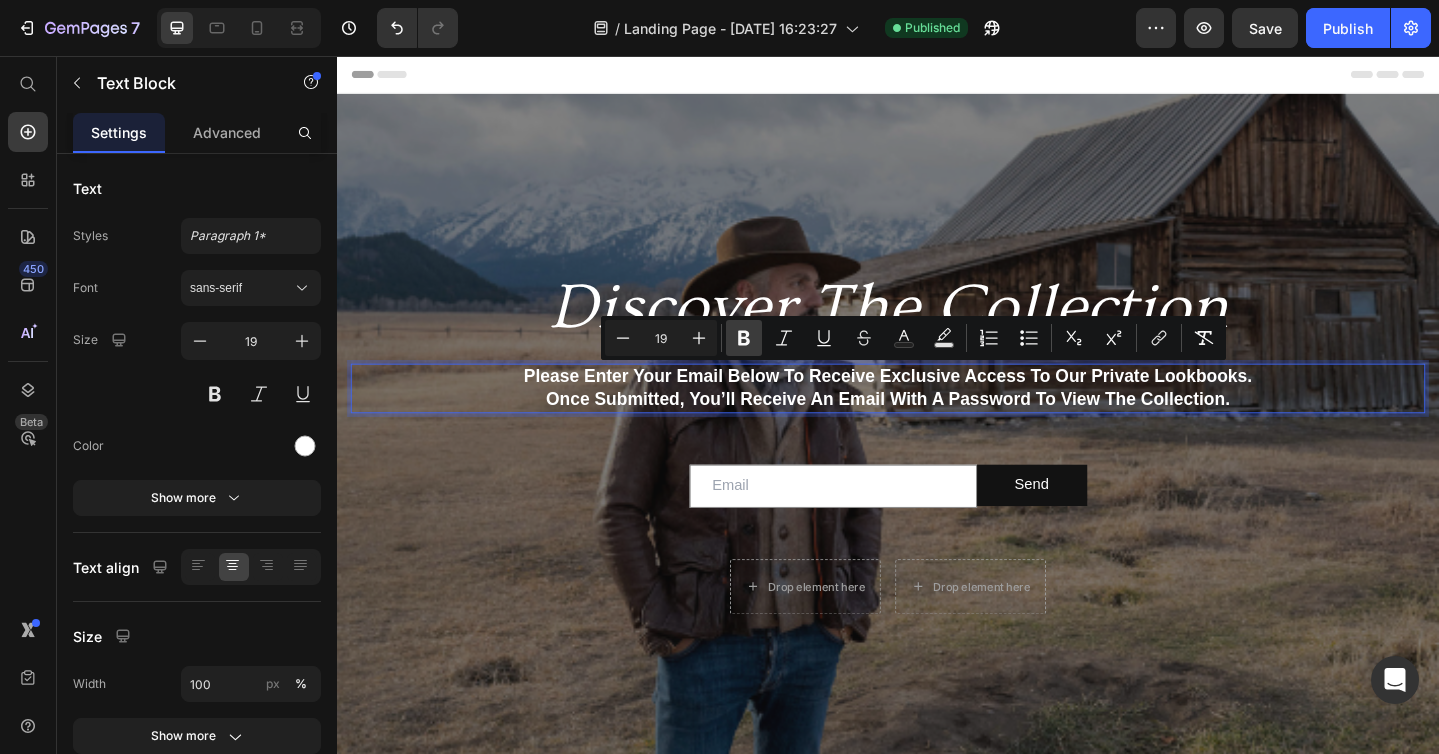 click 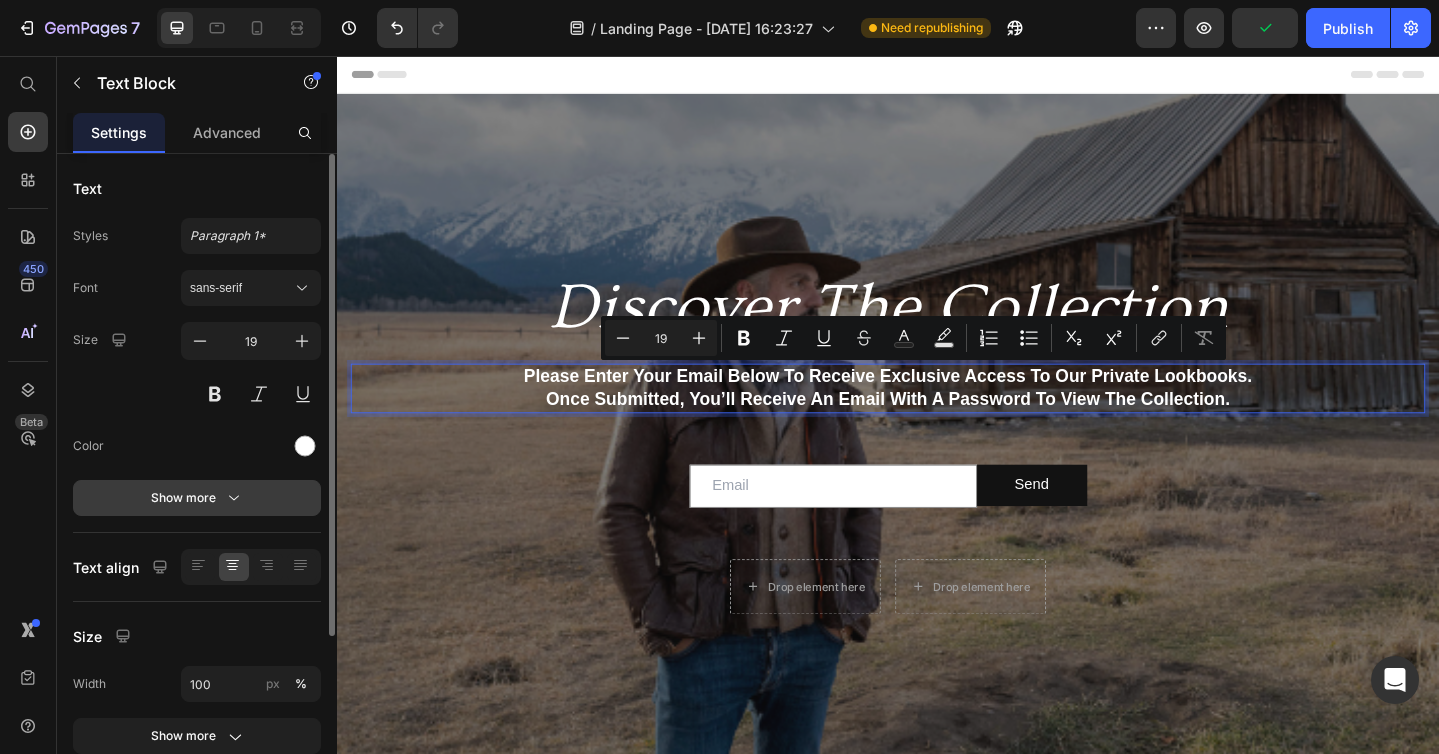 click on "Show more" at bounding box center (197, 498) 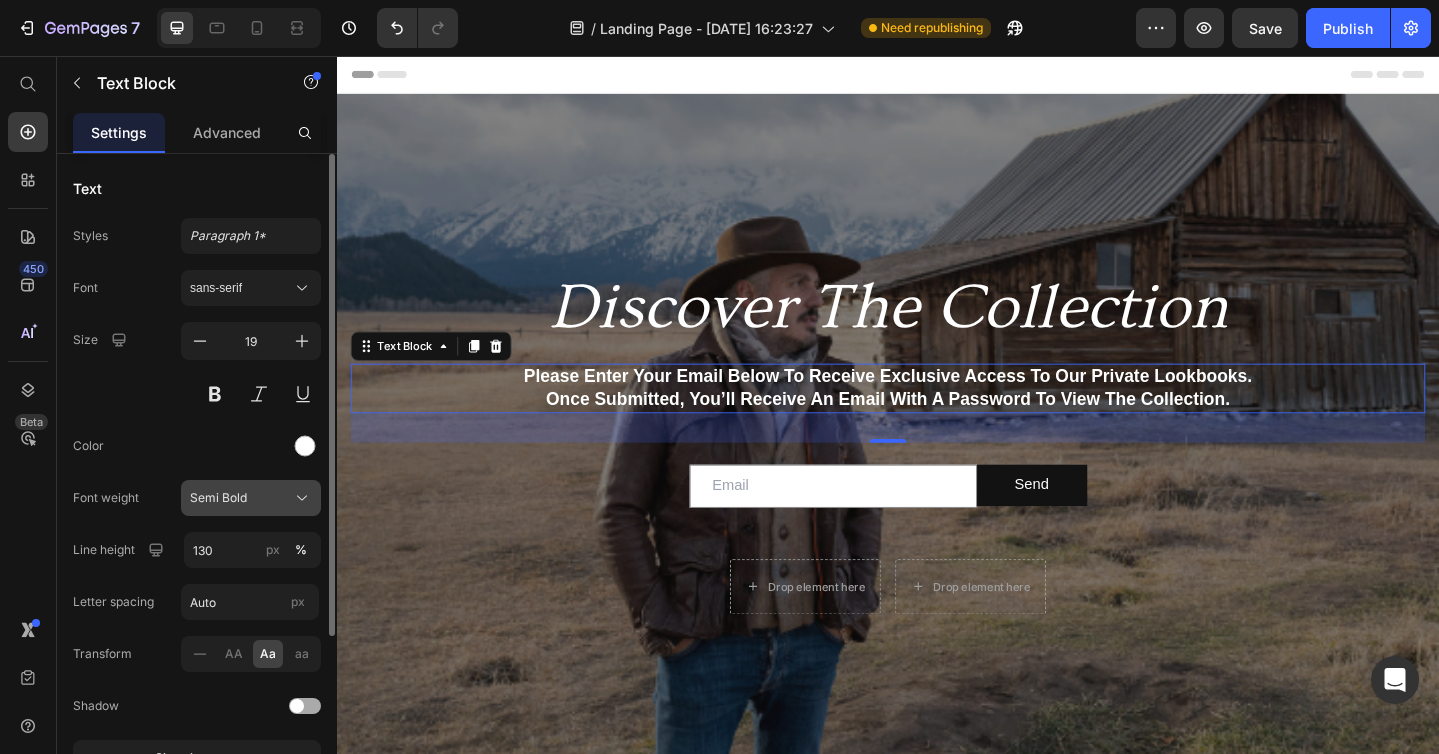 click on "Semi Bold" 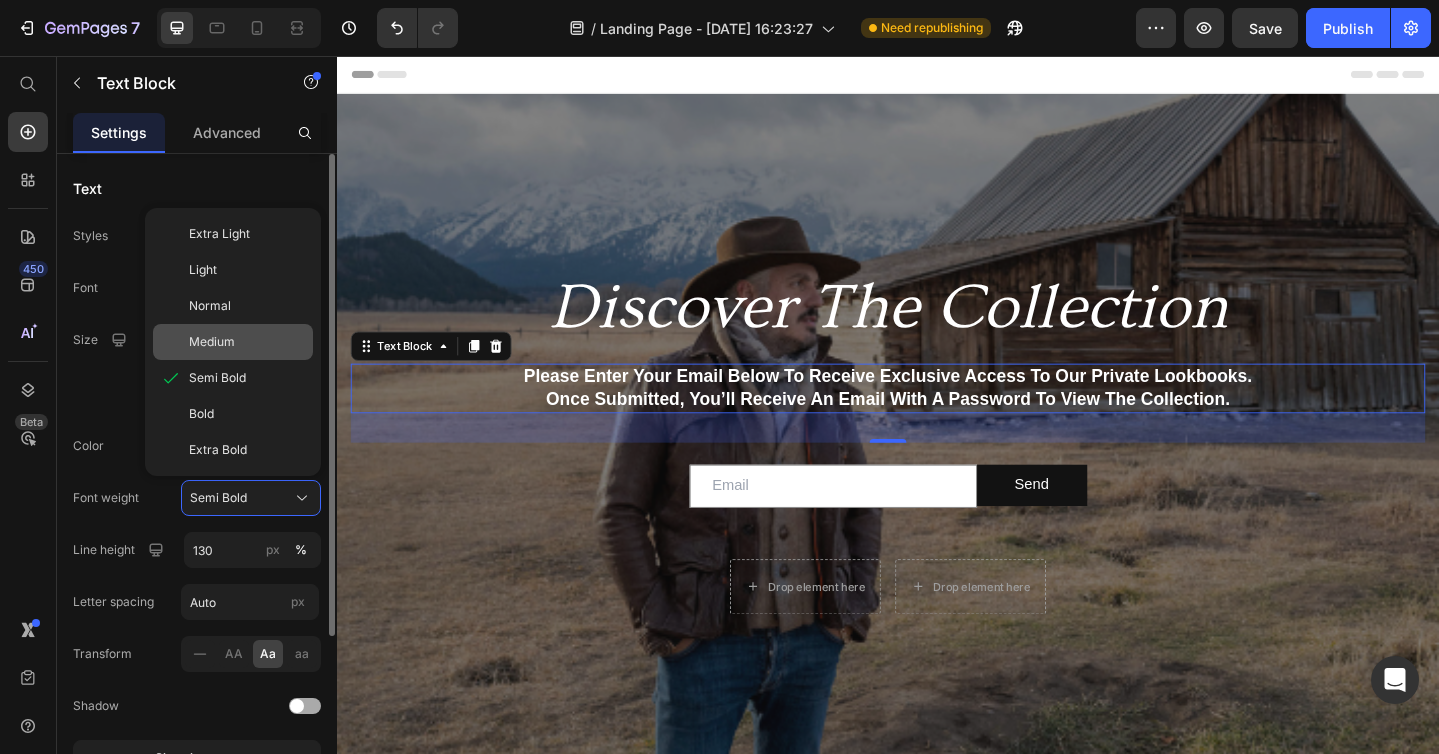 click on "Medium" at bounding box center [247, 342] 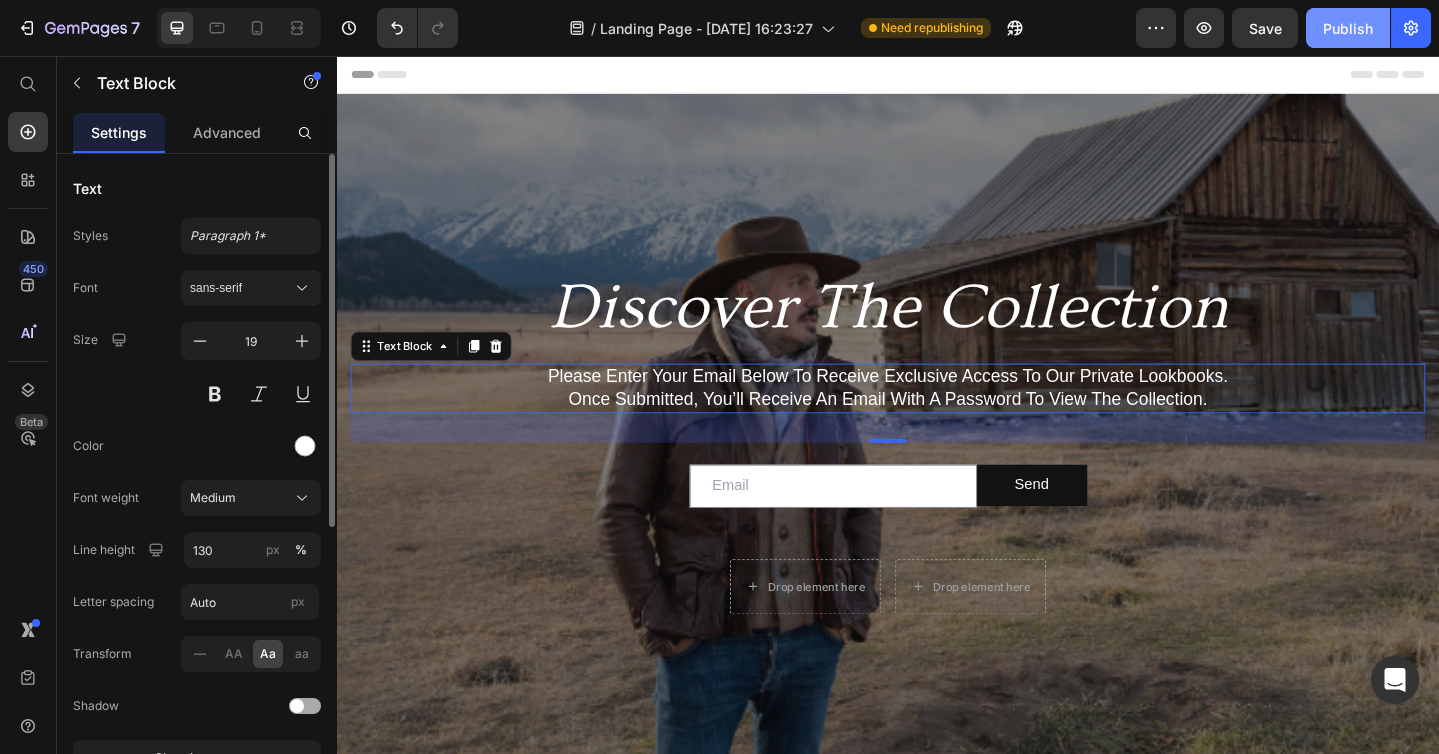 click on "Publish" 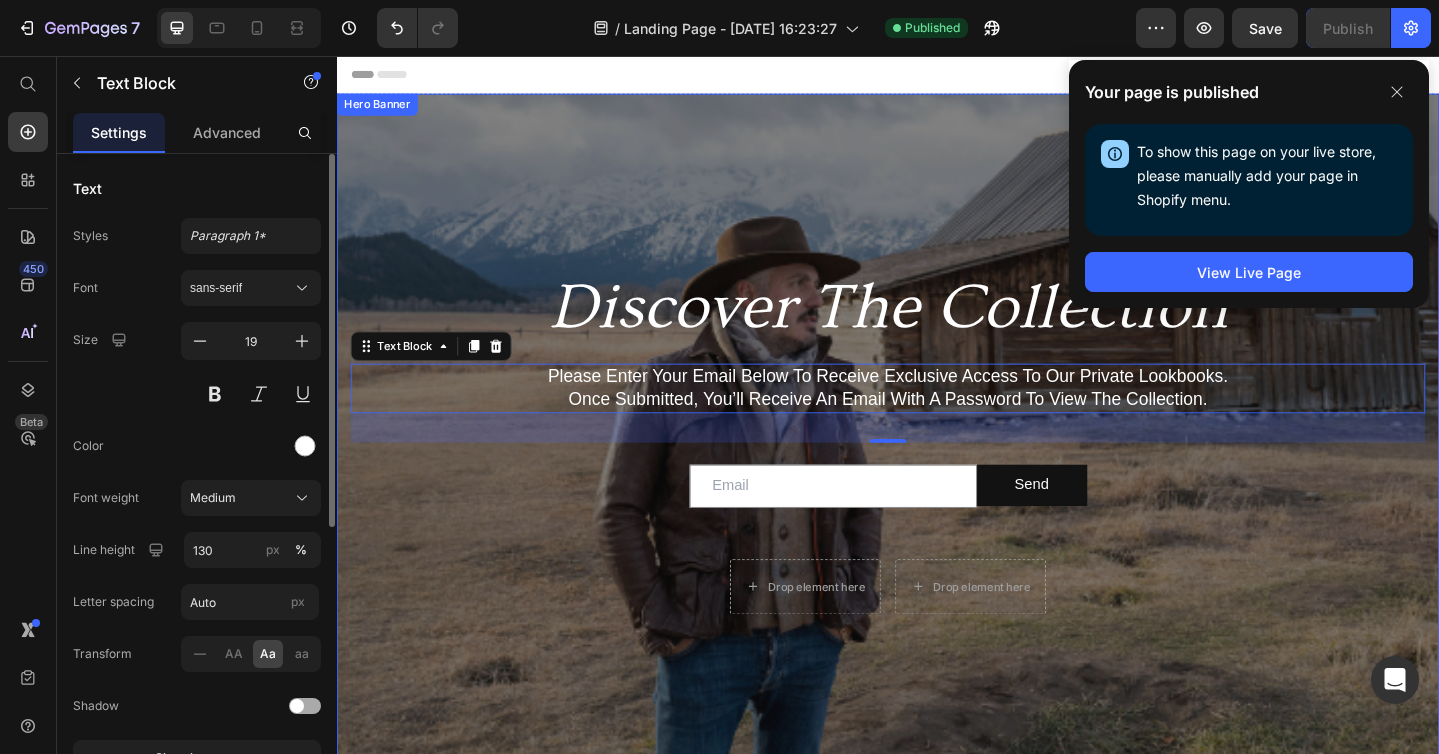 click at bounding box center (937, 477) 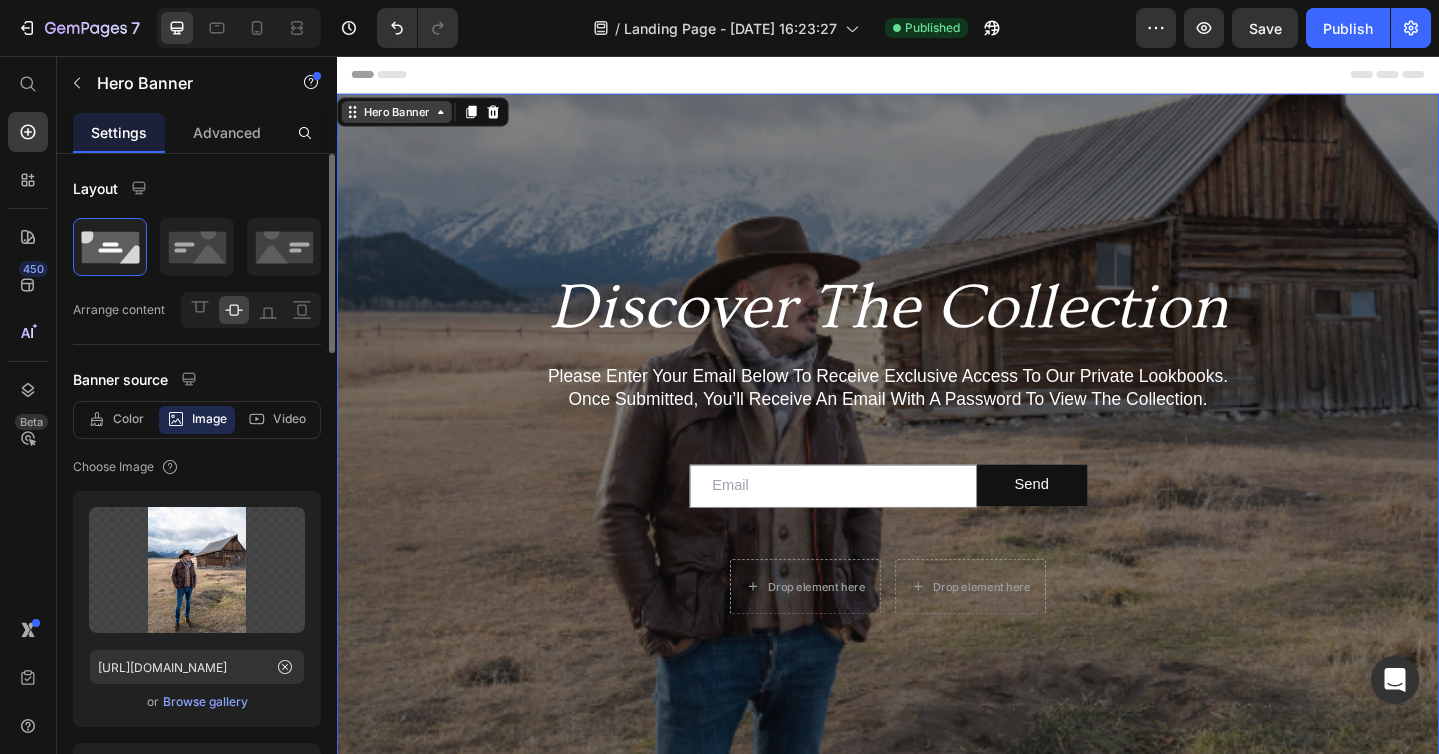 click on "Hero Banner" at bounding box center [402, 117] 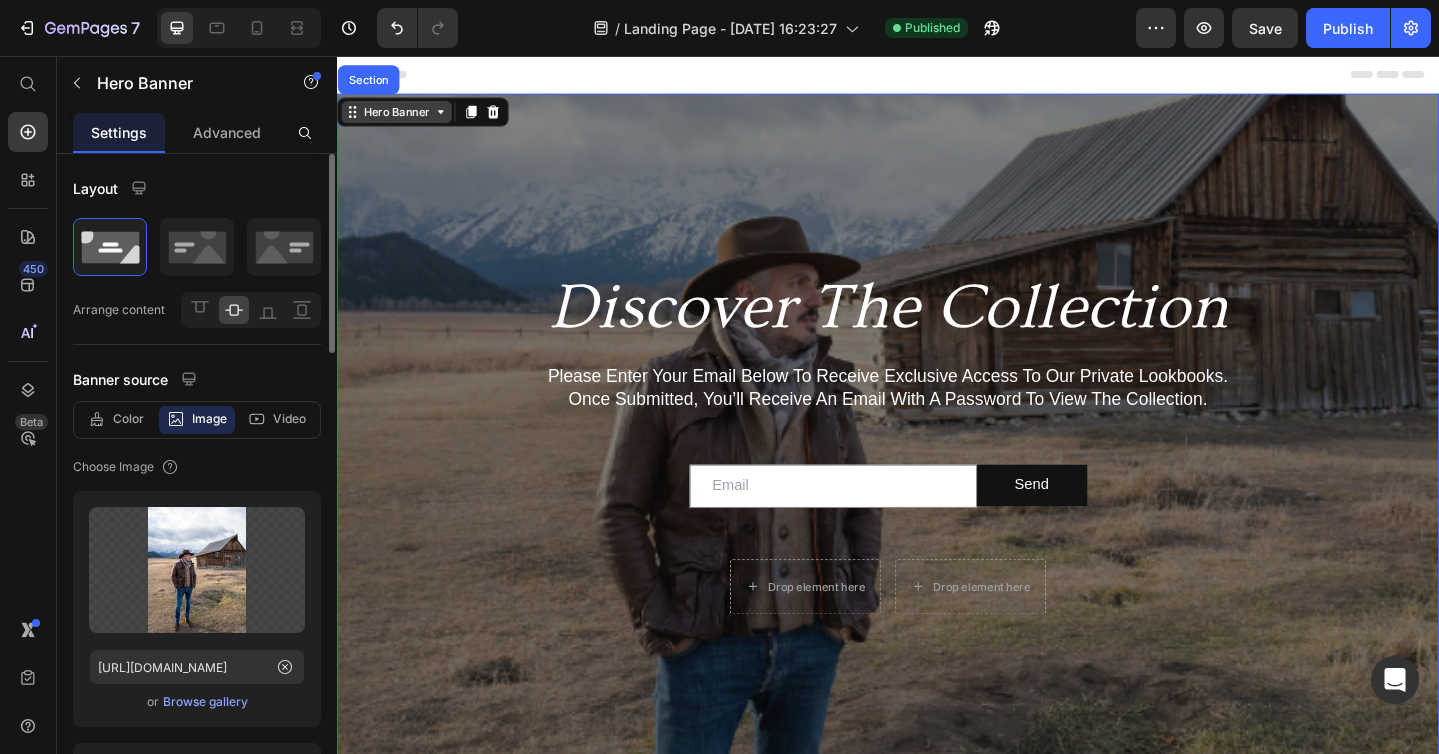 click 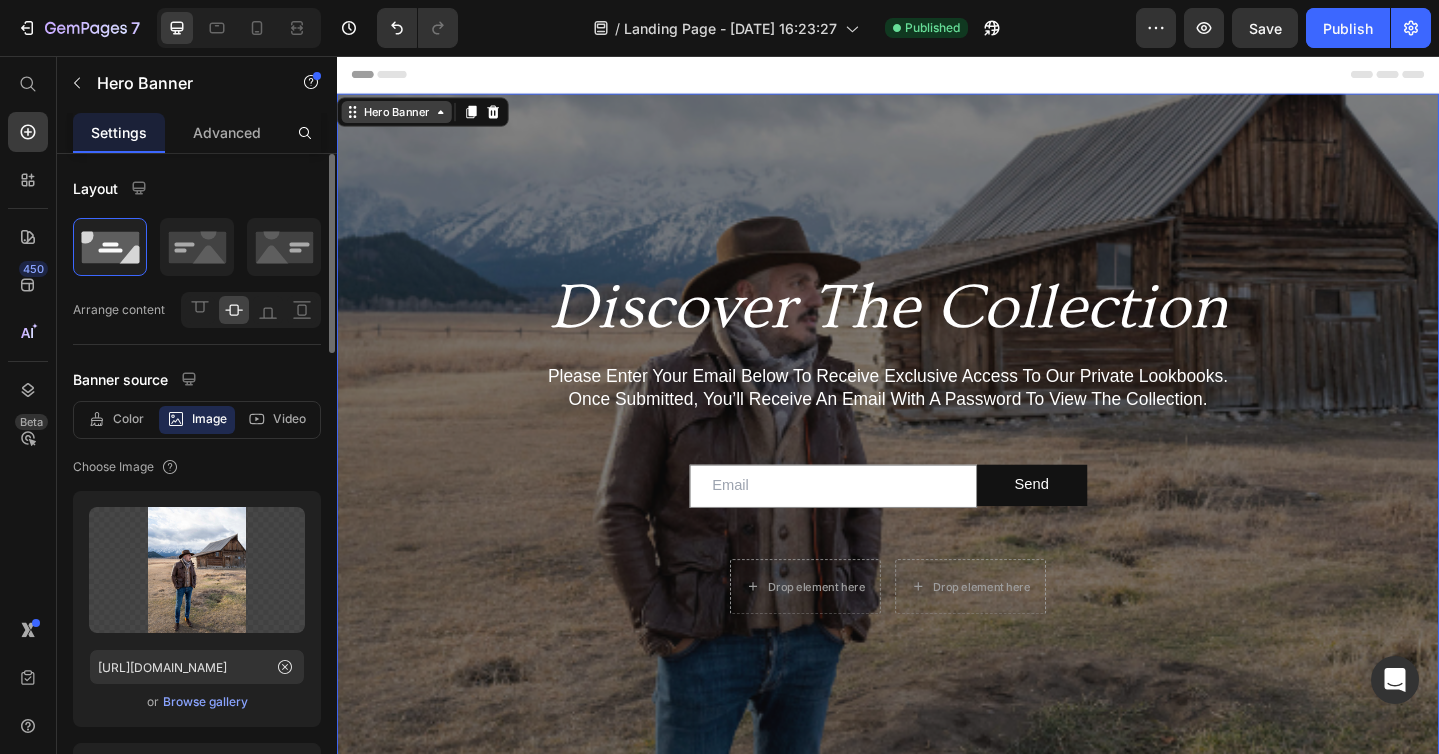 click 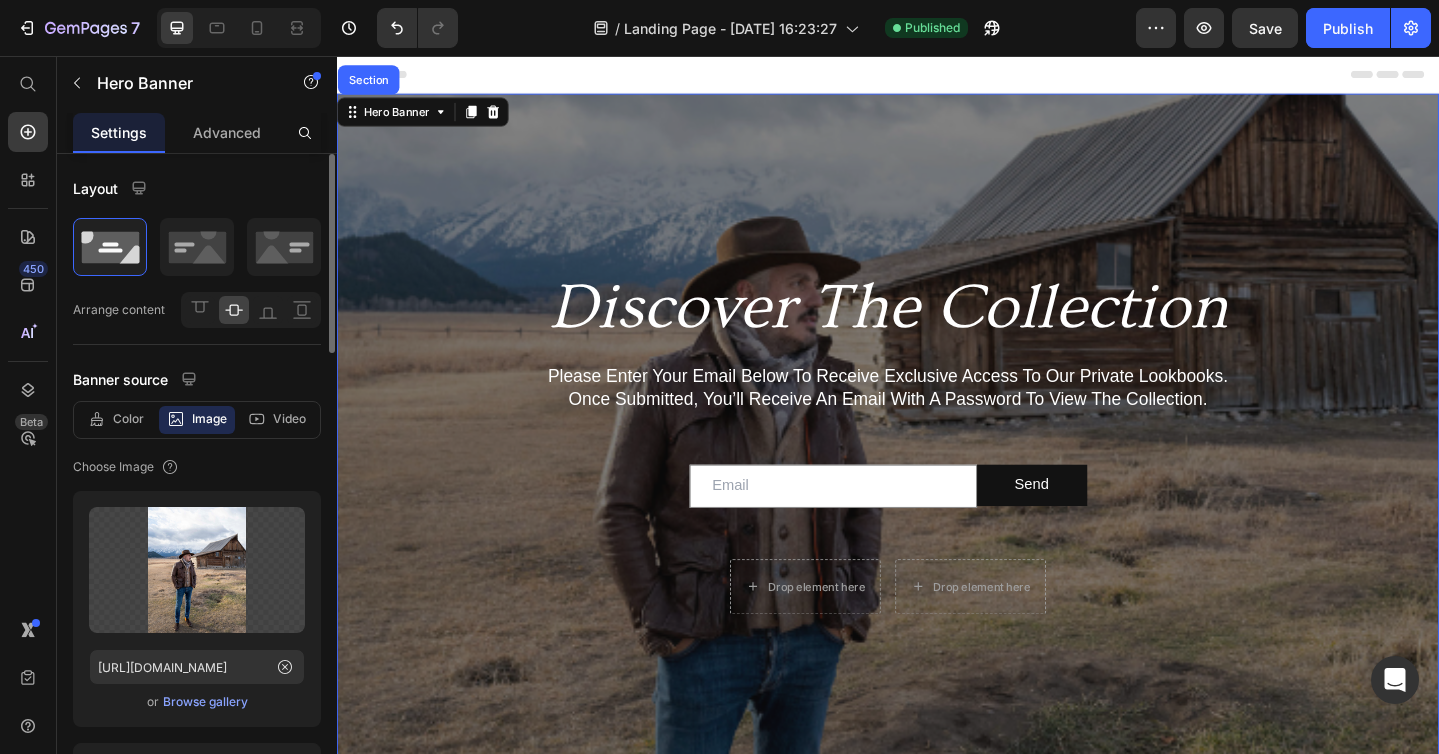 click at bounding box center [937, 477] 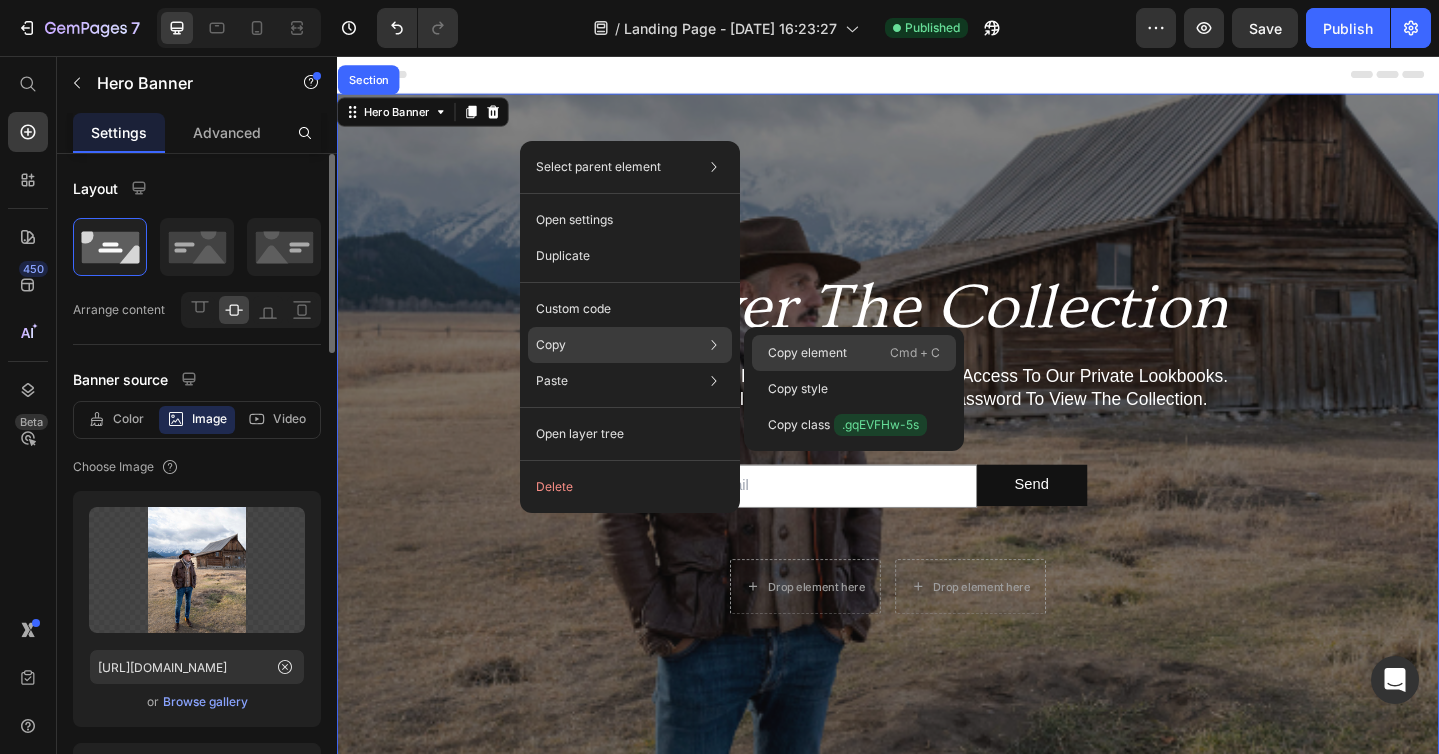 click on "Copy element" at bounding box center (807, 353) 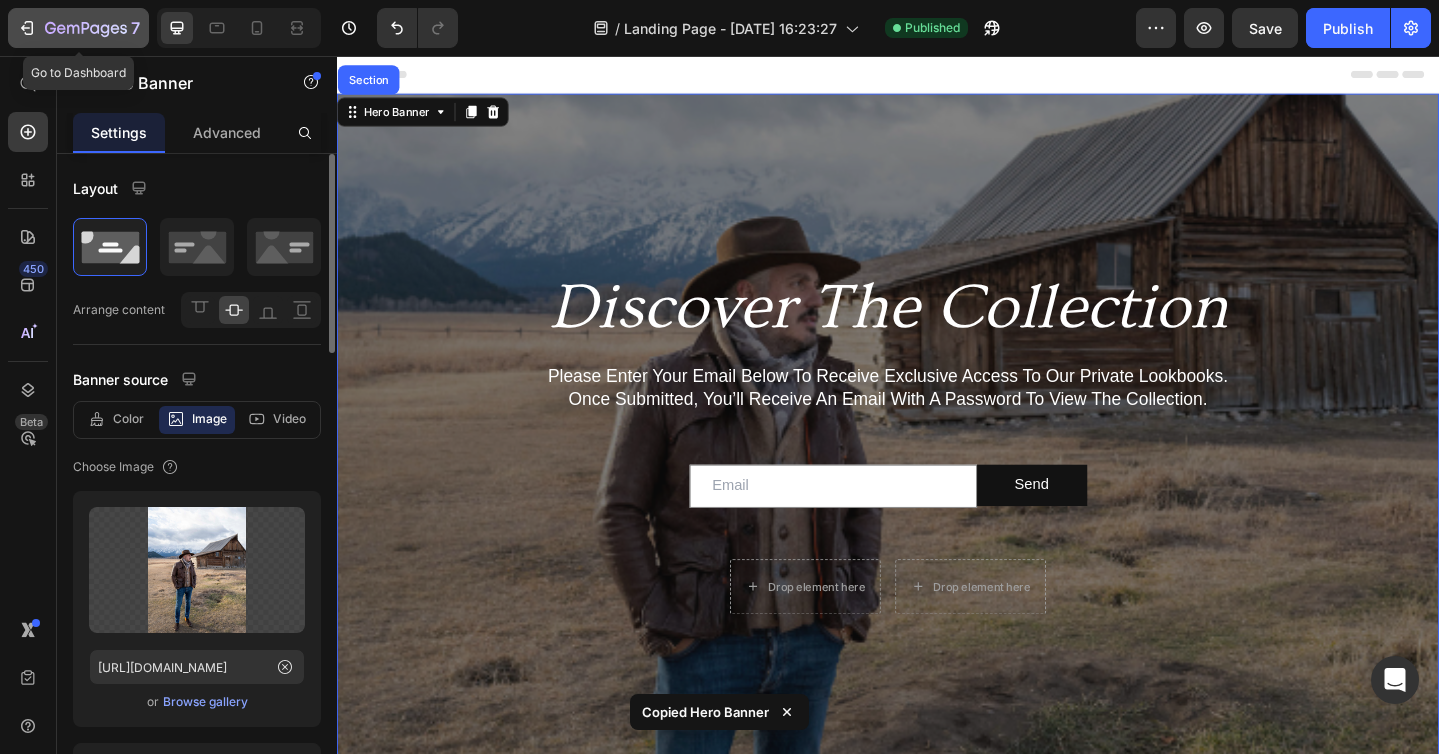 click 